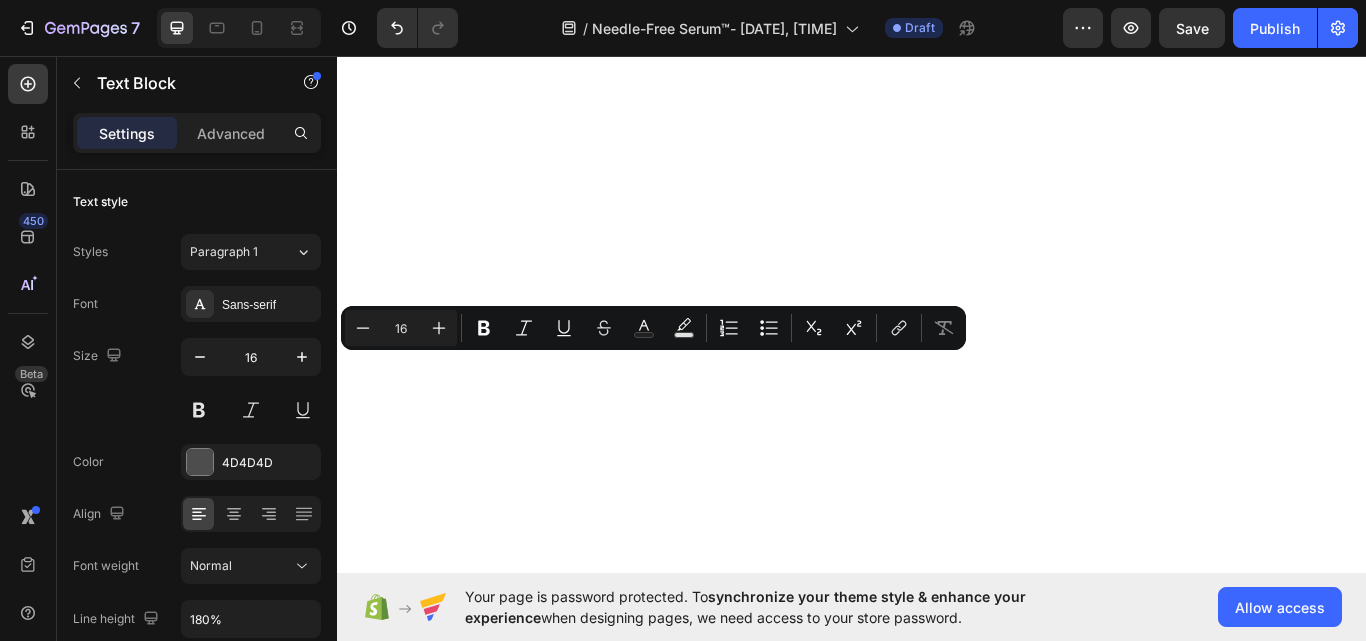 scroll, scrollTop: 0, scrollLeft: 0, axis: both 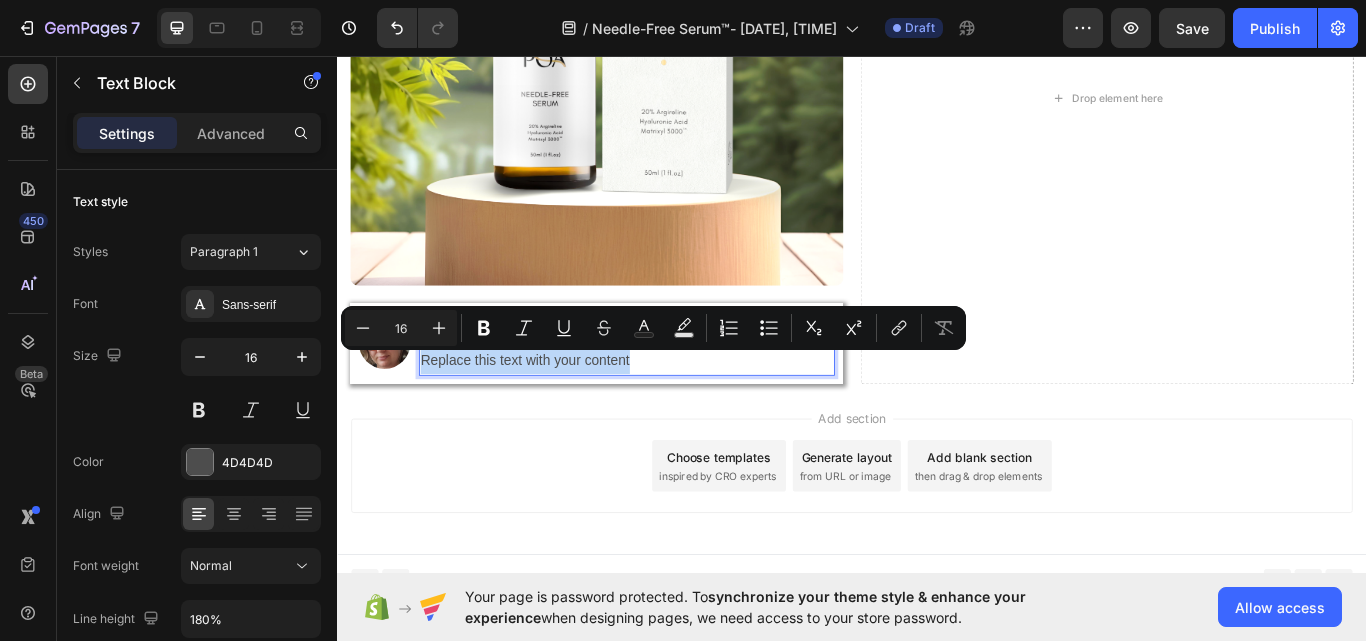 click on "Replace this text with your content" at bounding box center [674, 413] 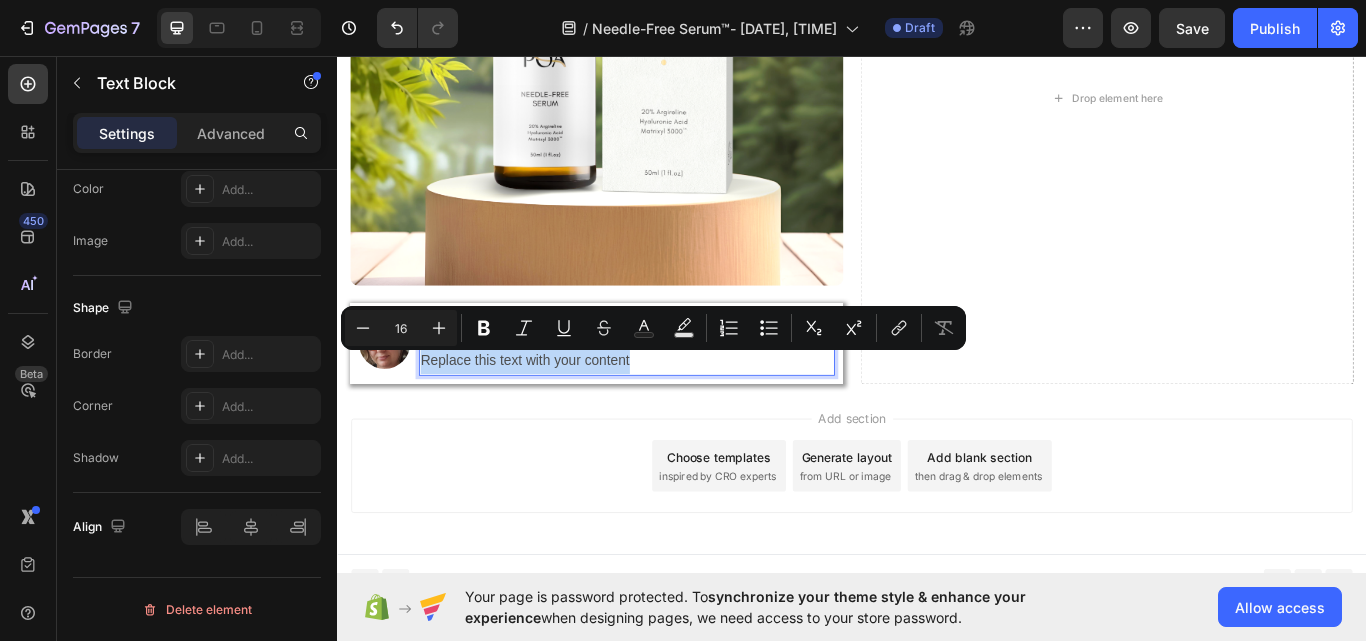 click on "Replace this text with your content" at bounding box center [674, 413] 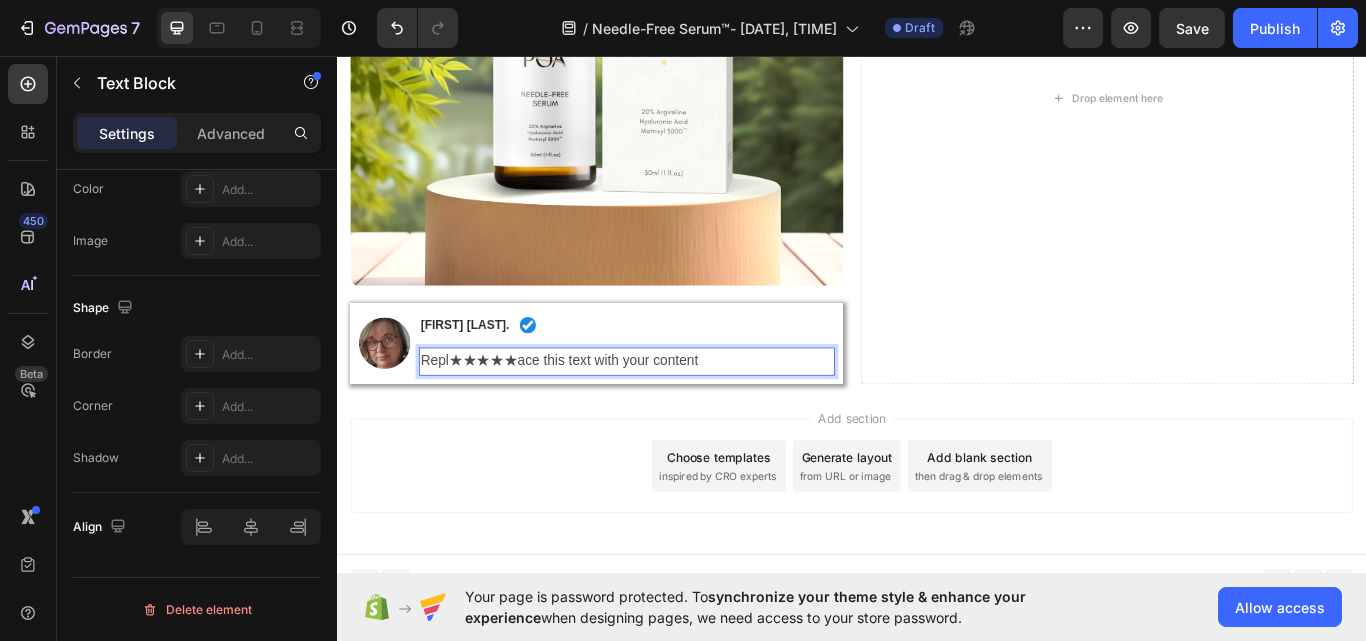 click on "Repl★★★★★ace this text with your content" at bounding box center [674, 413] 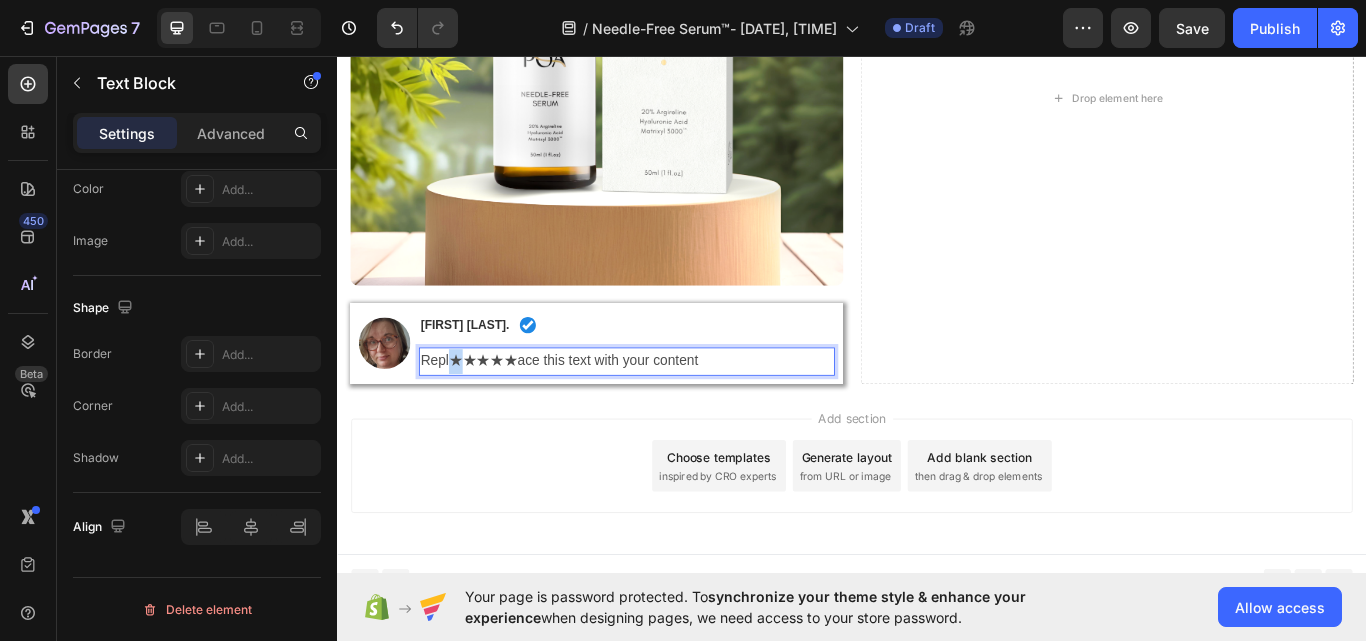 click on "Repl★★★★★ace this text with your content" at bounding box center [674, 413] 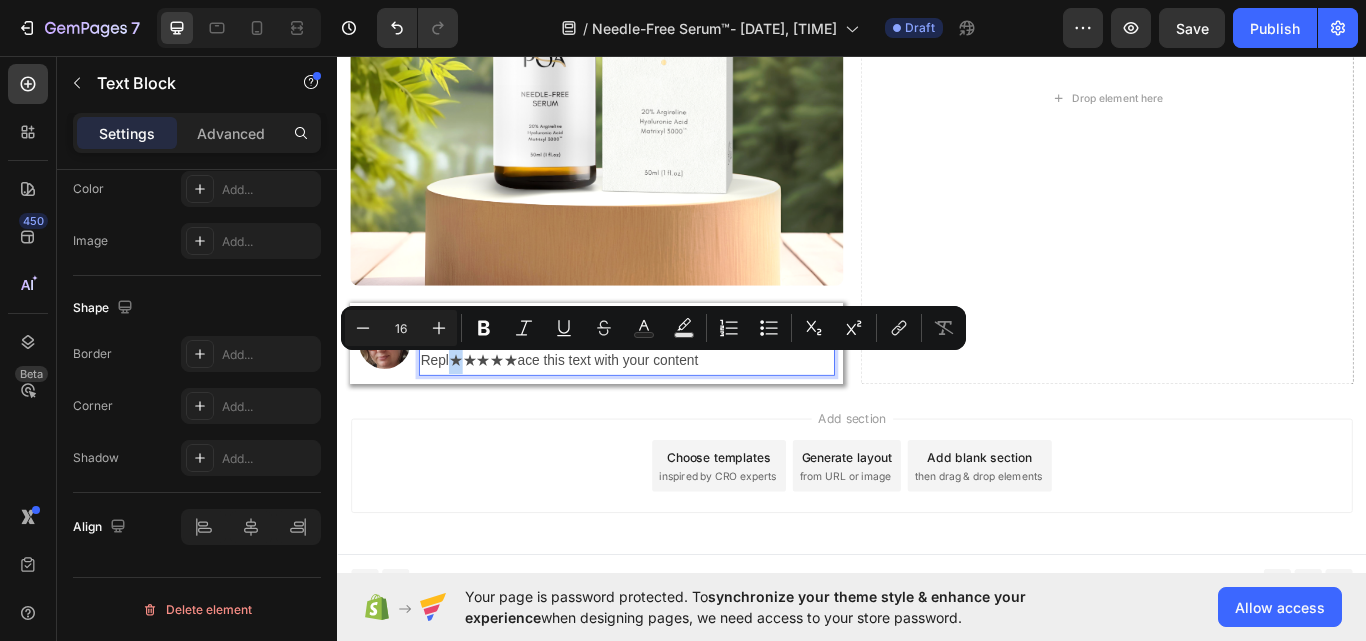 click on "Repl★★★★★ace this text with your content" at bounding box center [674, 413] 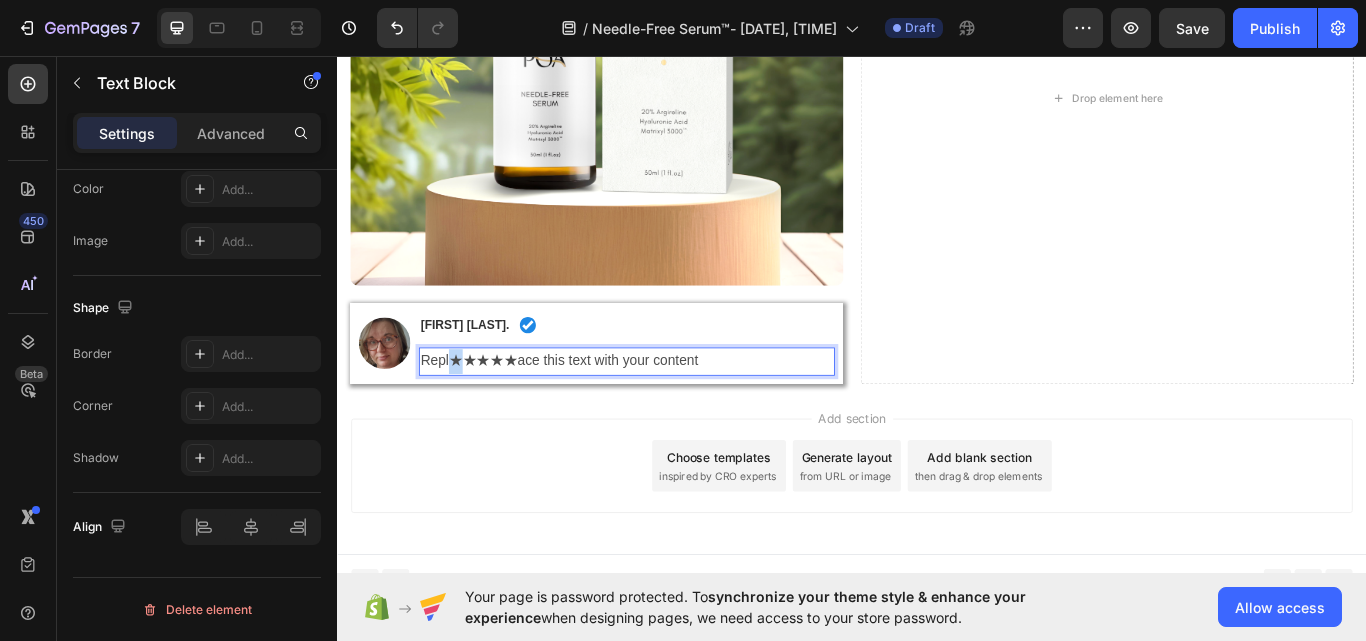 click on "Repl★★★★★ace this text with your content" at bounding box center [674, 413] 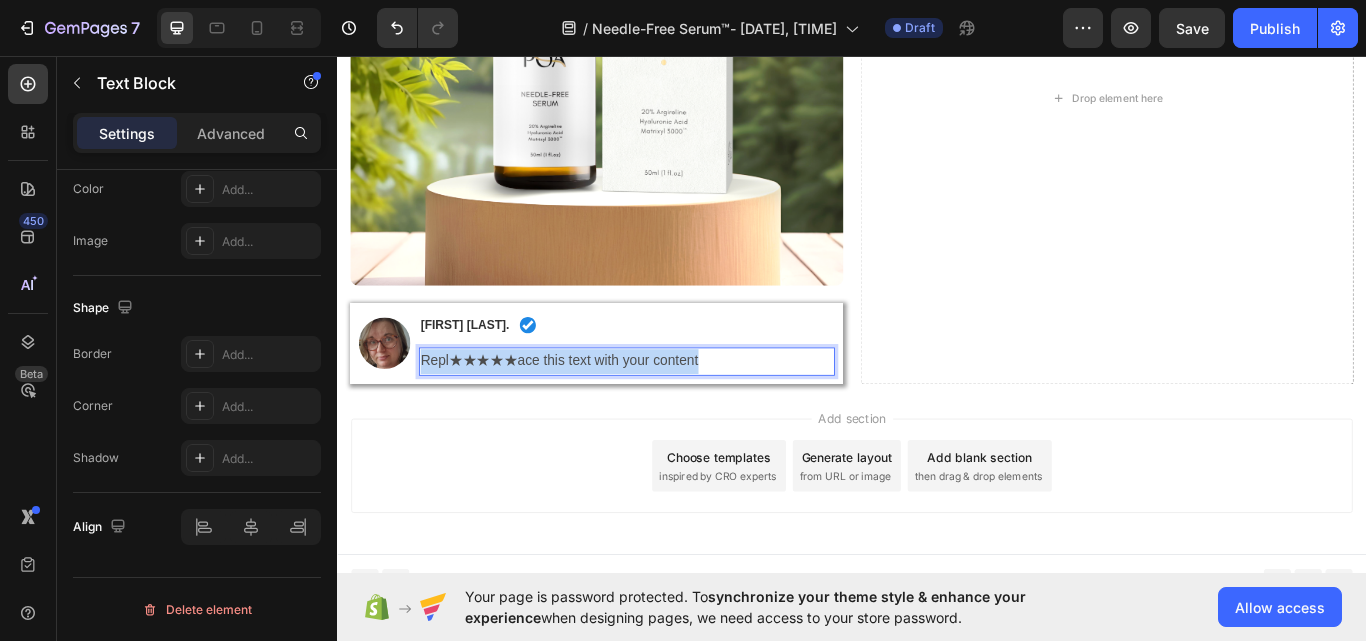 click on "Repl★★★★★ace this text with your content" at bounding box center [674, 413] 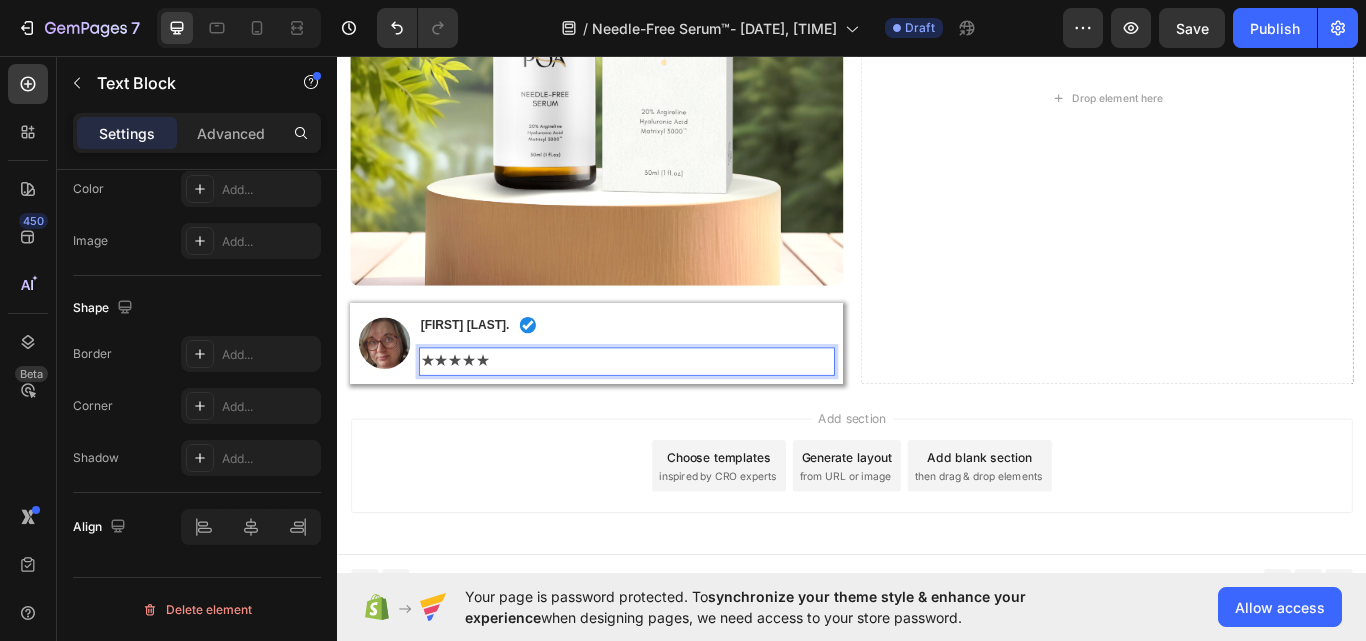 click on "★★★★★" at bounding box center (674, 413) 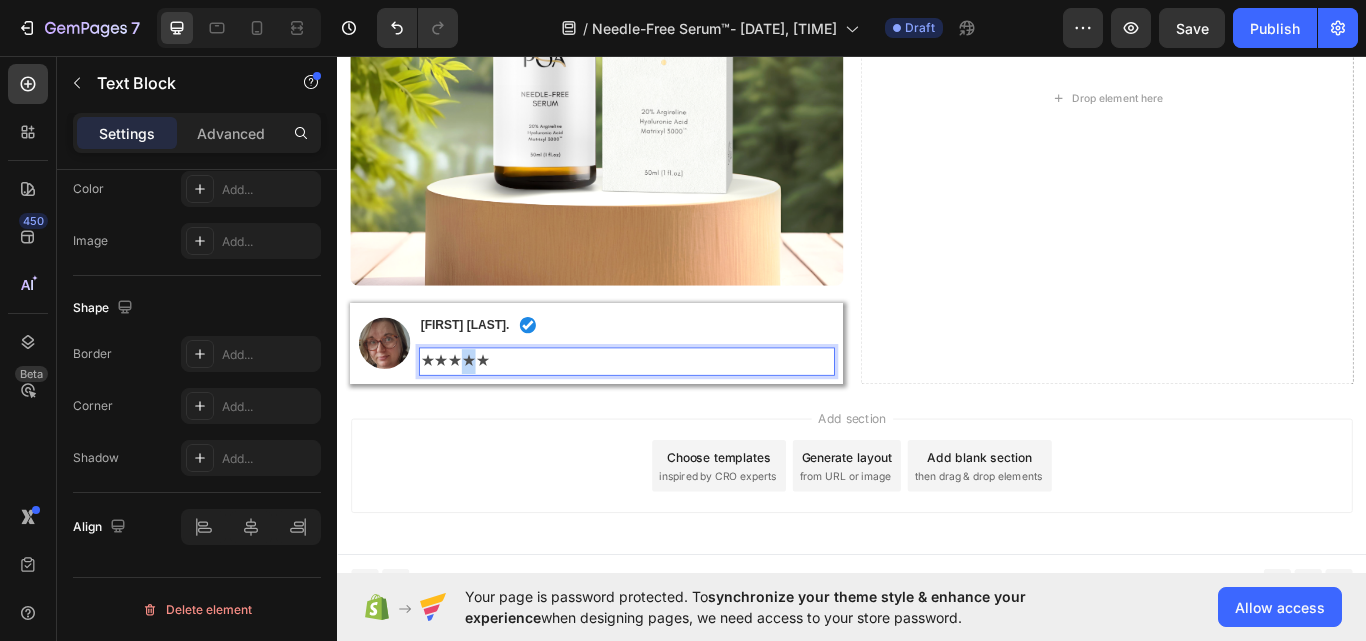 click on "★★★★★" at bounding box center (674, 413) 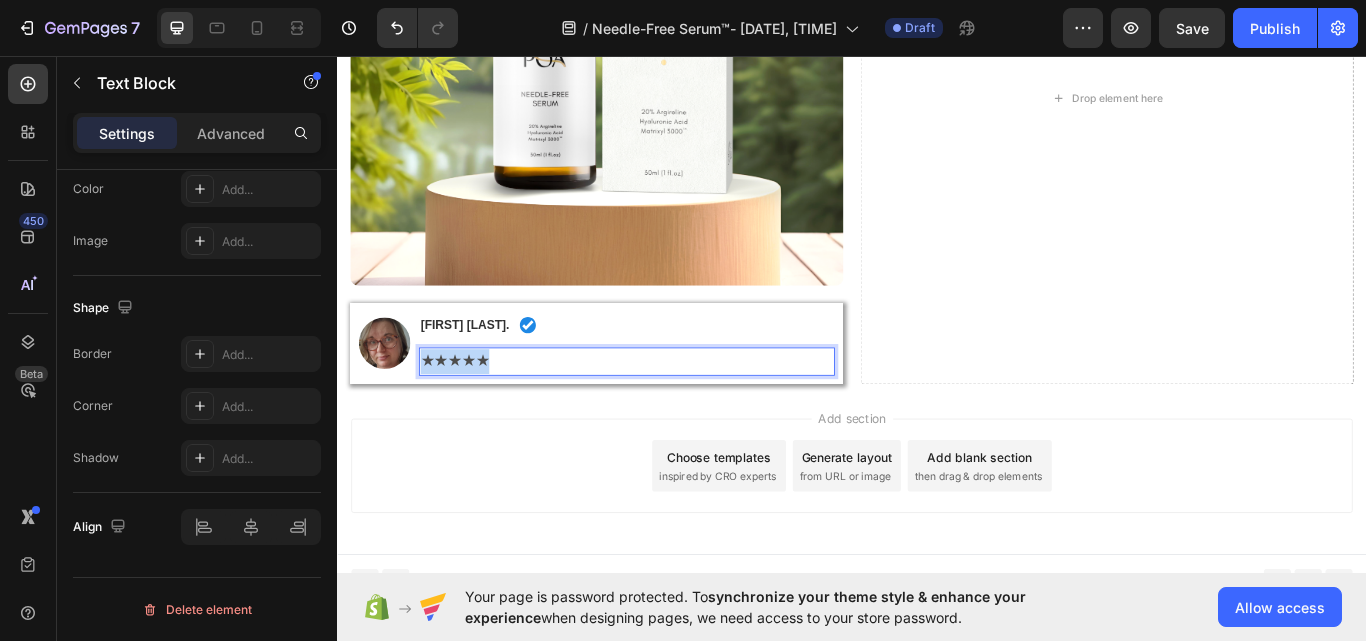 click on "★★★★★" at bounding box center [674, 413] 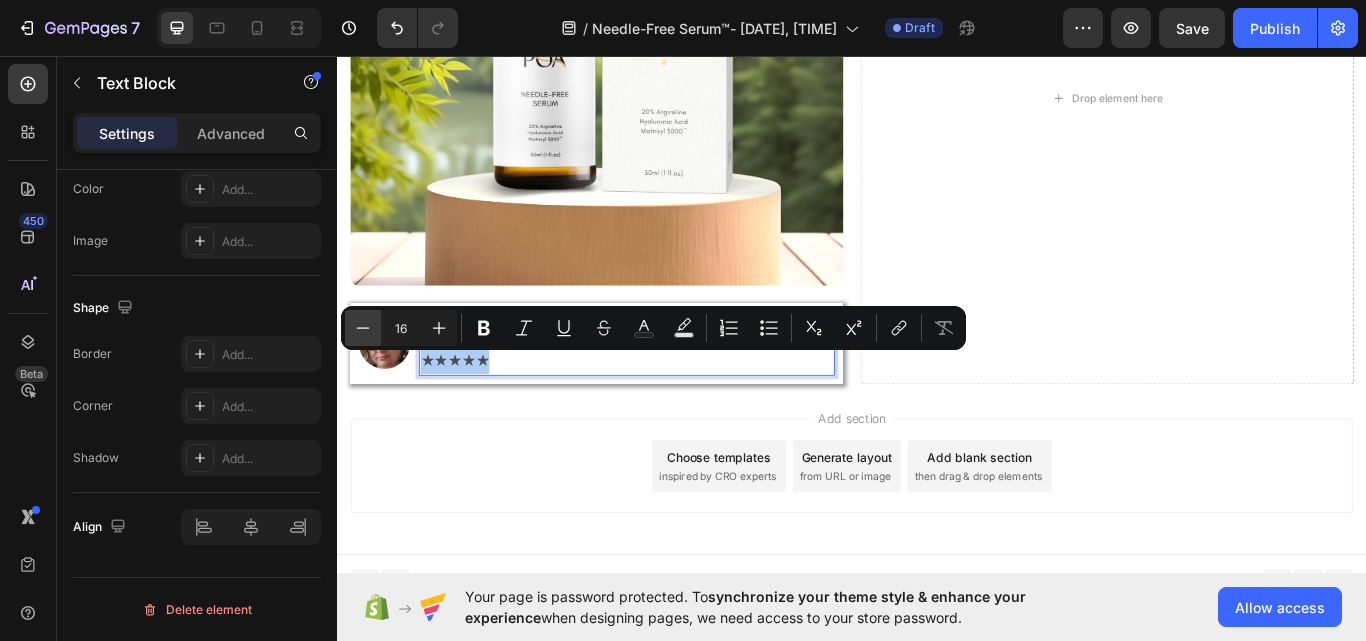 click 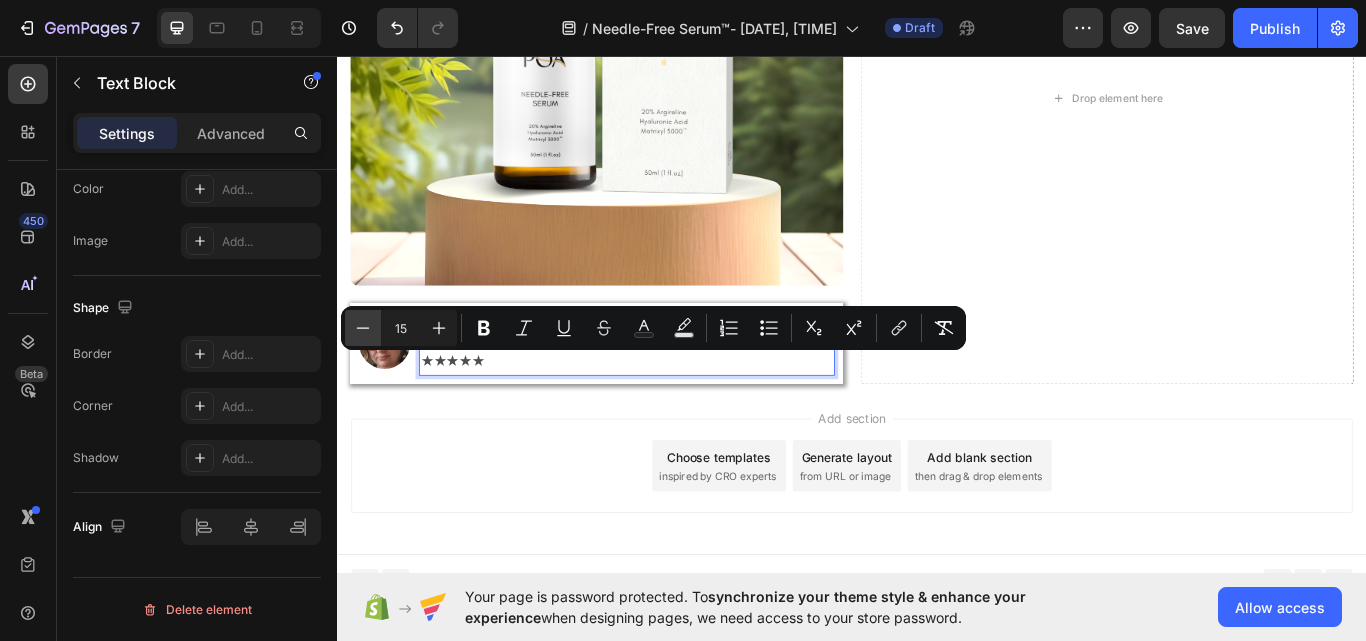 click 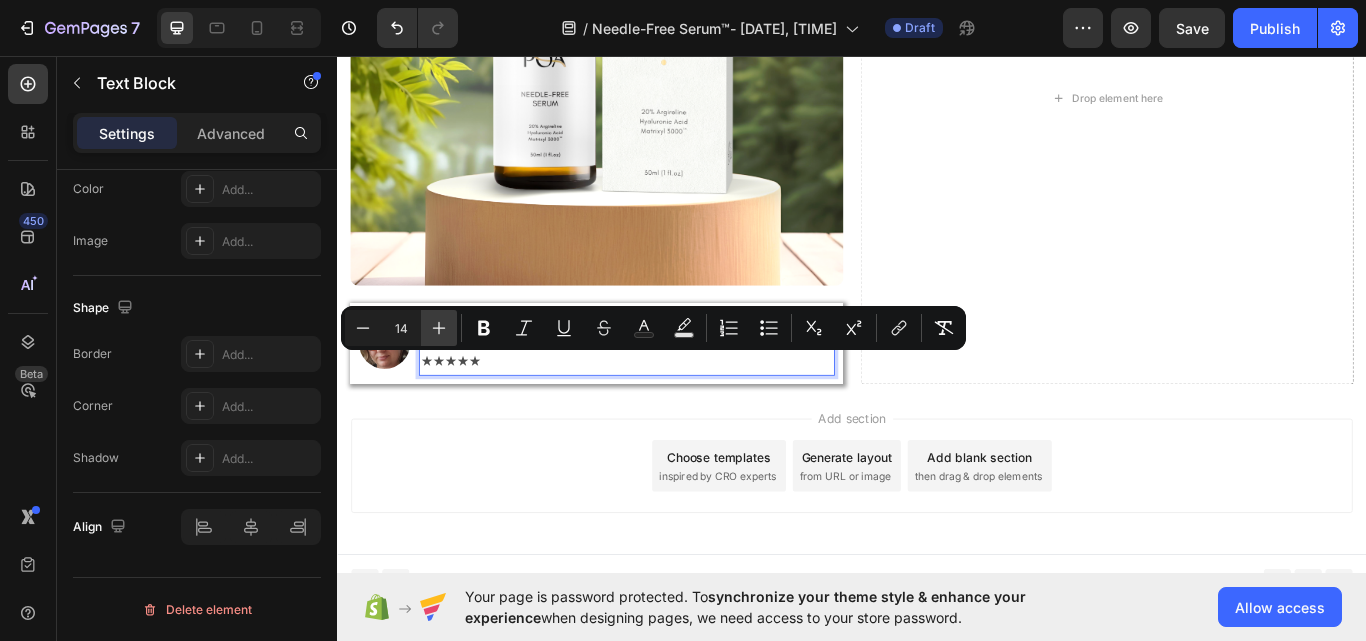 click 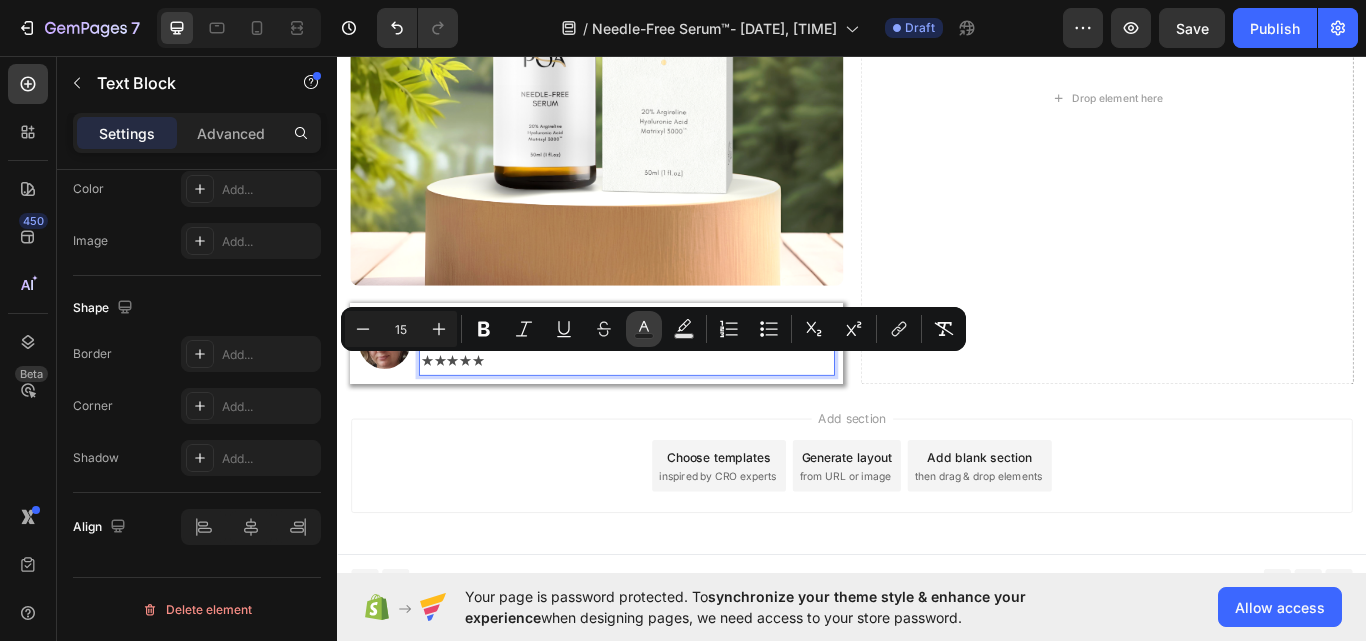 click 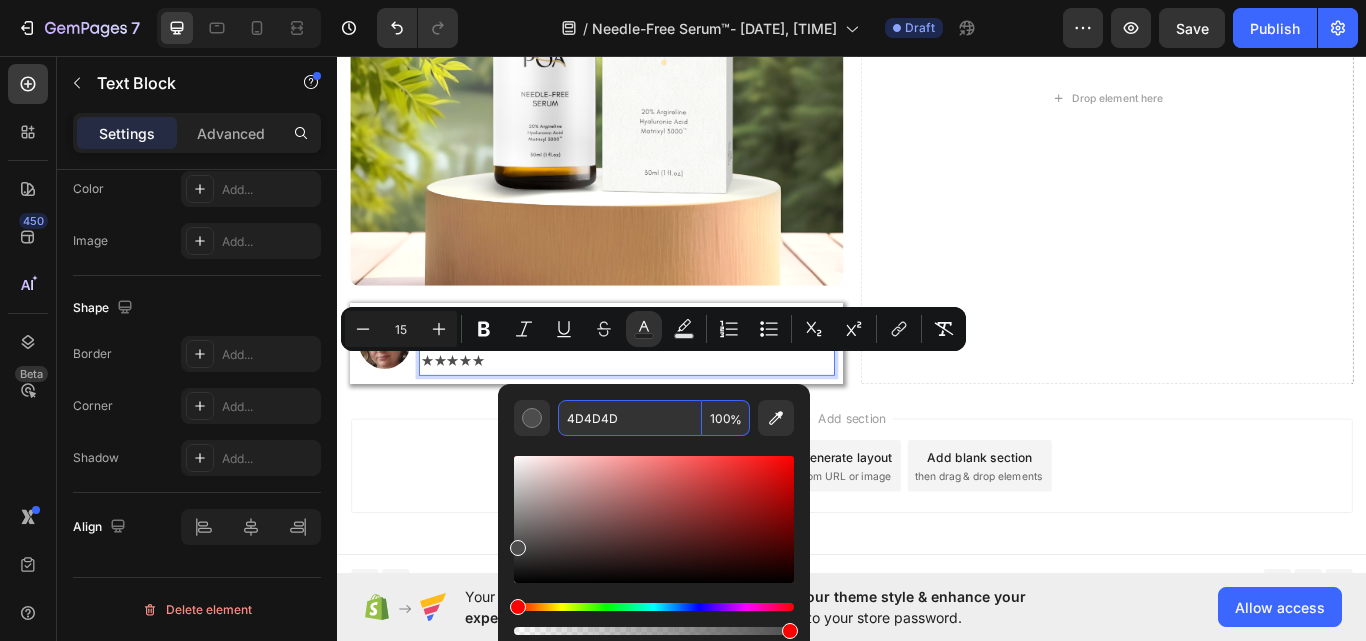 click on "4D4D4D" at bounding box center (630, 418) 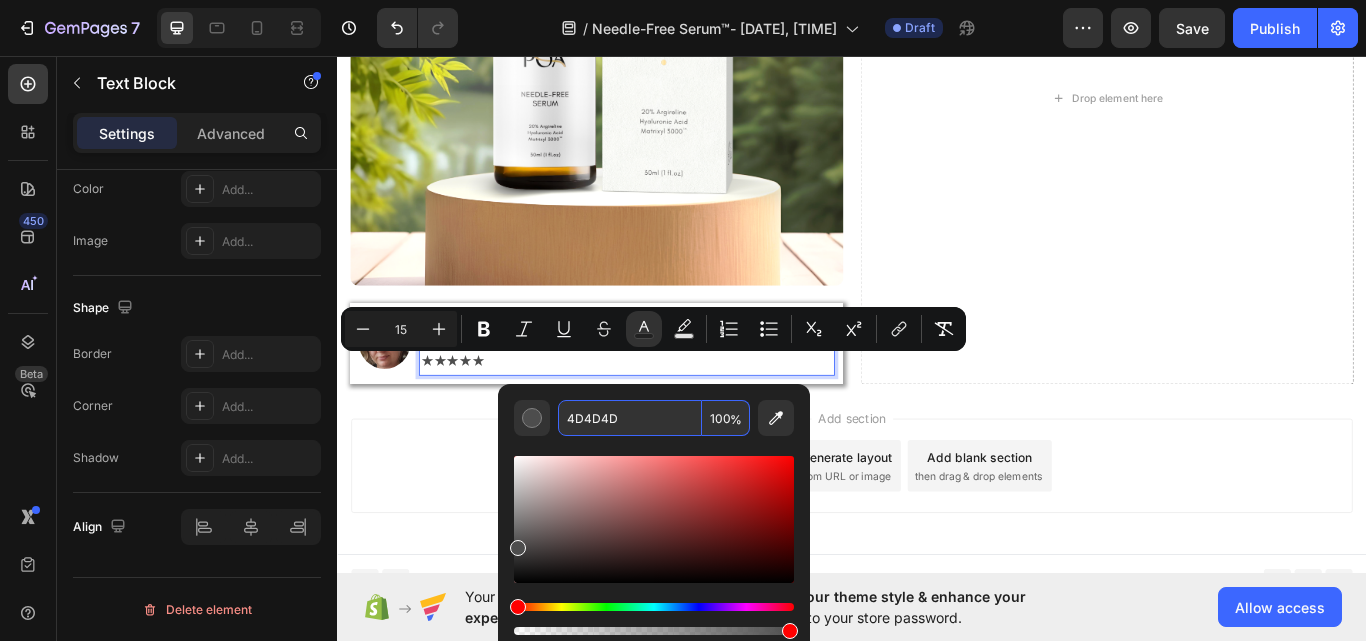 paste on "rgb(253, 204, 94)" 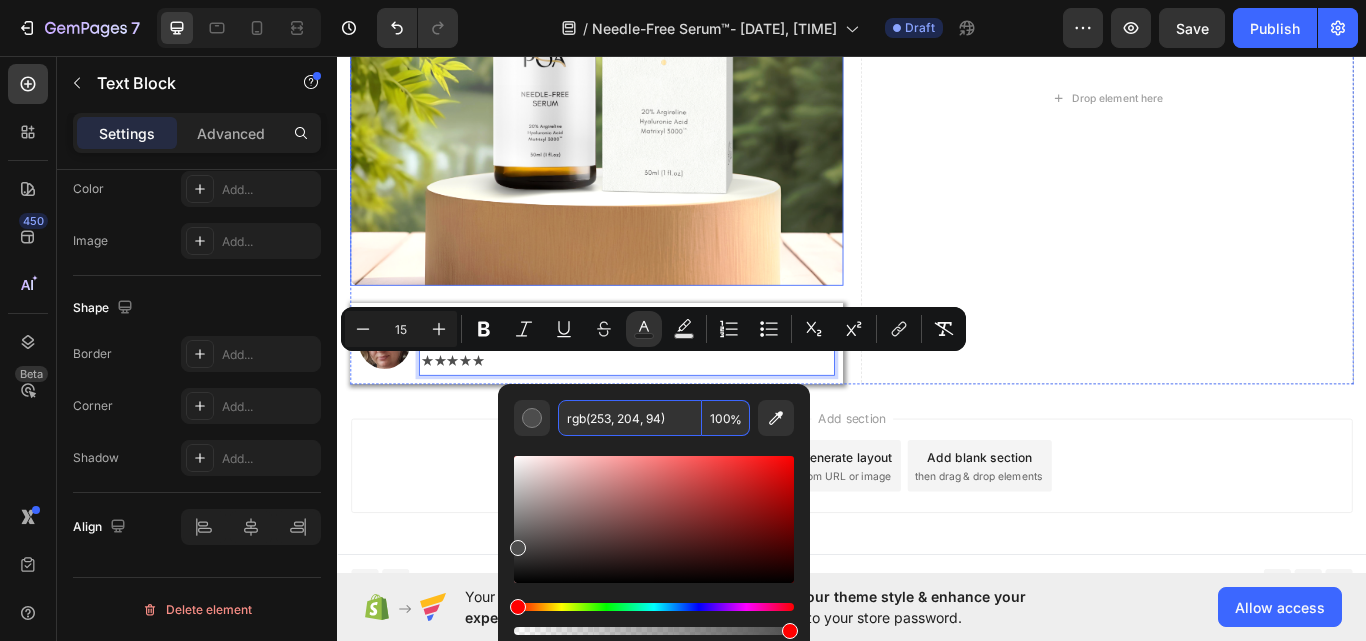 type on "FDCC5E" 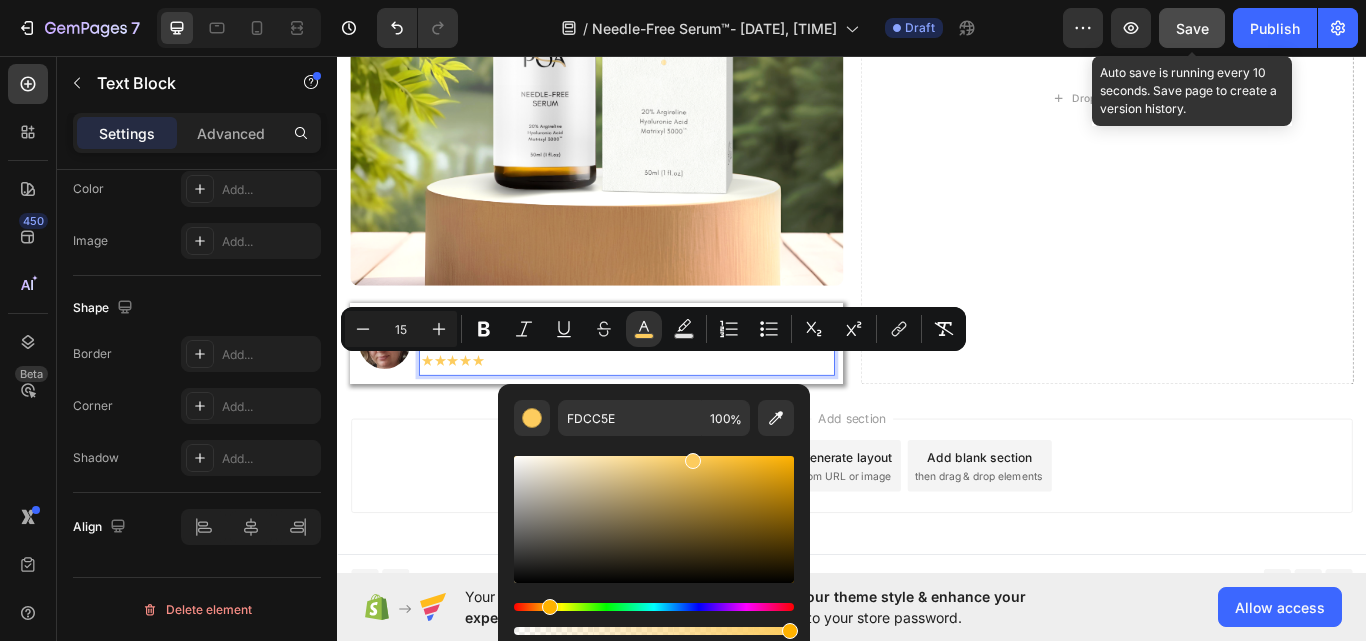 click on "Save" 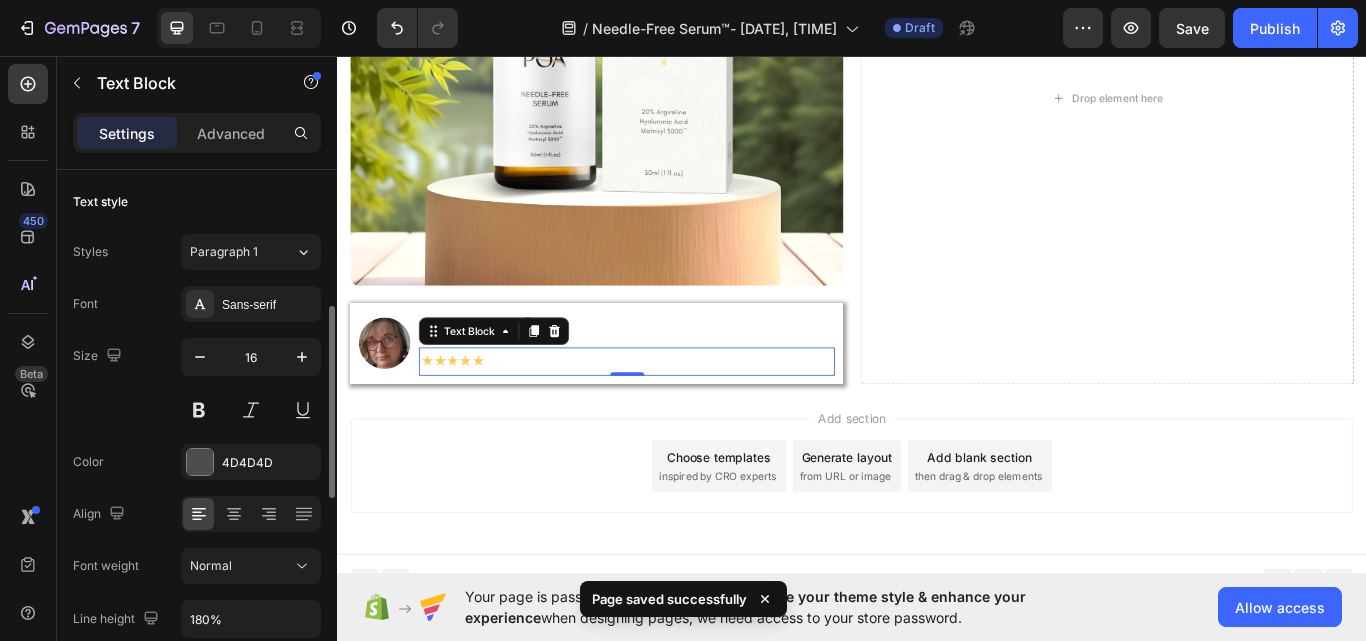 scroll, scrollTop: 400, scrollLeft: 0, axis: vertical 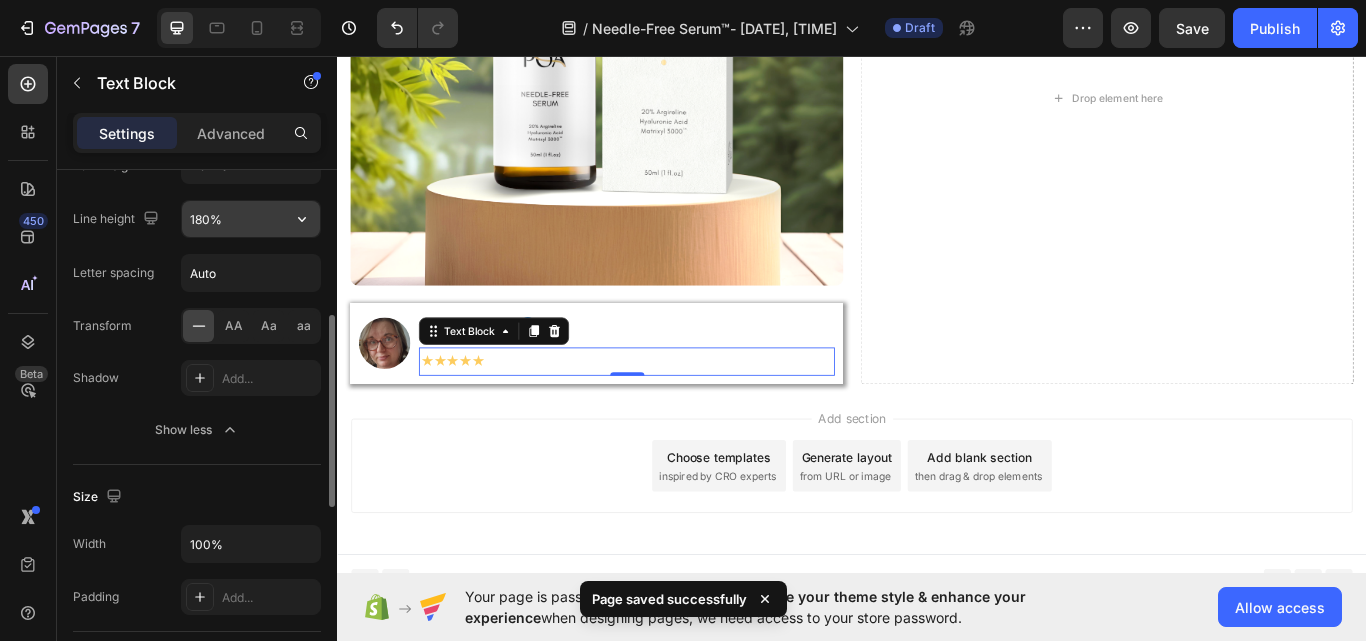 click on "180%" at bounding box center (251, 219) 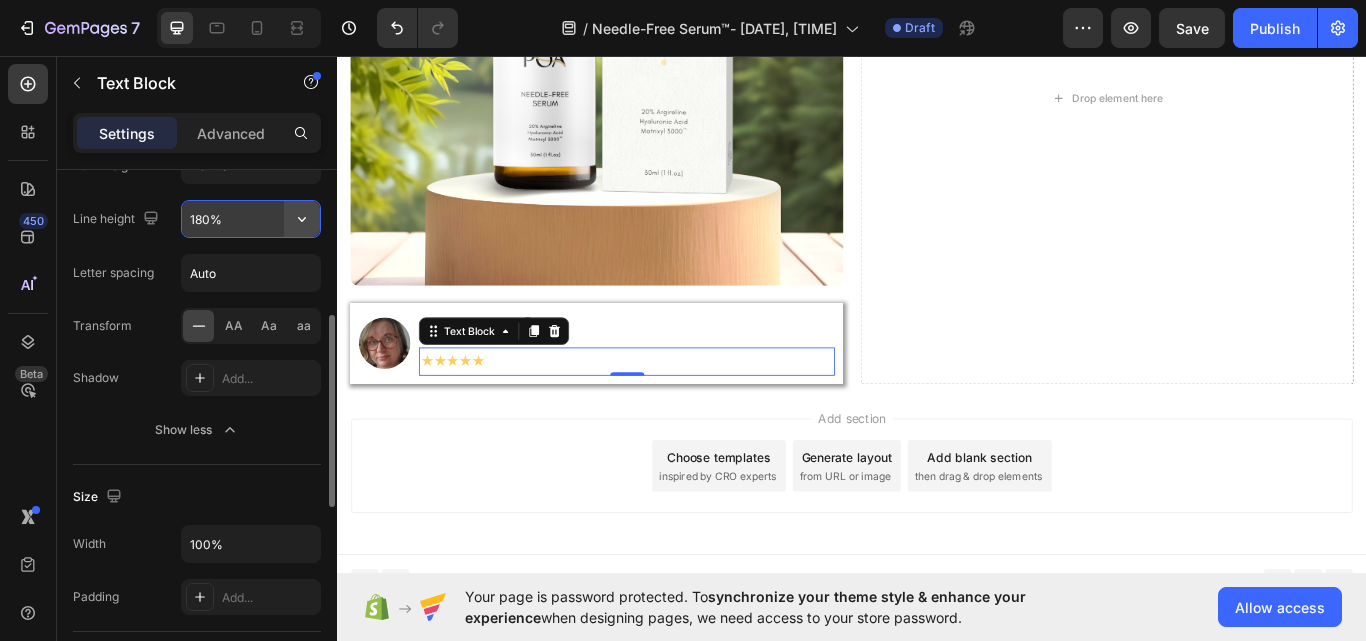 click 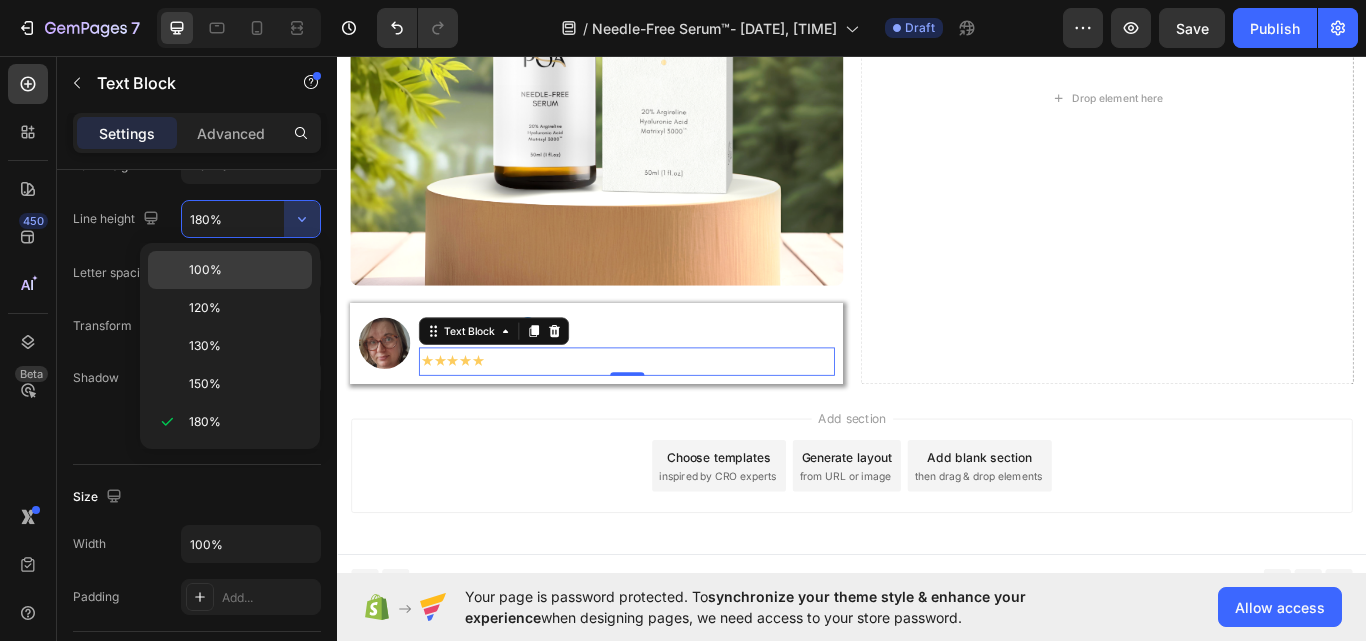 click on "100%" 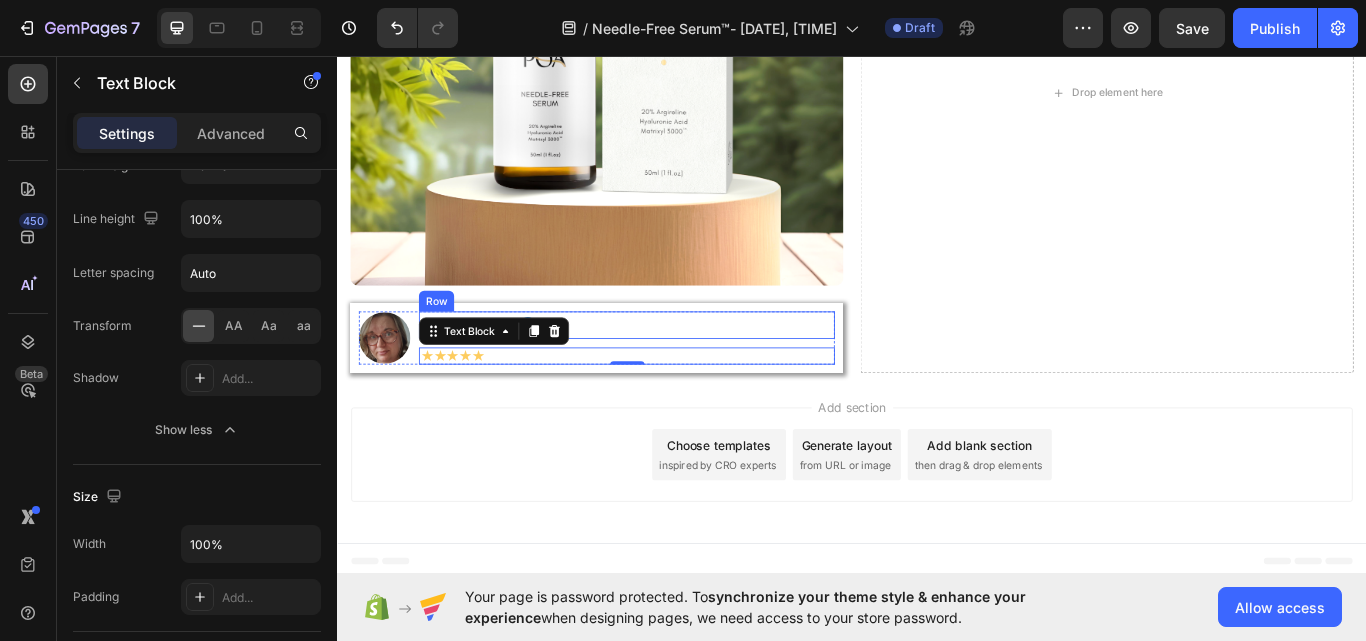 click on "[FIRST] [LAST]. Text Block Image Row" at bounding box center [674, 371] 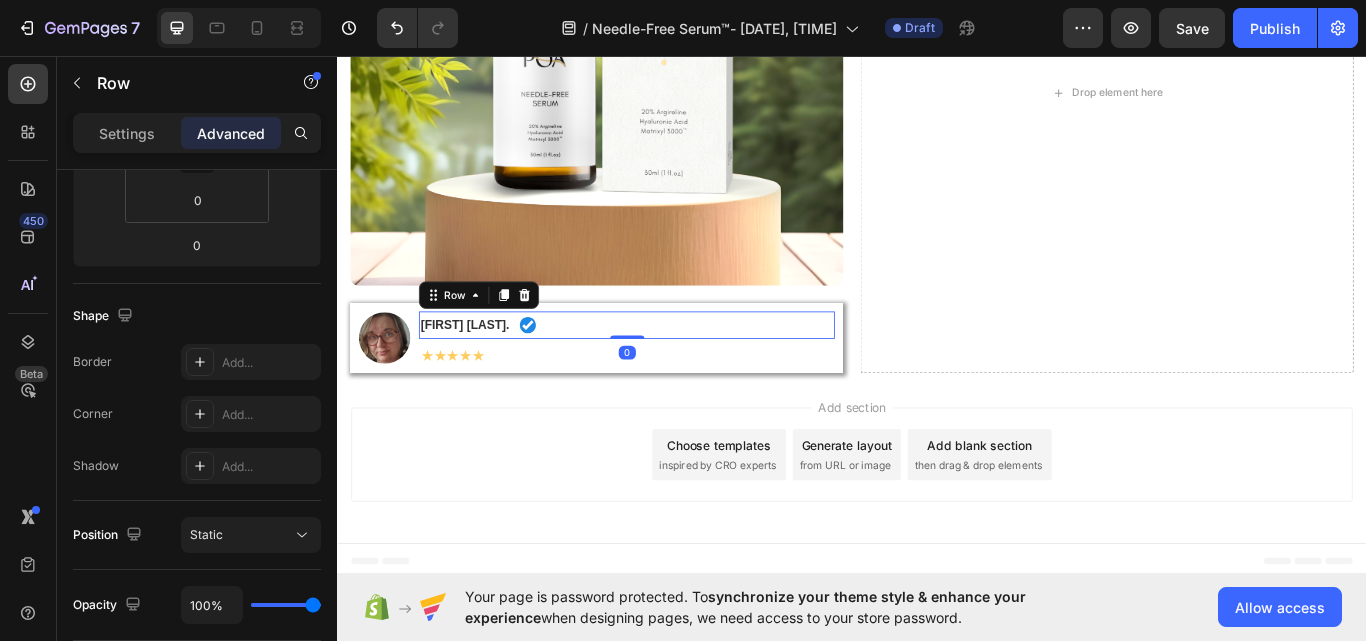 scroll, scrollTop: 0, scrollLeft: 0, axis: both 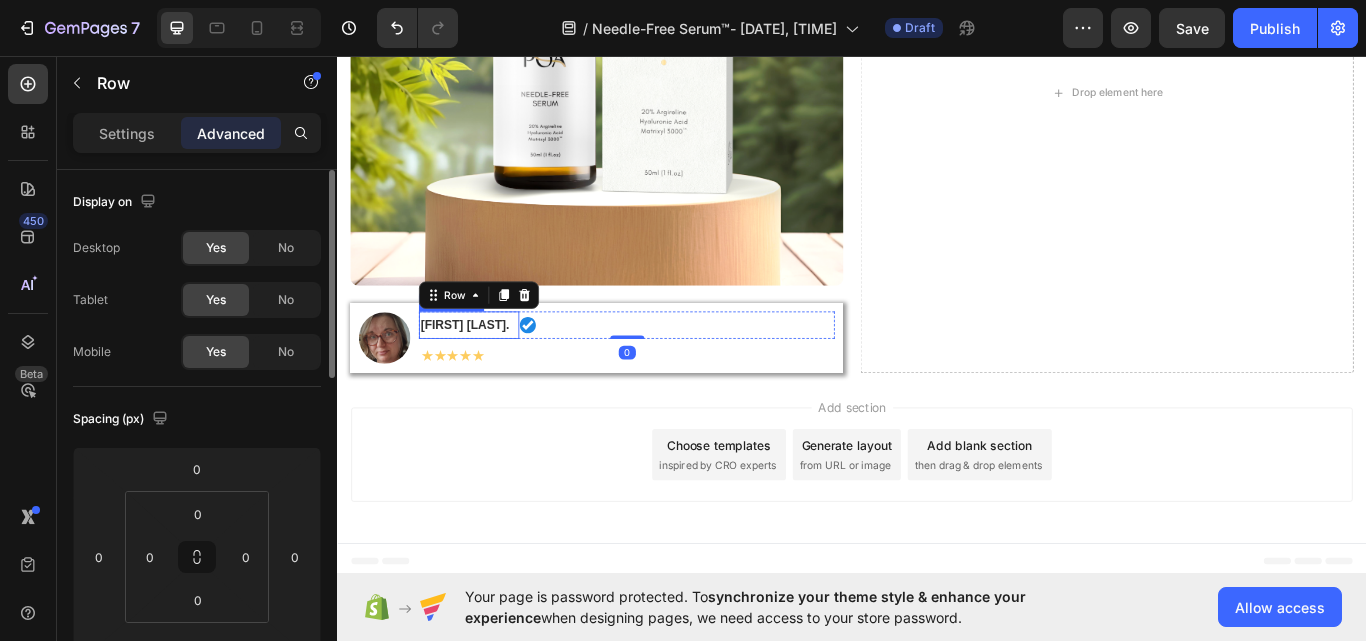 click on "[FIRST] [LAST]." at bounding box center (485, 371) 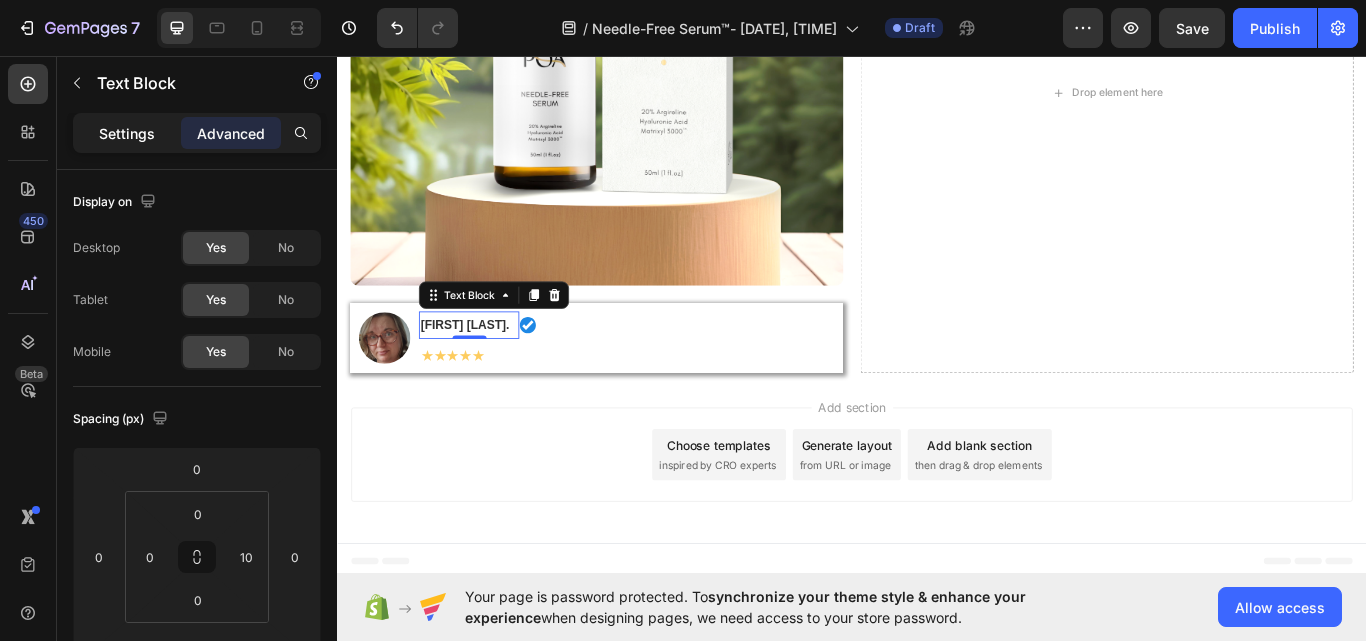 click on "Settings" at bounding box center [127, 133] 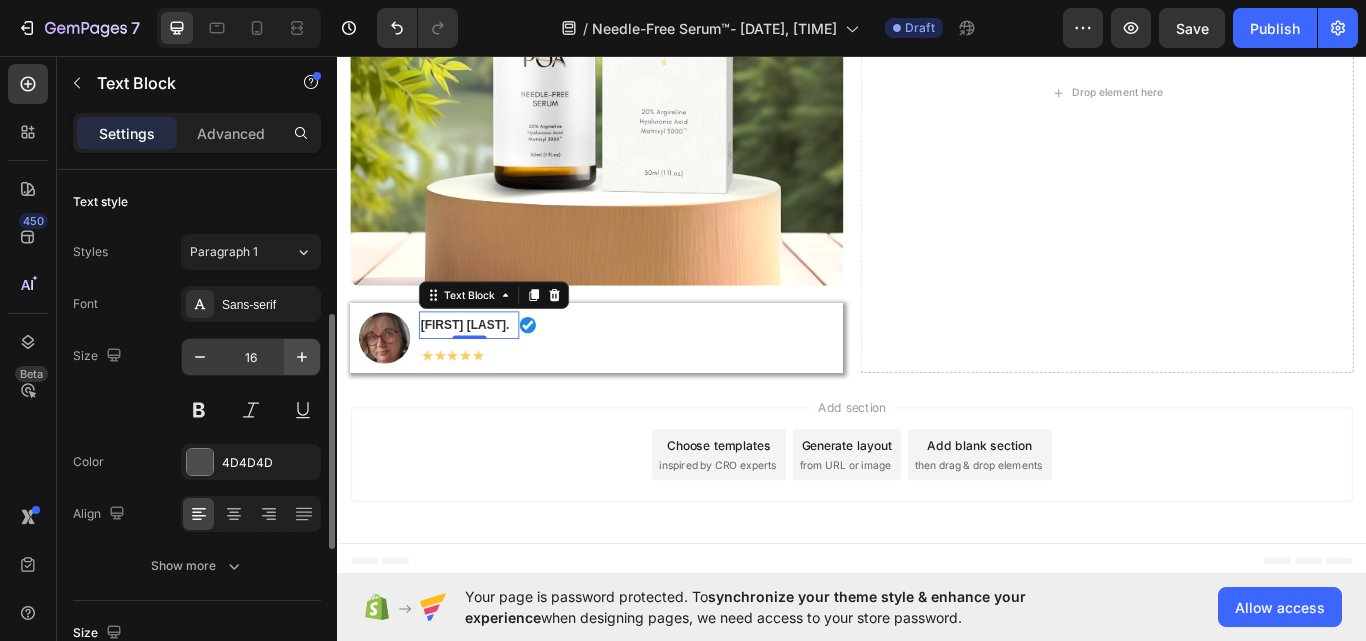 scroll, scrollTop: 200, scrollLeft: 0, axis: vertical 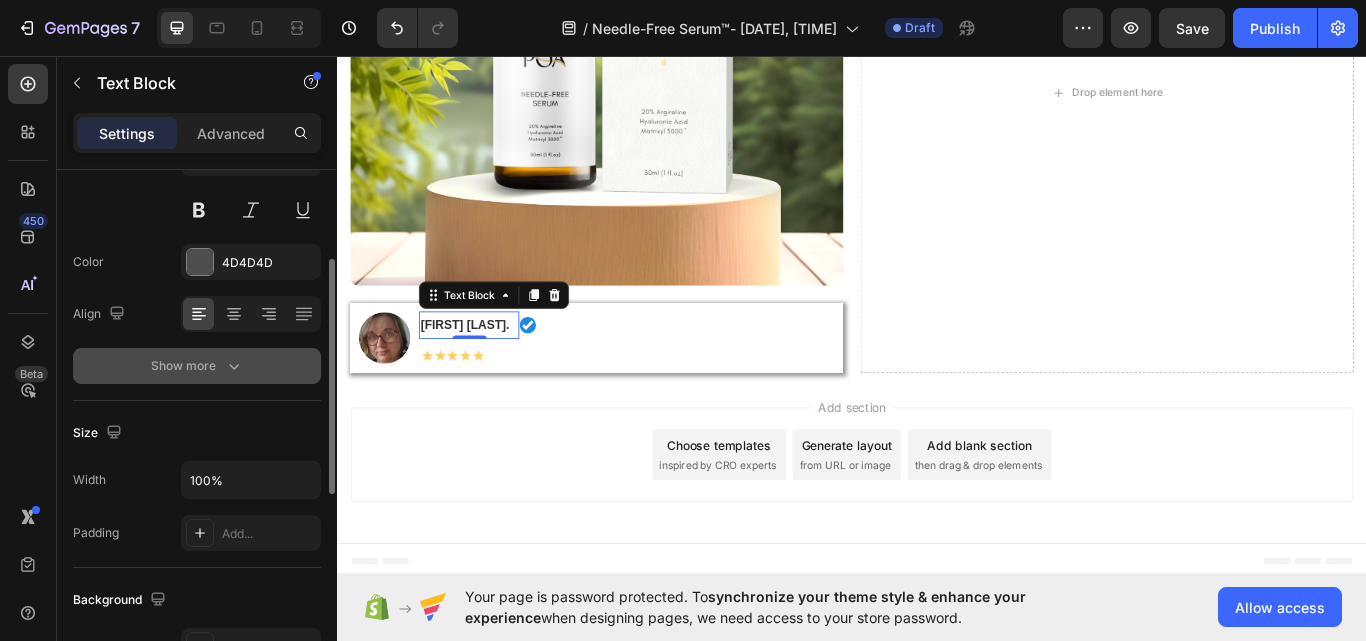 click on "Show more" at bounding box center [197, 366] 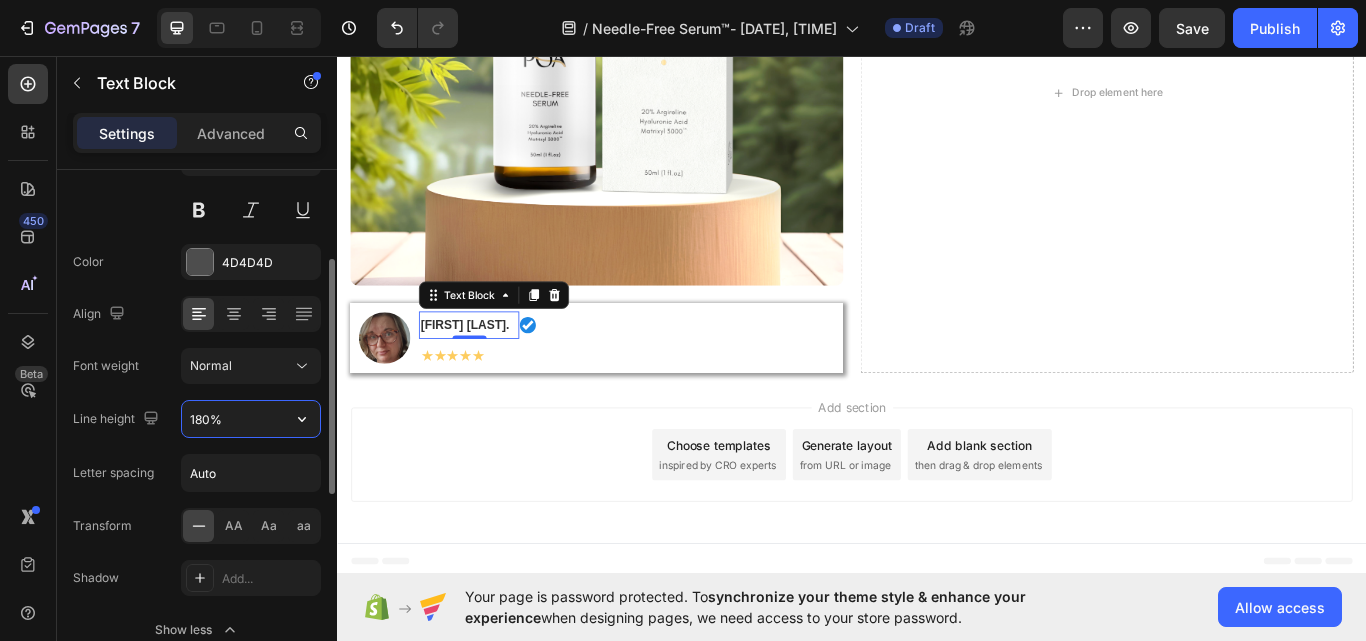 click on "180%" at bounding box center [251, 419] 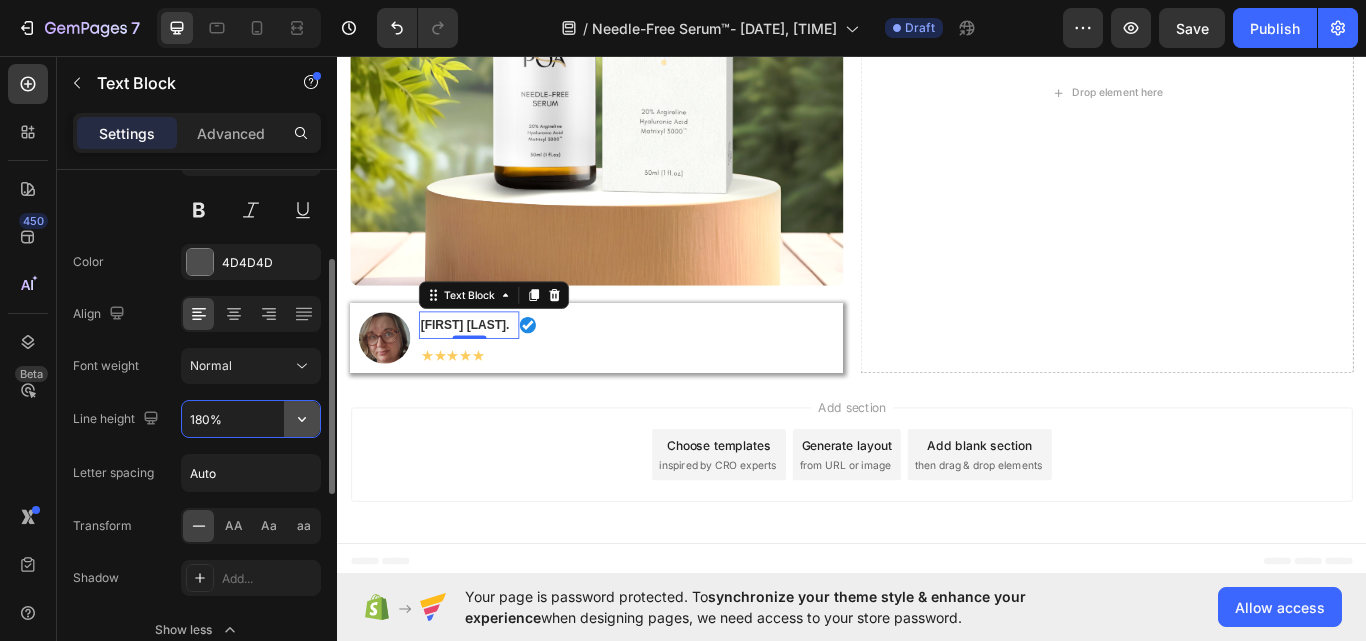 click 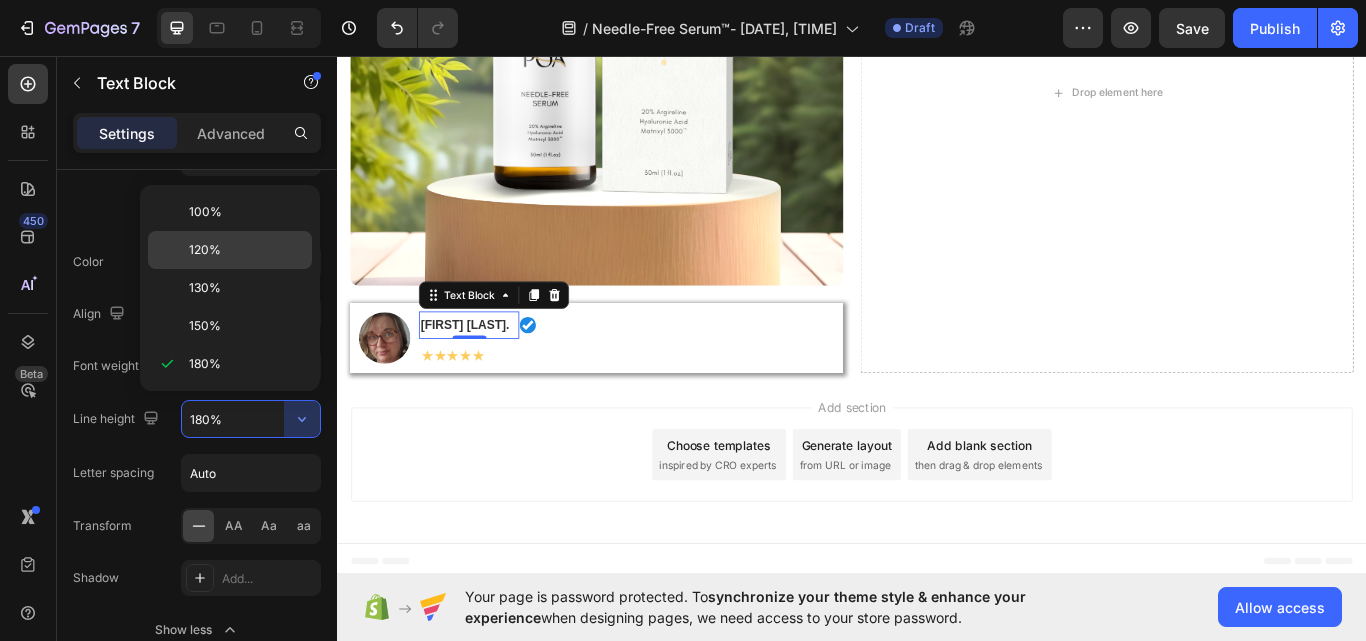 click on "120%" at bounding box center (246, 250) 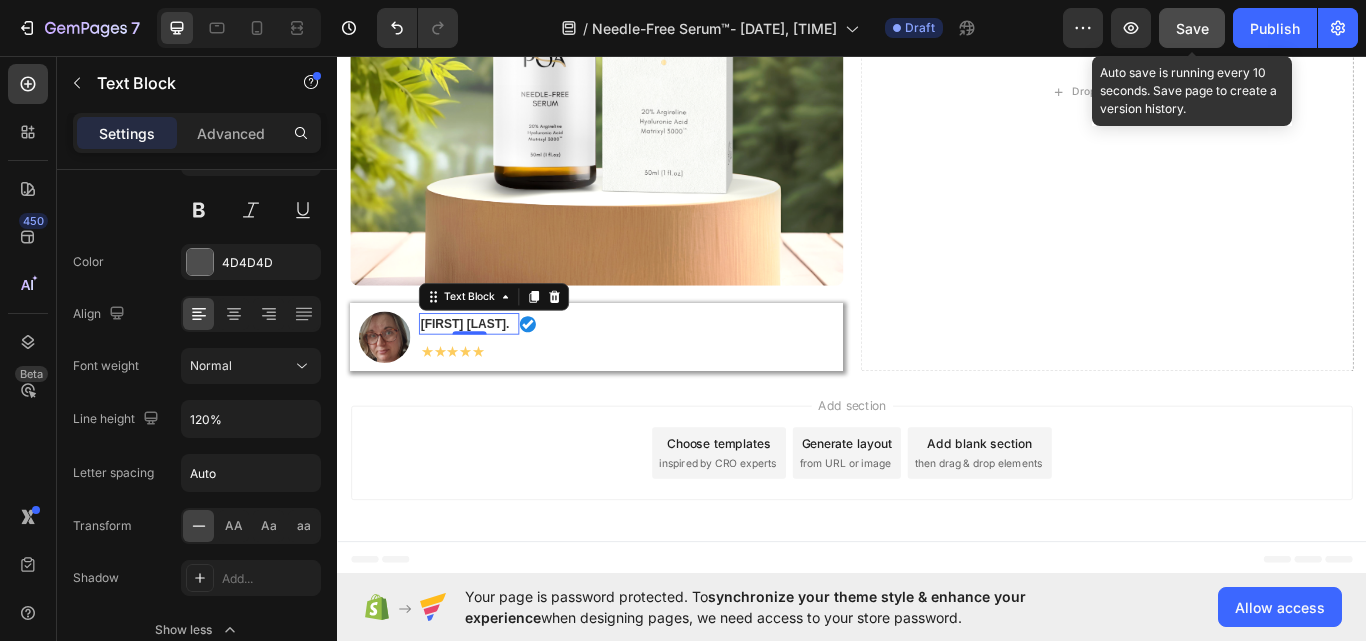 click on "Save" at bounding box center [1192, 28] 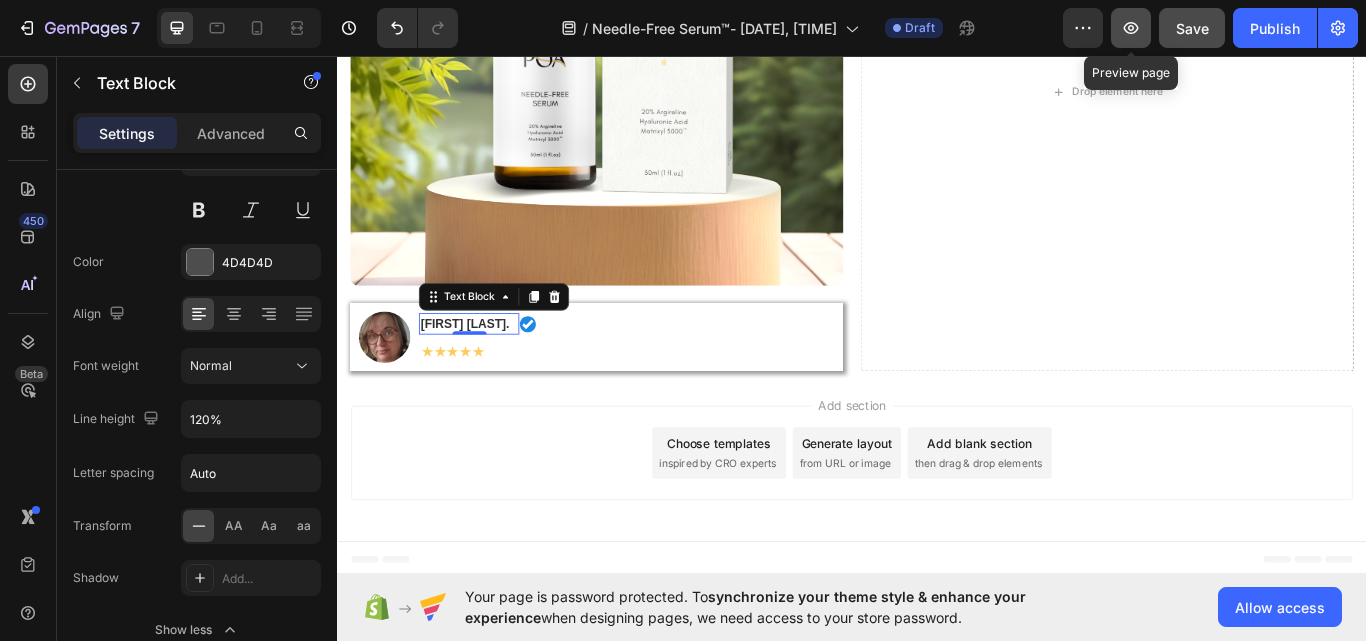 click 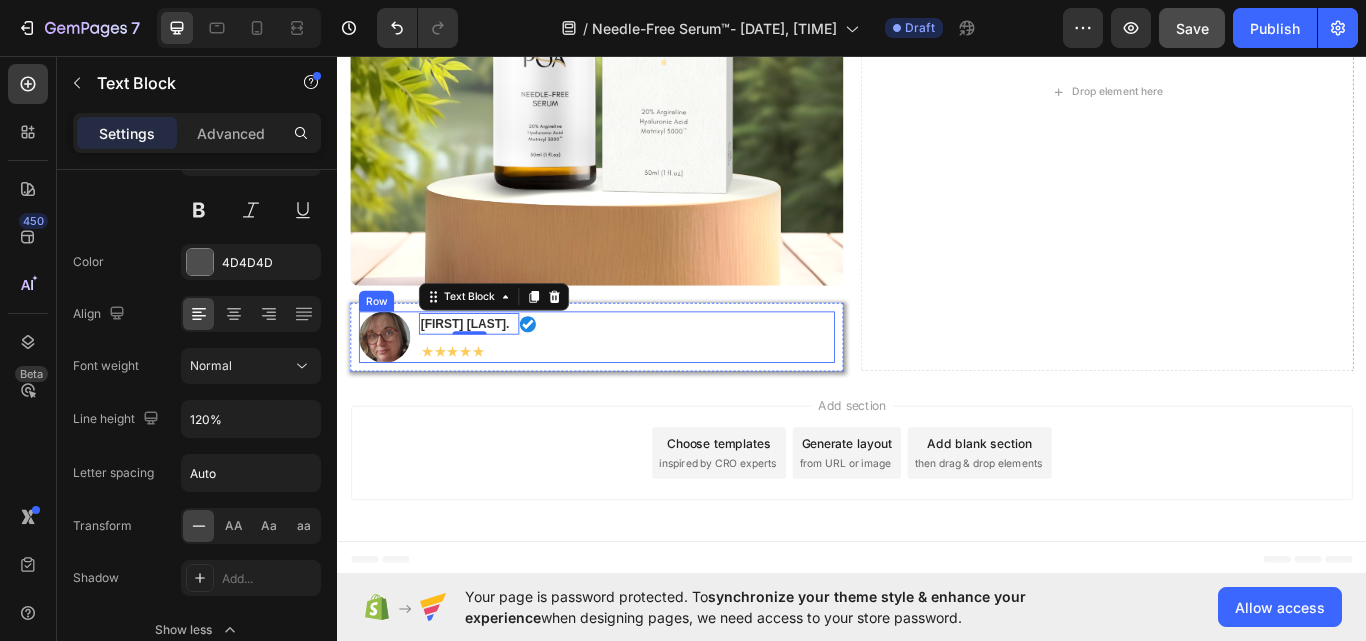 click on "[FIRST] [LAST]. Text Block   0 Image Row ★★★★★ Text Block" at bounding box center [674, 385] 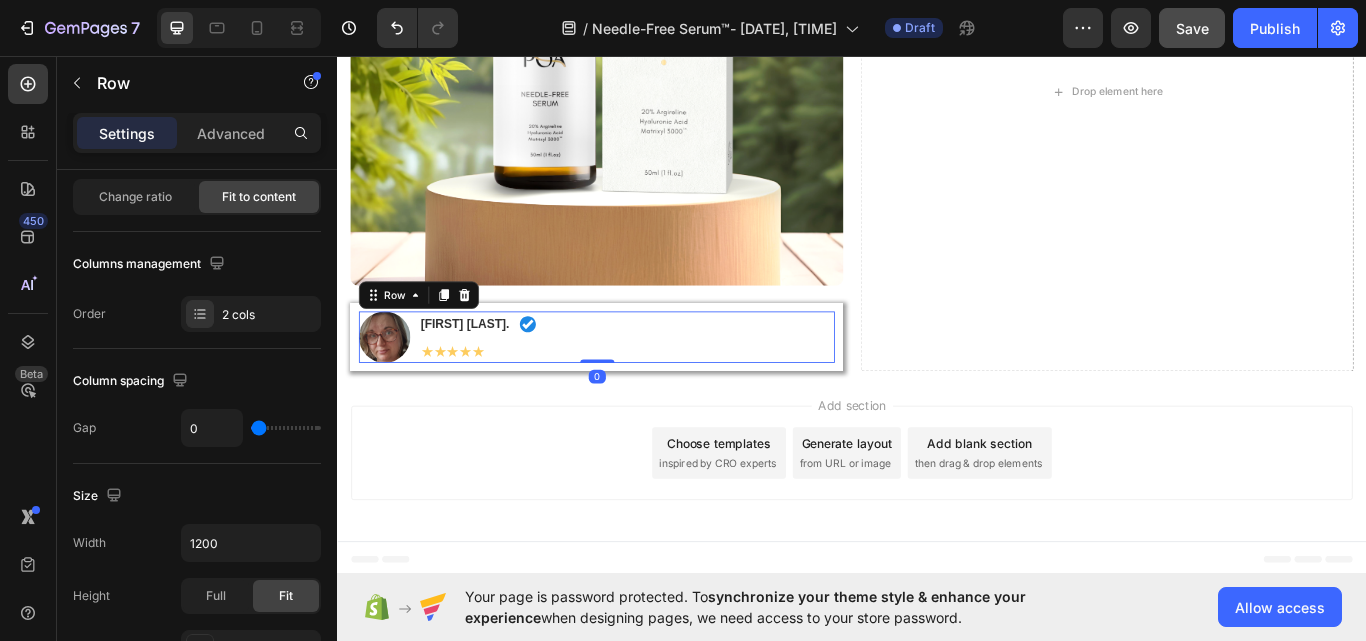 scroll, scrollTop: 0, scrollLeft: 0, axis: both 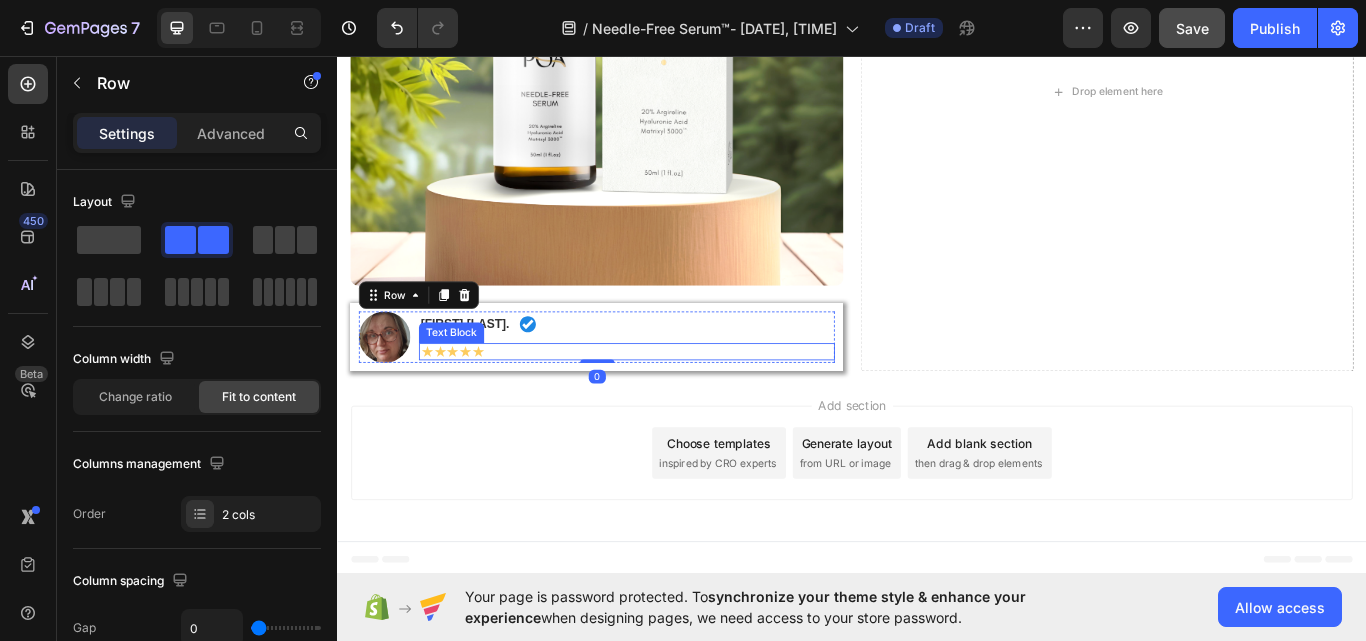 click on "★★★★★" at bounding box center (471, 401) 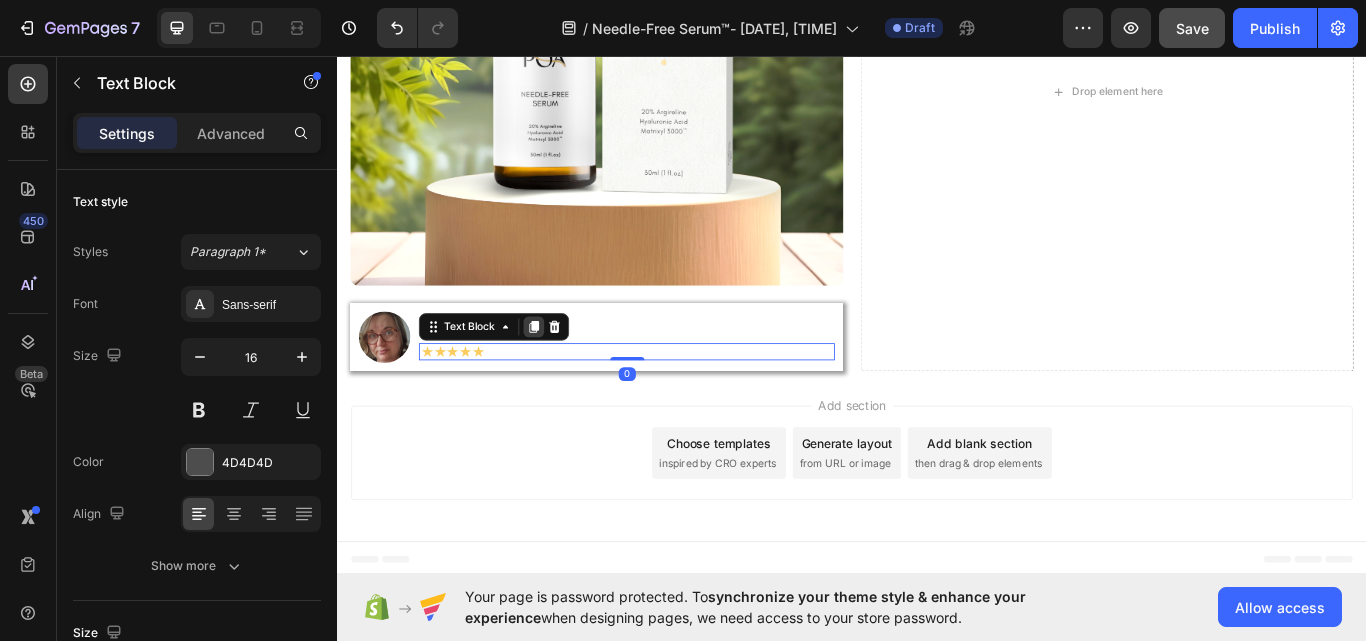 click 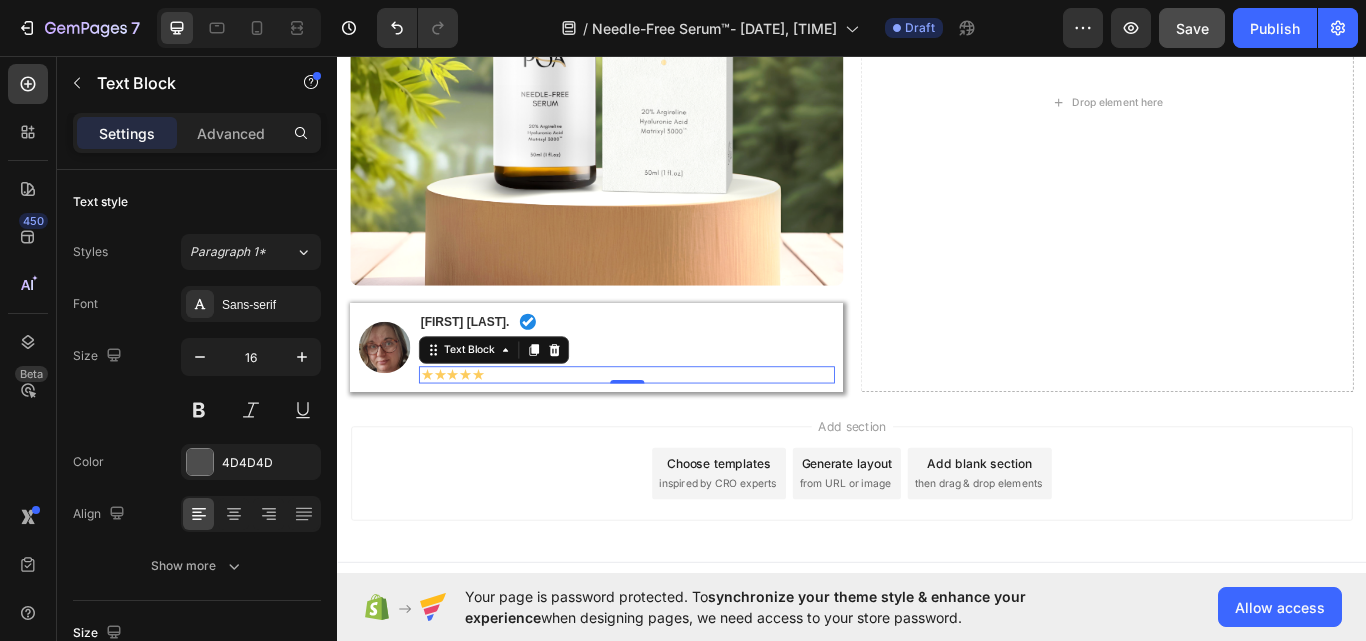 drag, startPoint x: 560, startPoint y: 398, endPoint x: 479, endPoint y: 429, distance: 86.72946 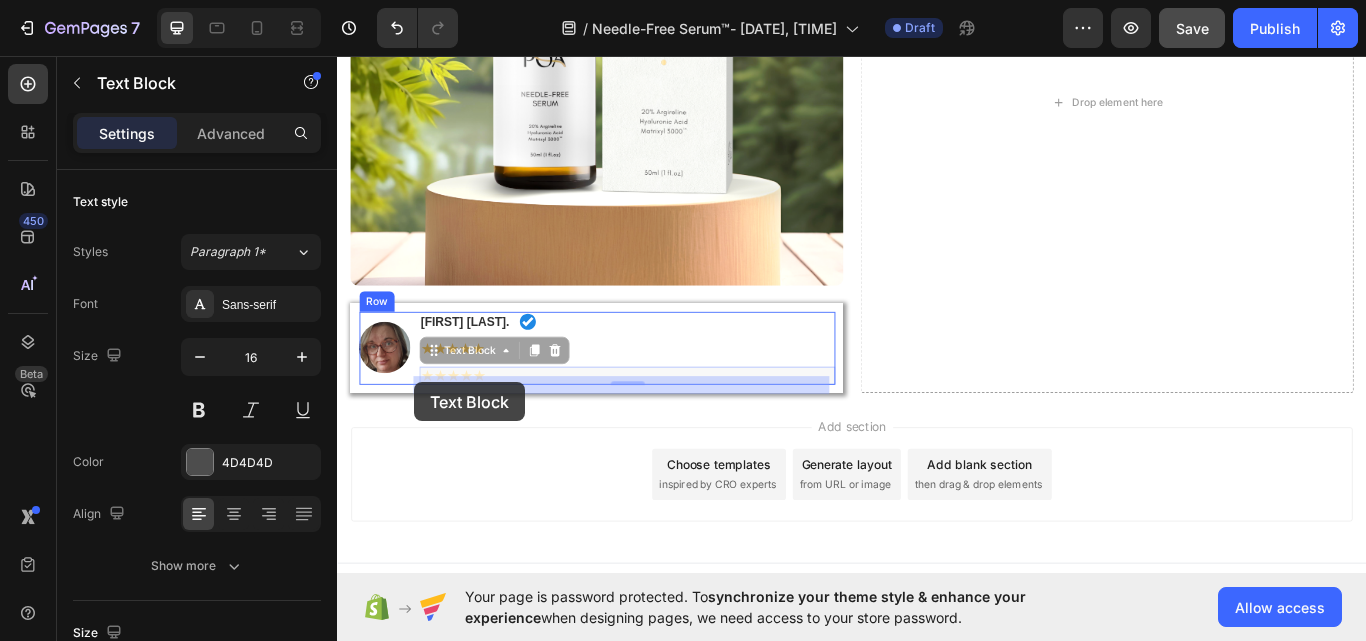 drag, startPoint x: 438, startPoint y: 404, endPoint x: 427, endPoint y: 437, distance: 34.785053 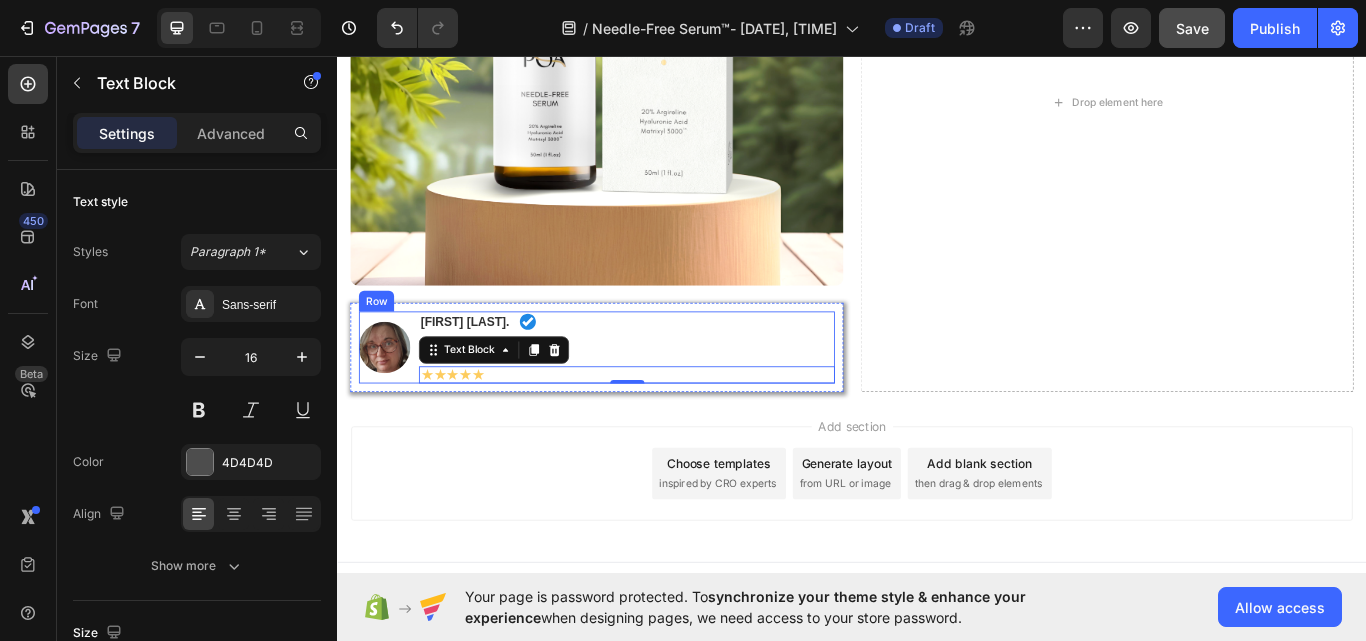scroll, scrollTop: 467, scrollLeft: 0, axis: vertical 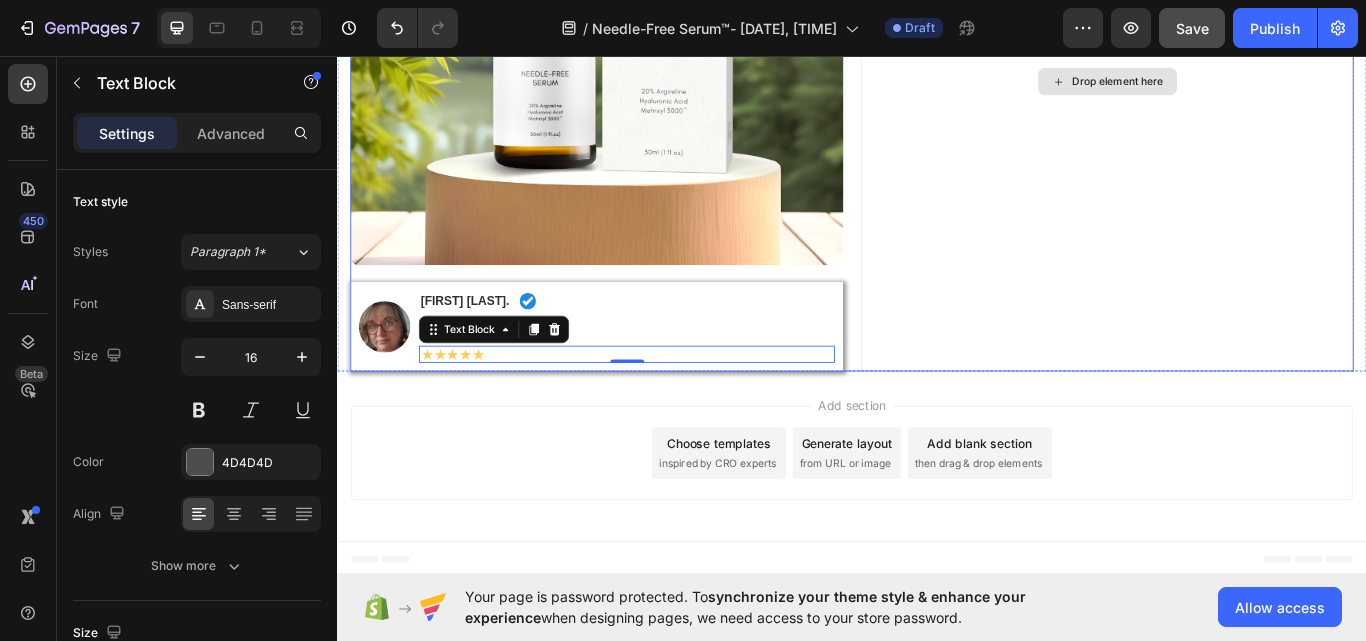 click on "Drop element here" at bounding box center (1234, 87) 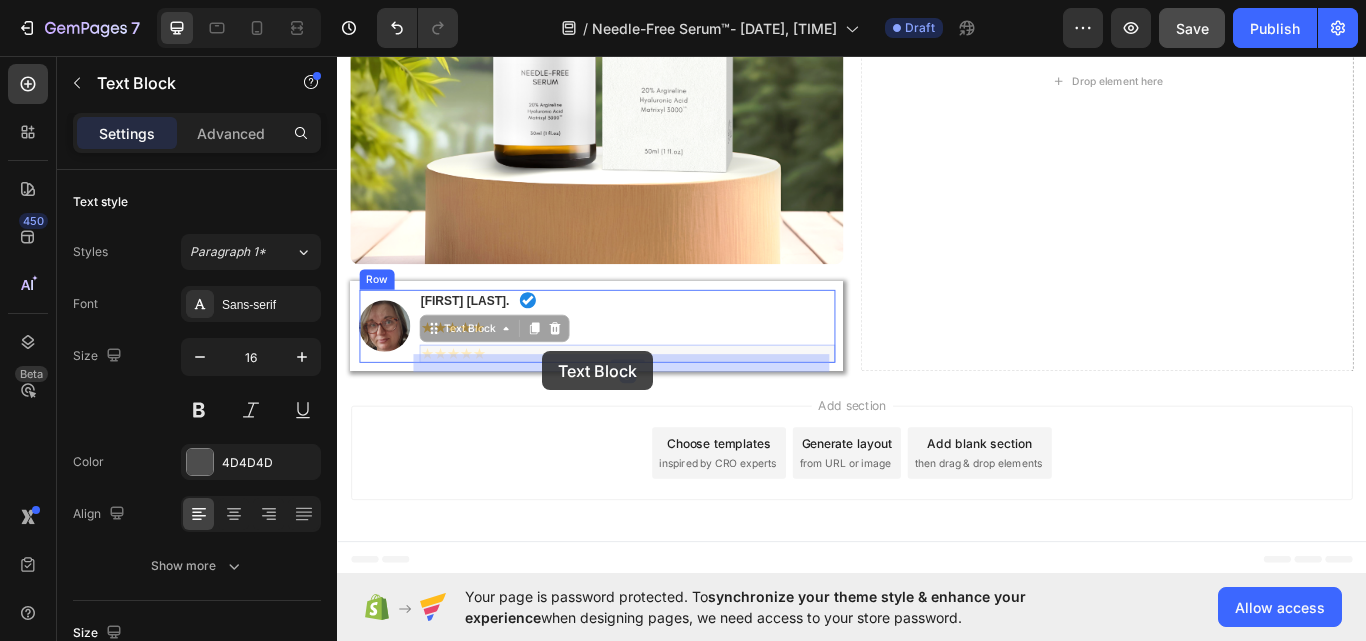 drag, startPoint x: 587, startPoint y: 399, endPoint x: 576, endPoint y: 401, distance: 11.18034 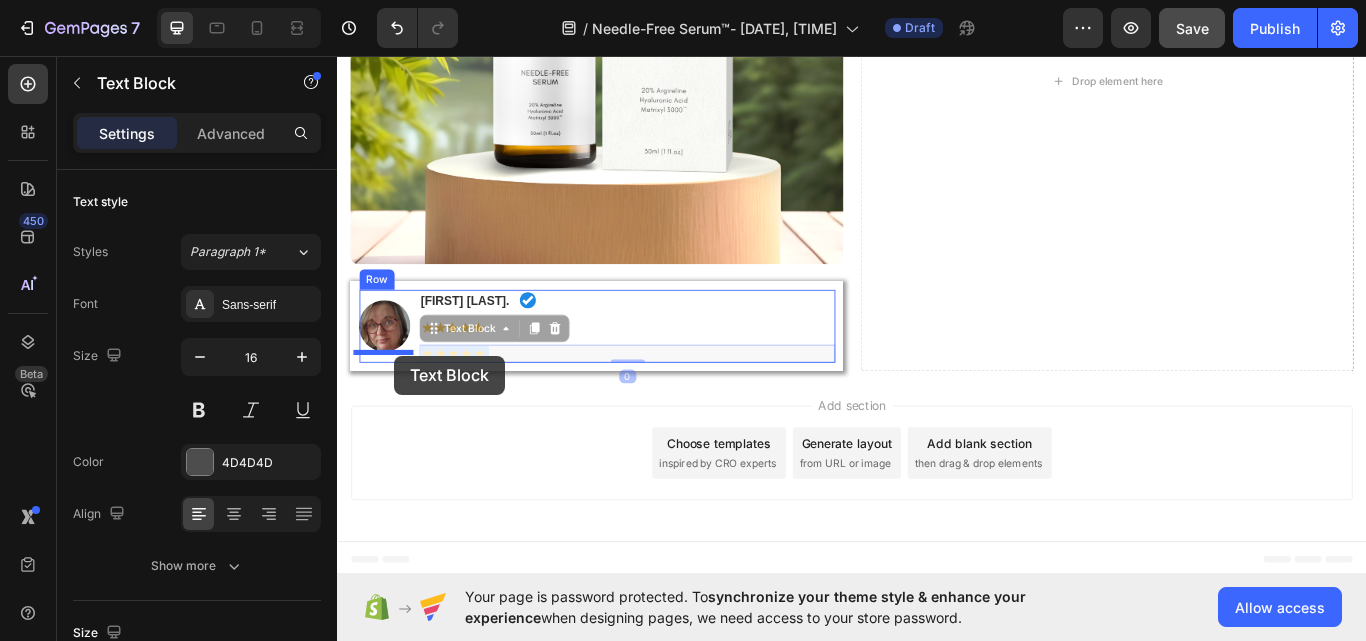 drag, startPoint x: 558, startPoint y: 401, endPoint x: 404, endPoint y: 406, distance: 154.08115 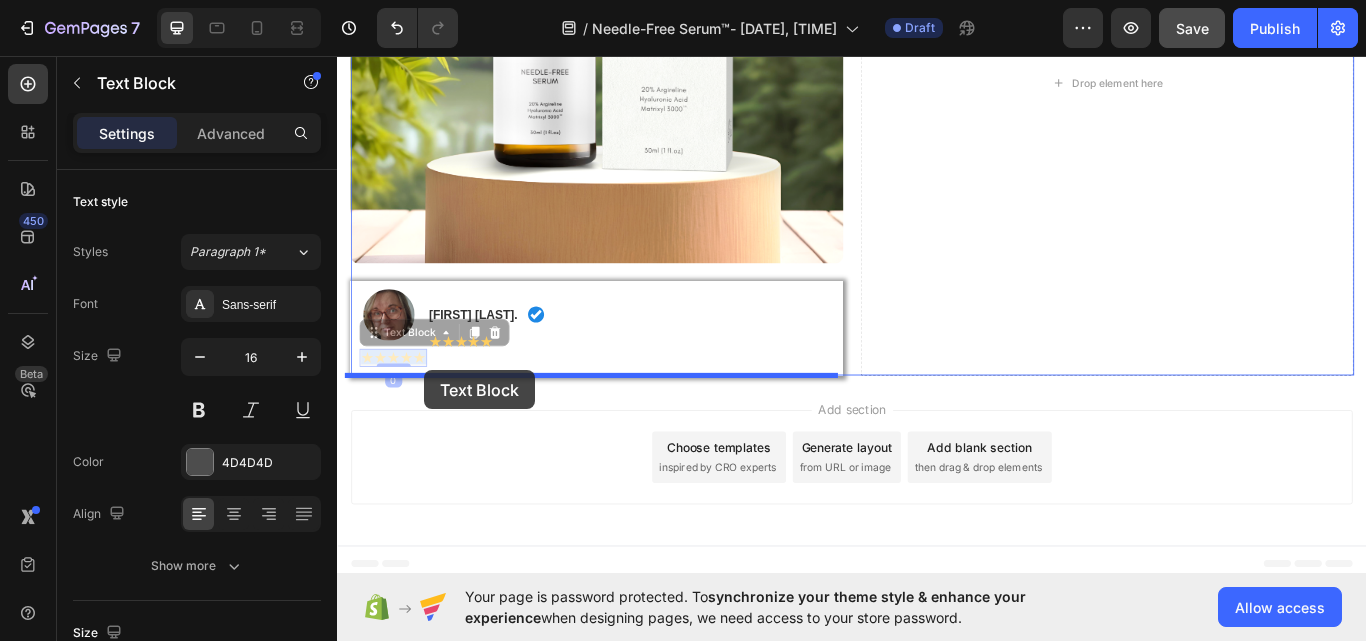 drag, startPoint x: 401, startPoint y: 407, endPoint x: 439, endPoint y: 423, distance: 41.231056 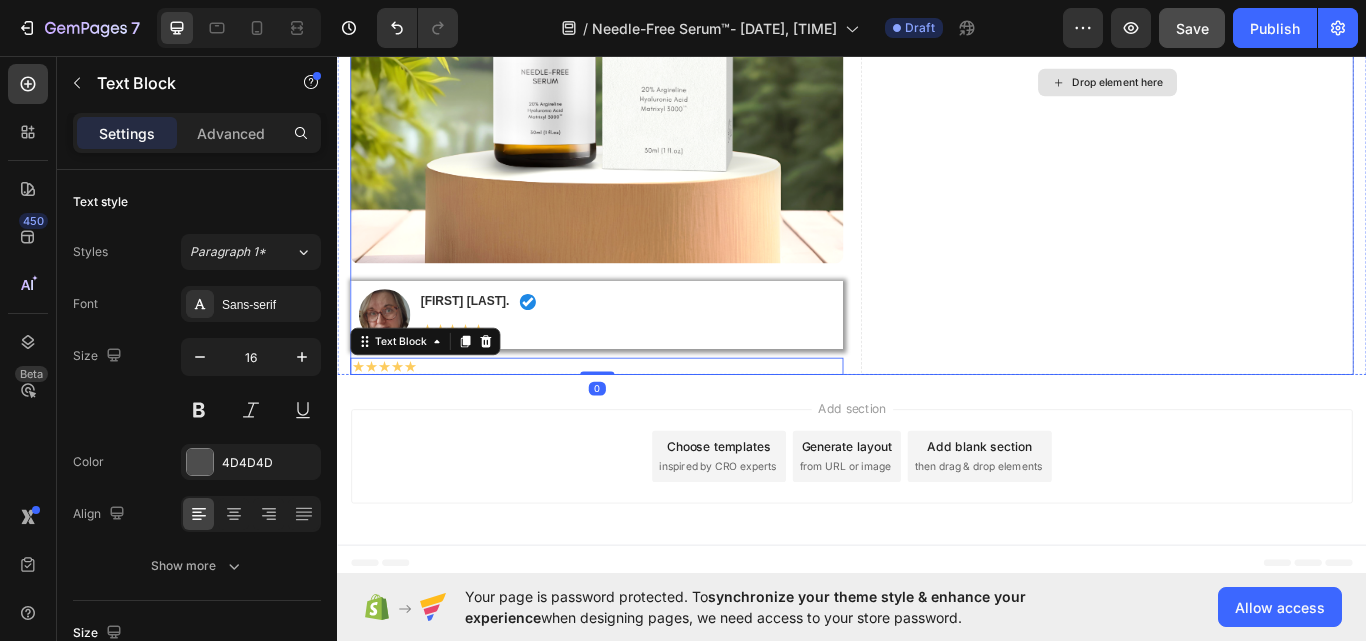 click on "Drop element here" at bounding box center (1234, 88) 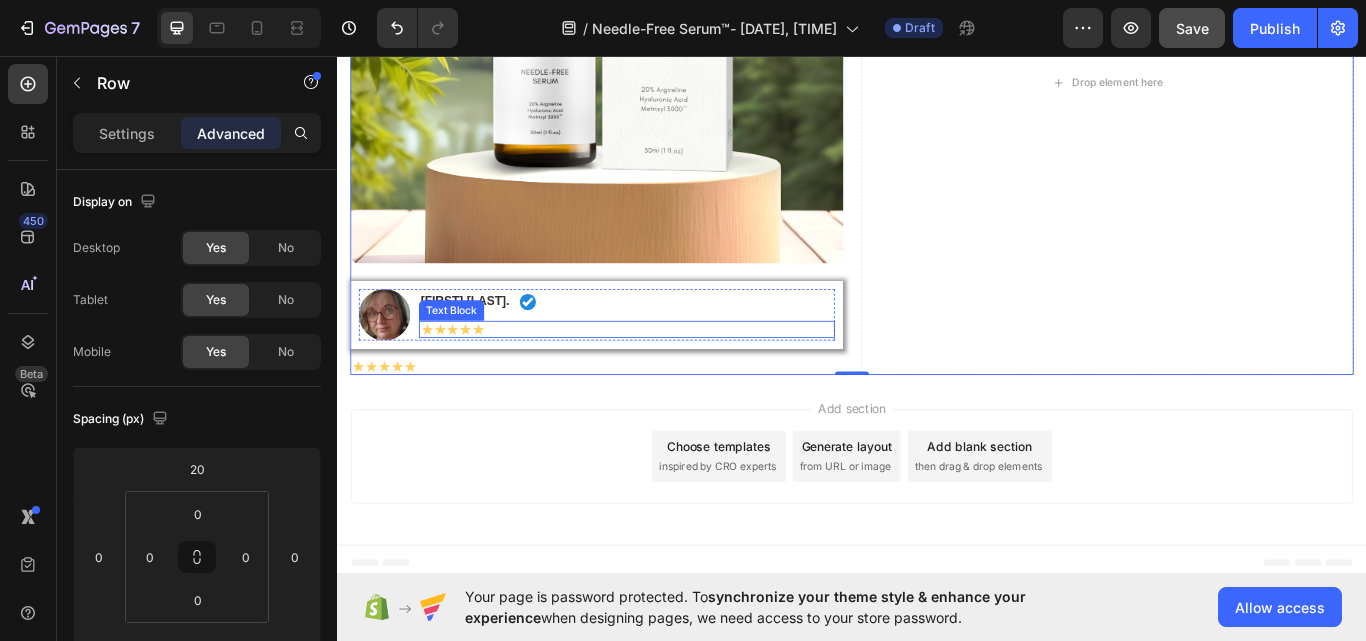 click on "★★★★★" at bounding box center (674, 376) 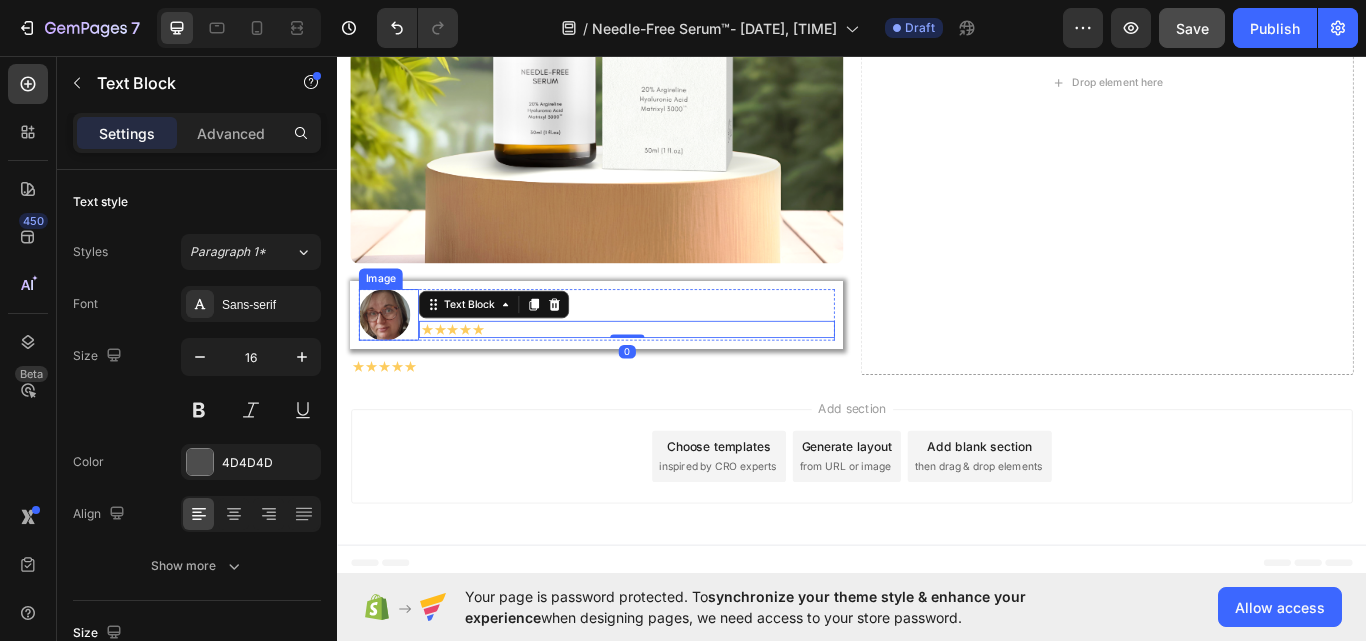 click on "Image" at bounding box center [397, 359] 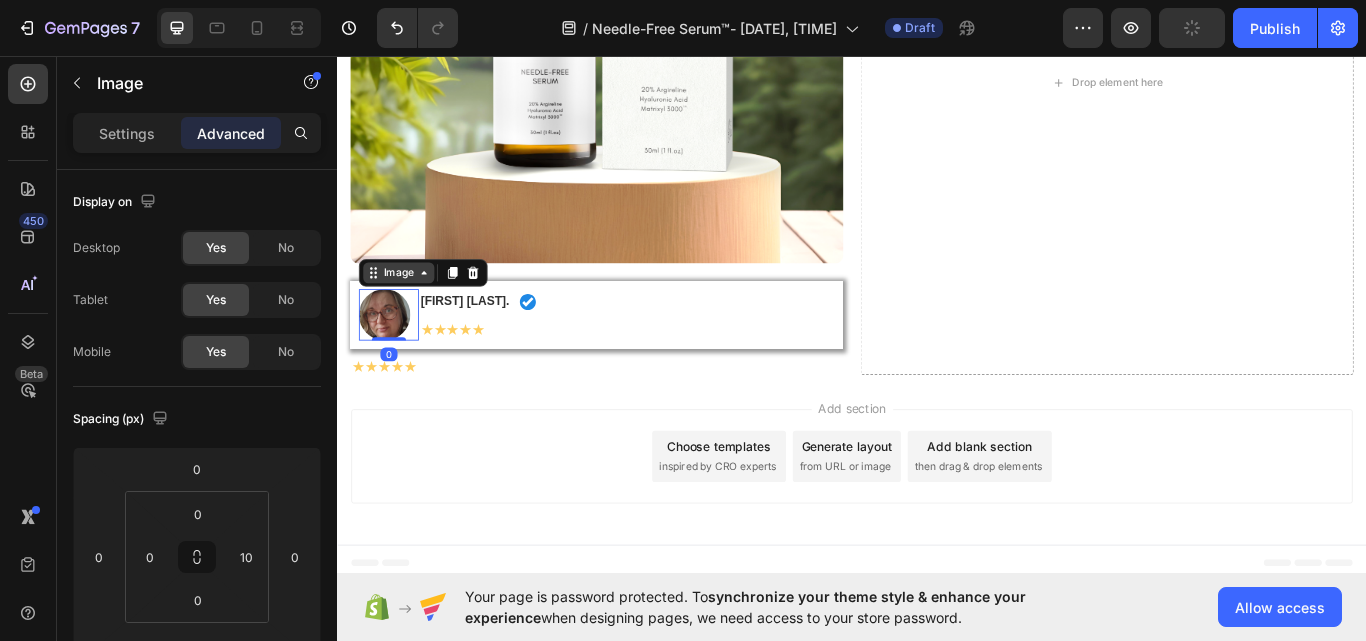 click on "Image" at bounding box center (408, 310) 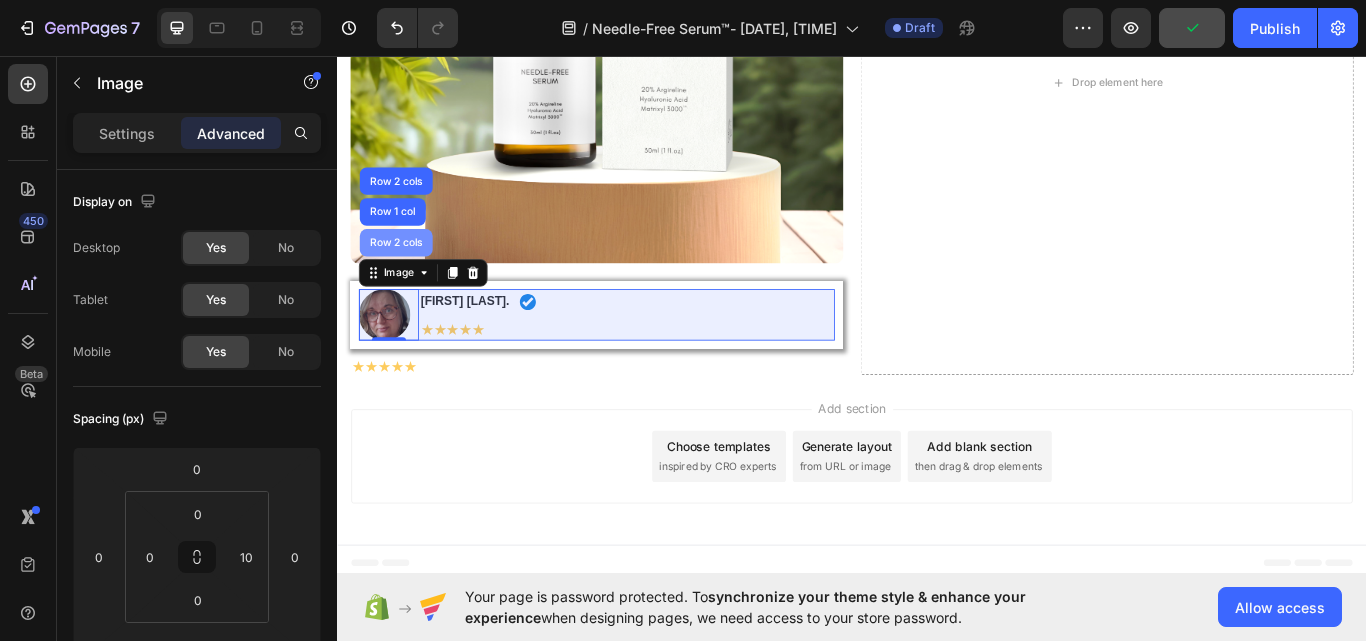 click on "Row 2 cols" at bounding box center [405, 275] 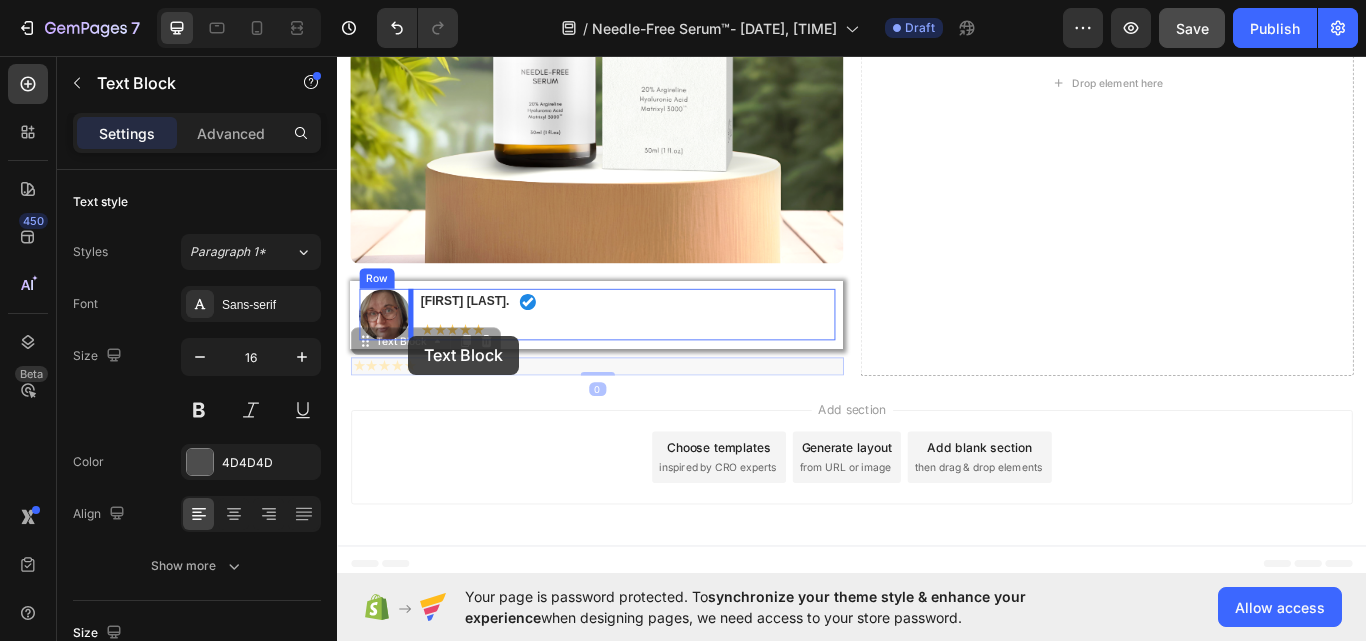 drag, startPoint x: 403, startPoint y: 422, endPoint x: 420, endPoint y: 383, distance: 42.544094 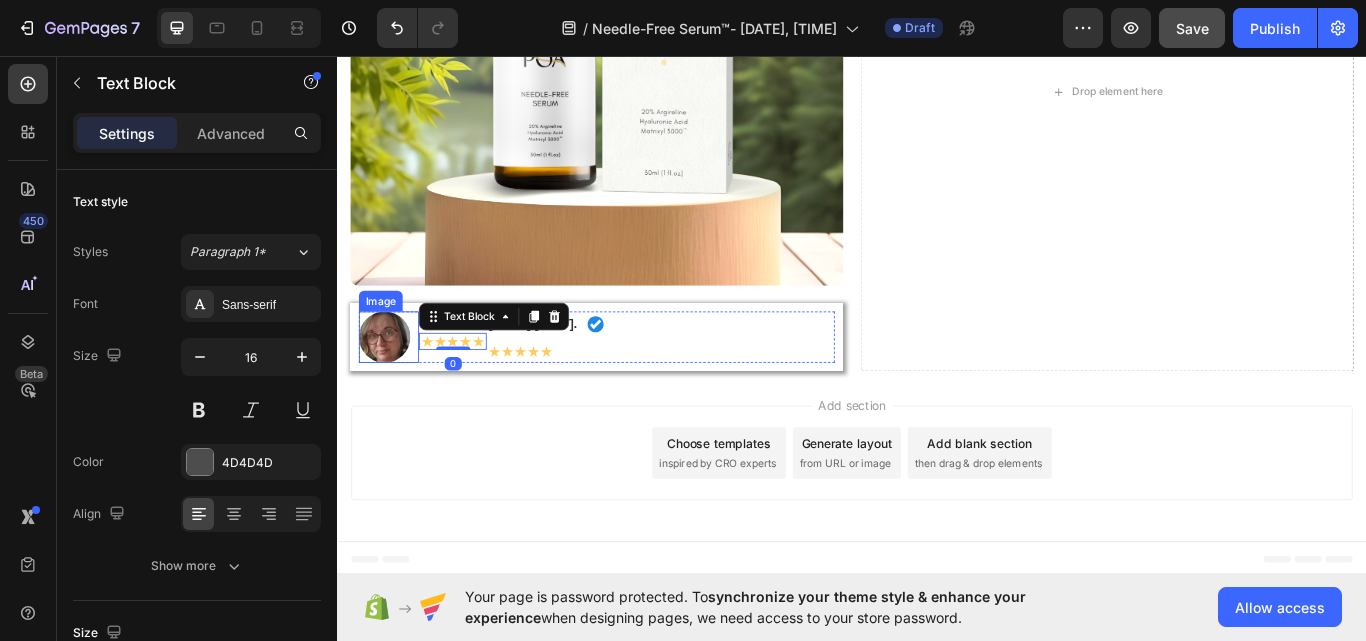 scroll, scrollTop: 441, scrollLeft: 0, axis: vertical 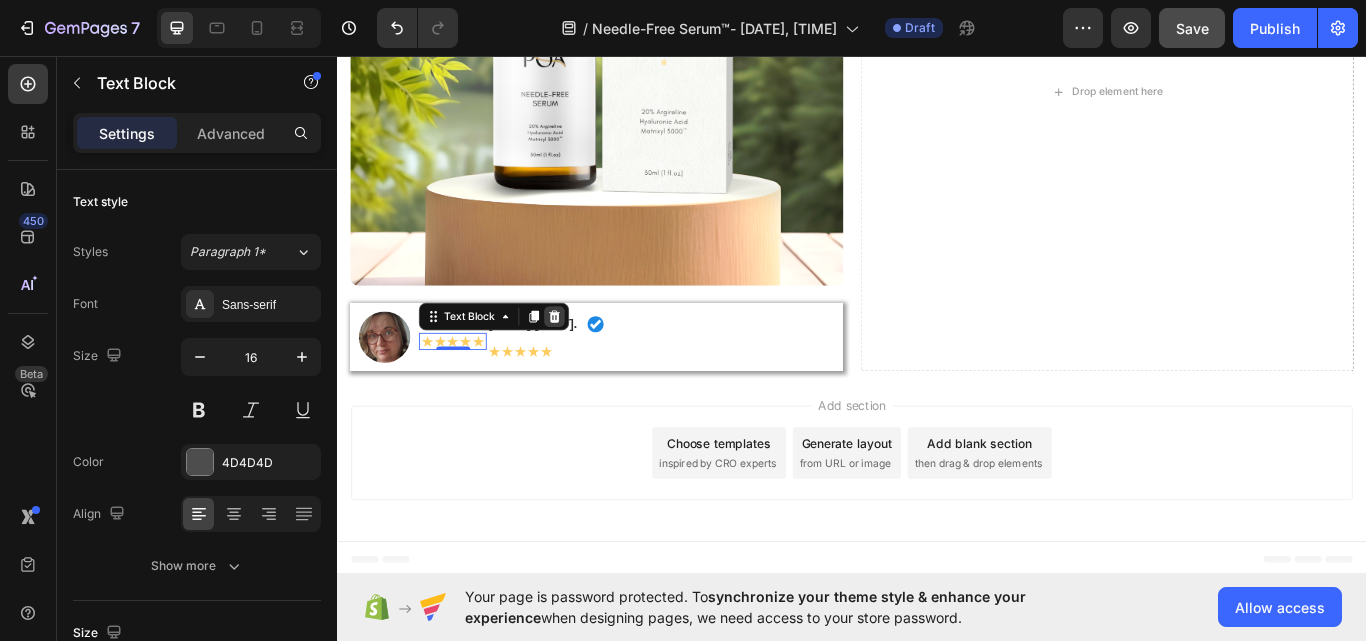 click 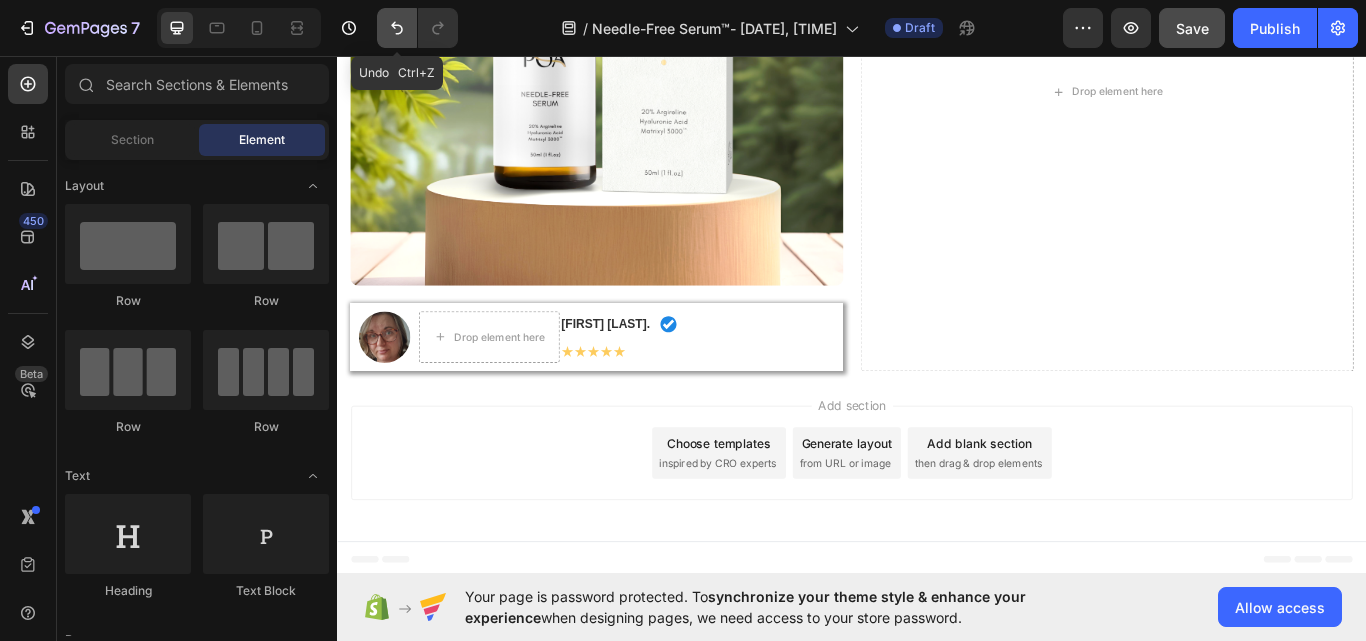 click 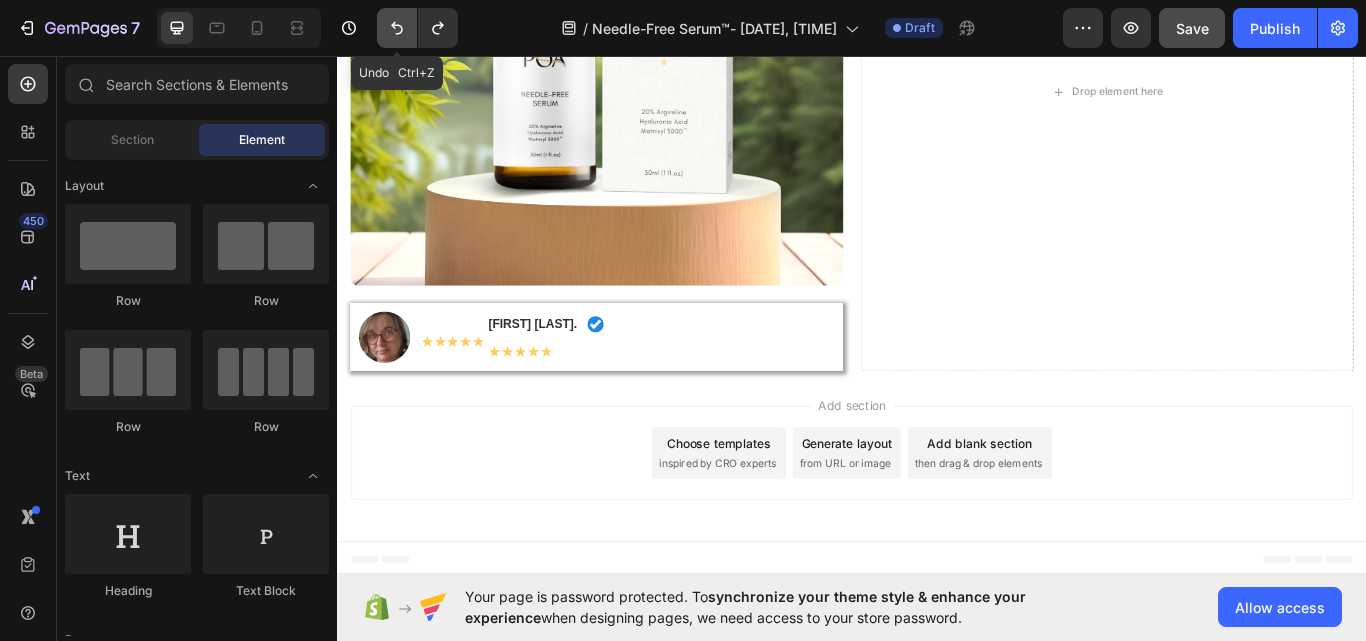 click 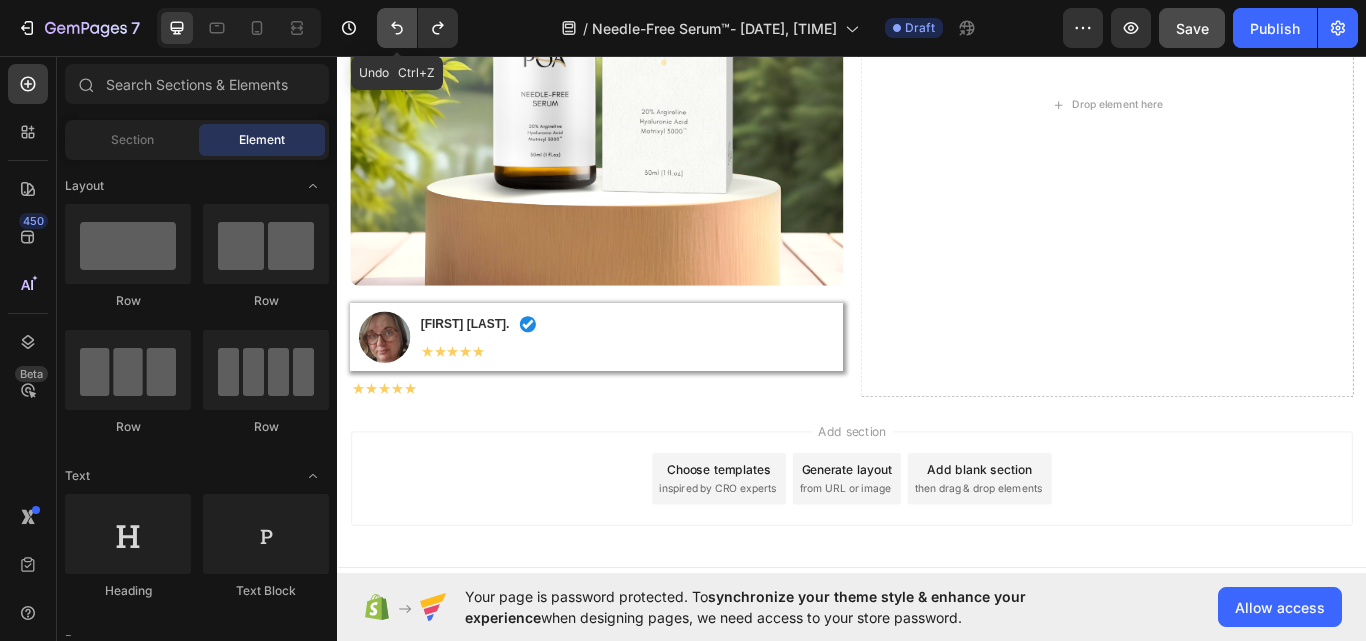 scroll, scrollTop: 467, scrollLeft: 0, axis: vertical 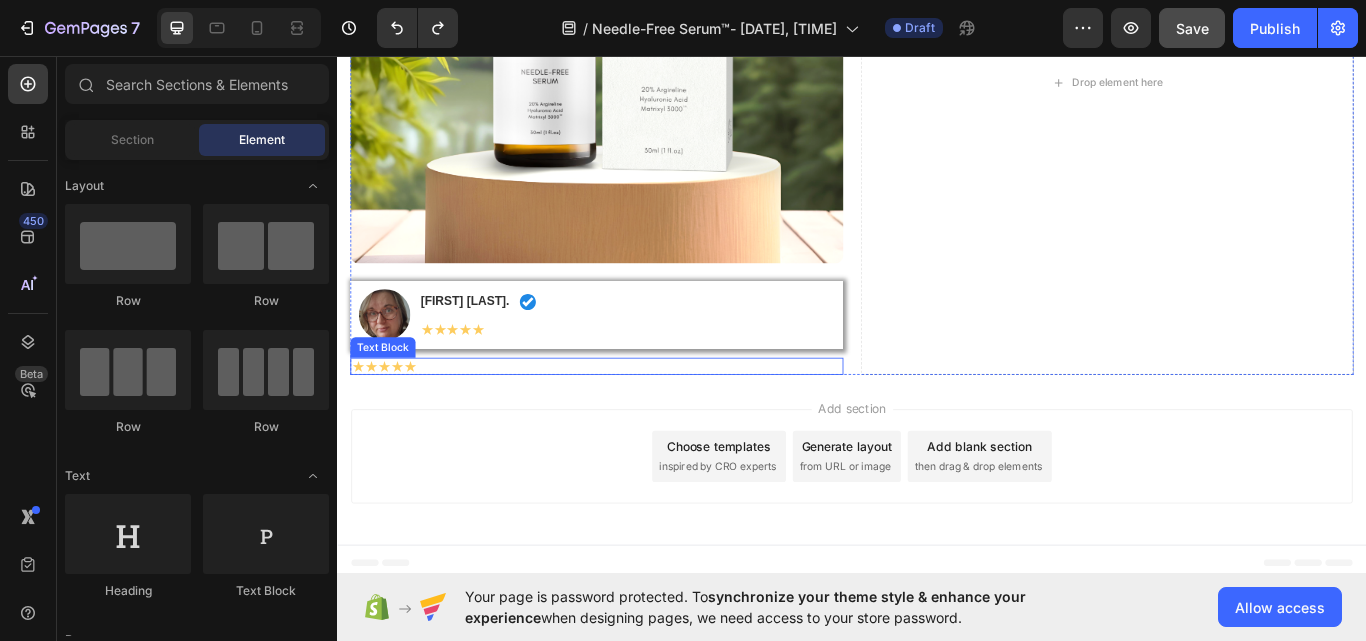 click on "★★★★★" at bounding box center [391, 418] 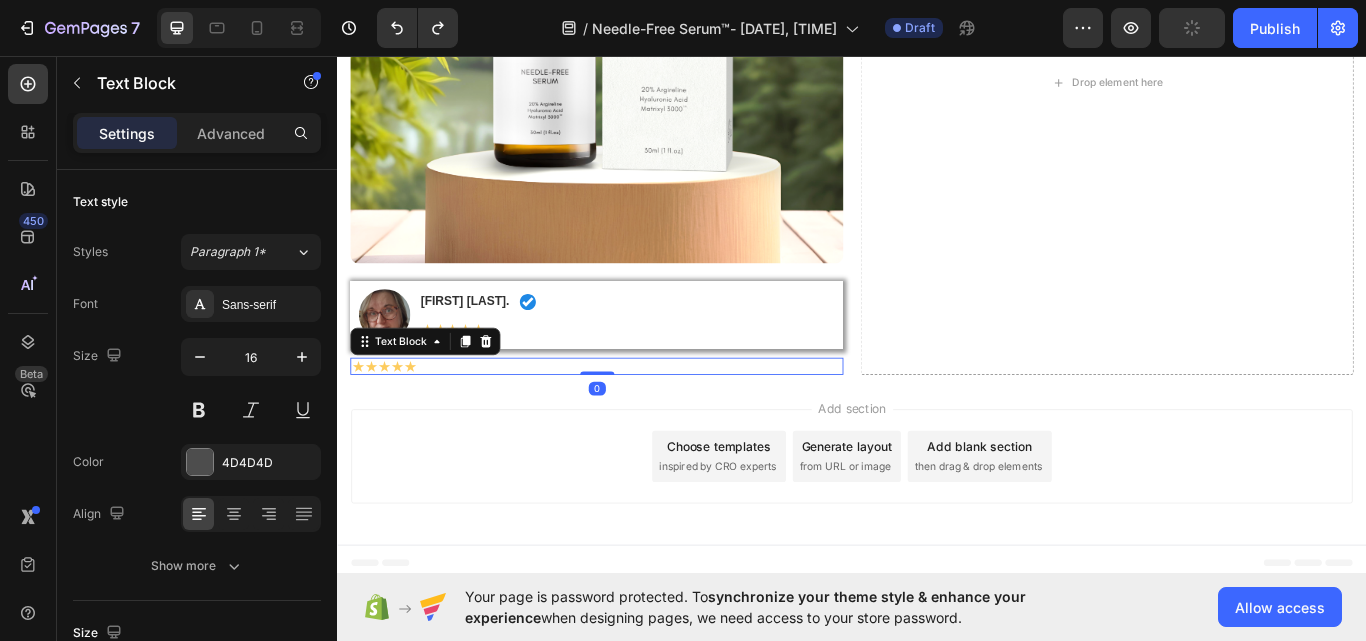 click at bounding box center (510, 390) 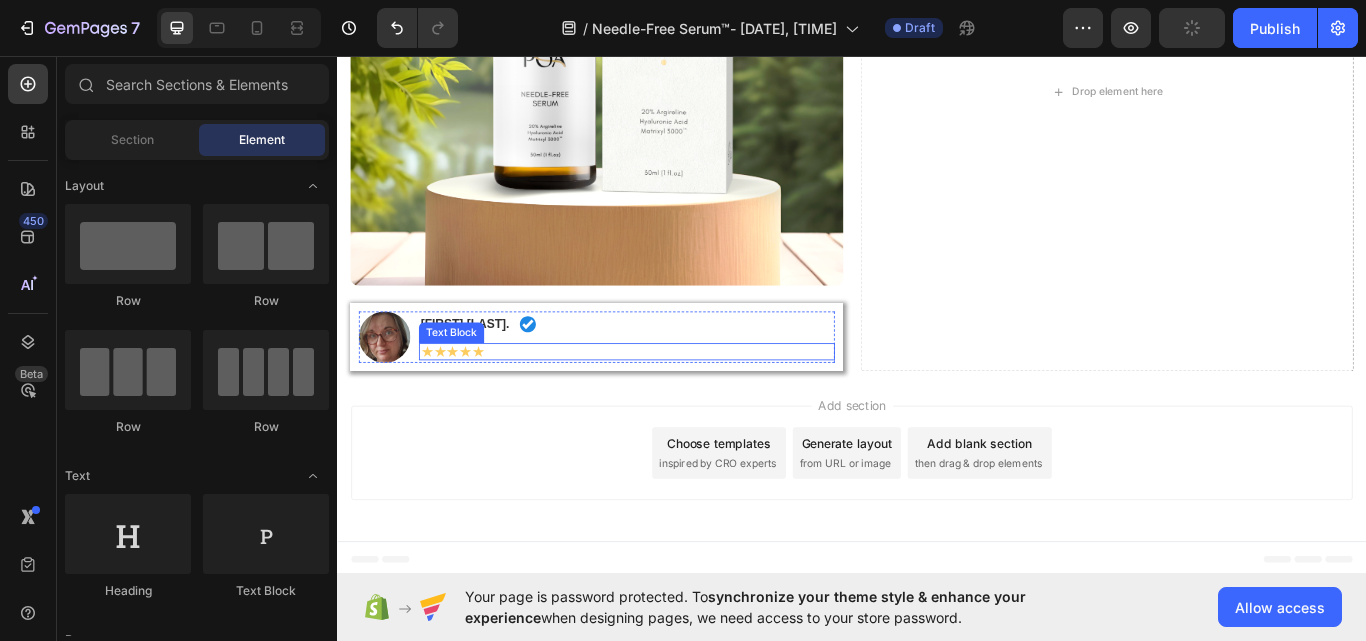 scroll, scrollTop: 441, scrollLeft: 0, axis: vertical 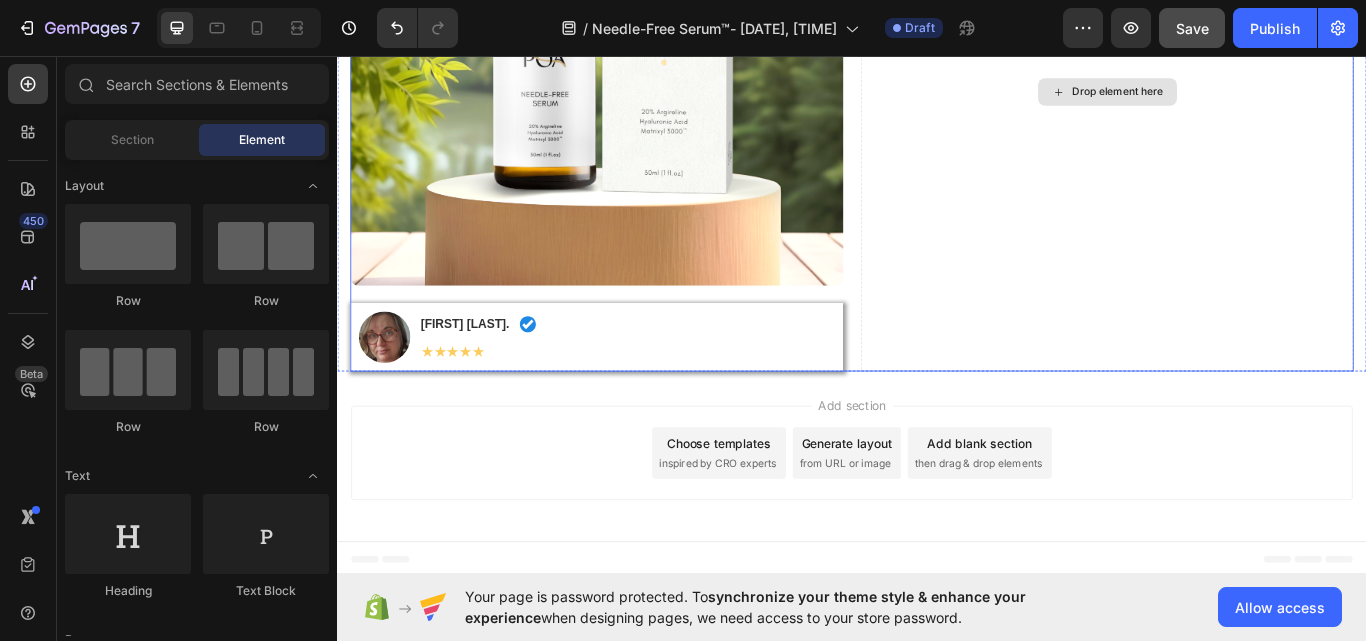 click on "Drop element here" at bounding box center [1234, 99] 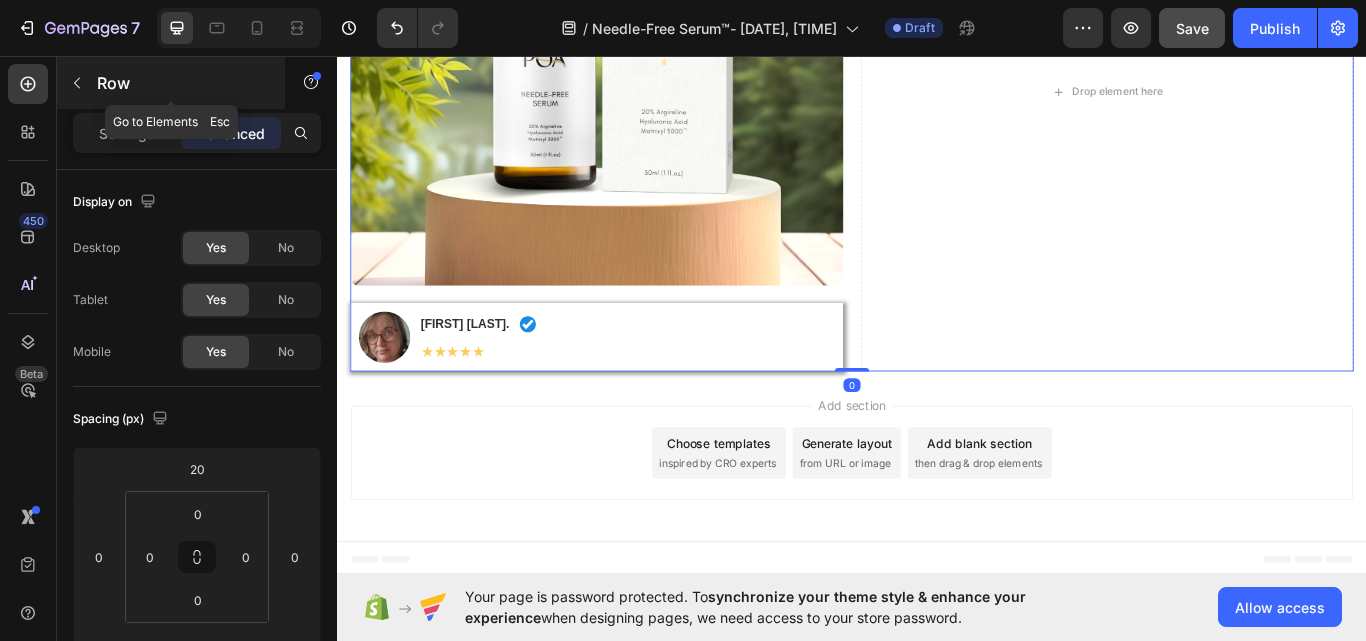 click 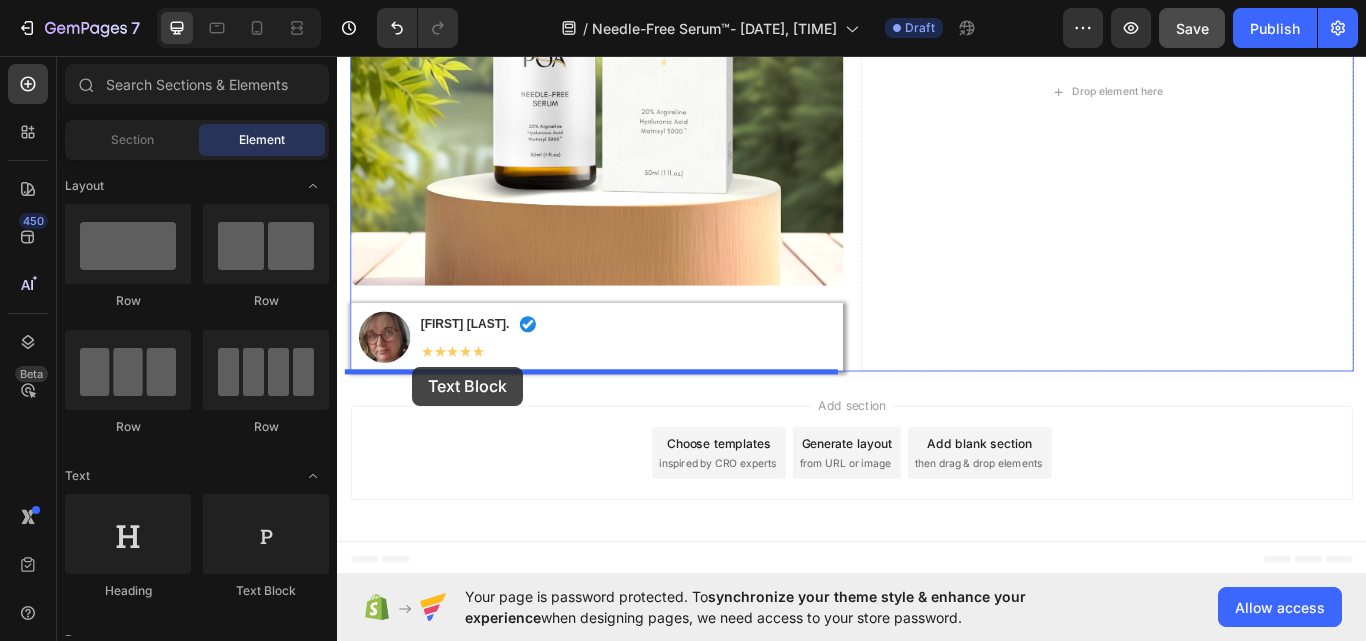 drag, startPoint x: 584, startPoint y: 298, endPoint x: 425, endPoint y: 419, distance: 199.8049 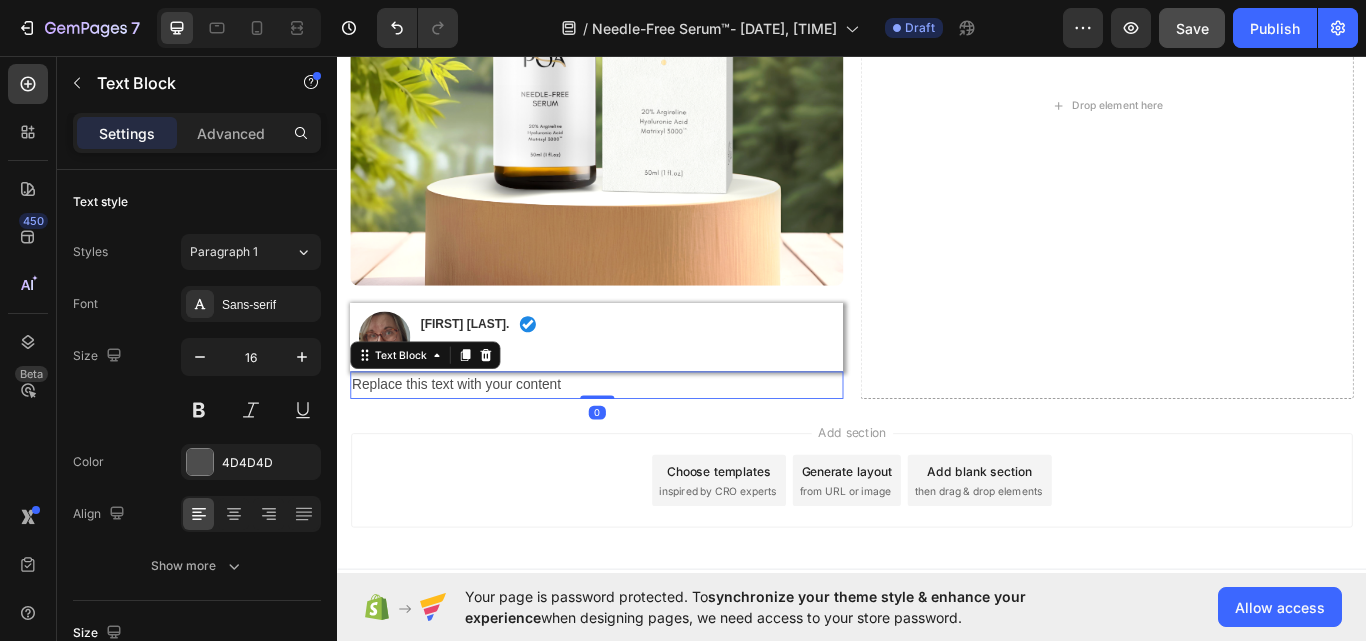scroll, scrollTop: 467, scrollLeft: 0, axis: vertical 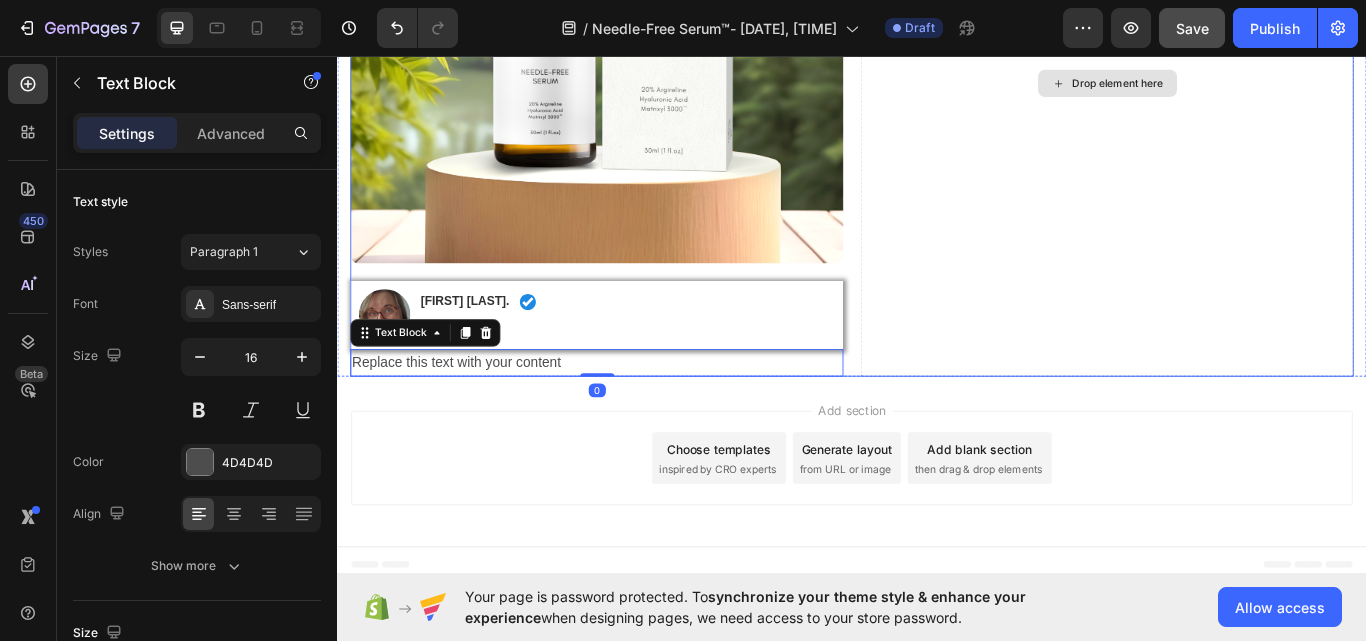click on "Drop element here" at bounding box center (1234, 90) 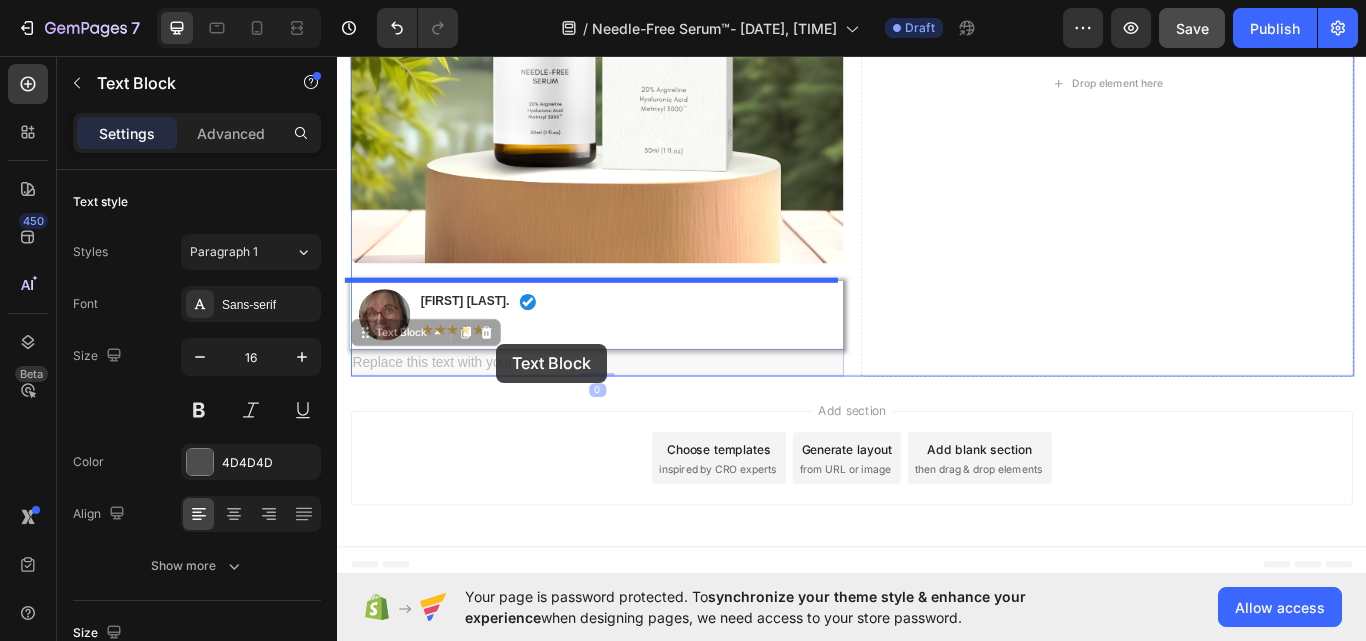drag, startPoint x: 523, startPoint y: 416, endPoint x: 522, endPoint y: 392, distance: 24.020824 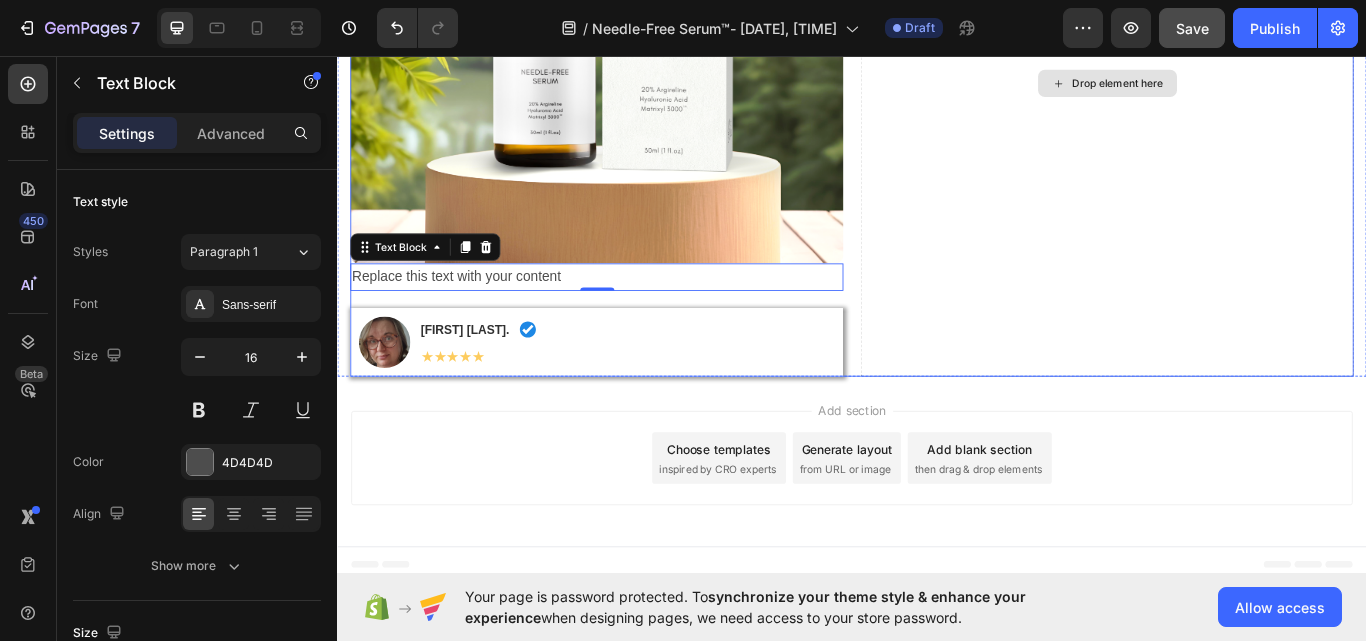 click on "Drop element here" at bounding box center (1234, 90) 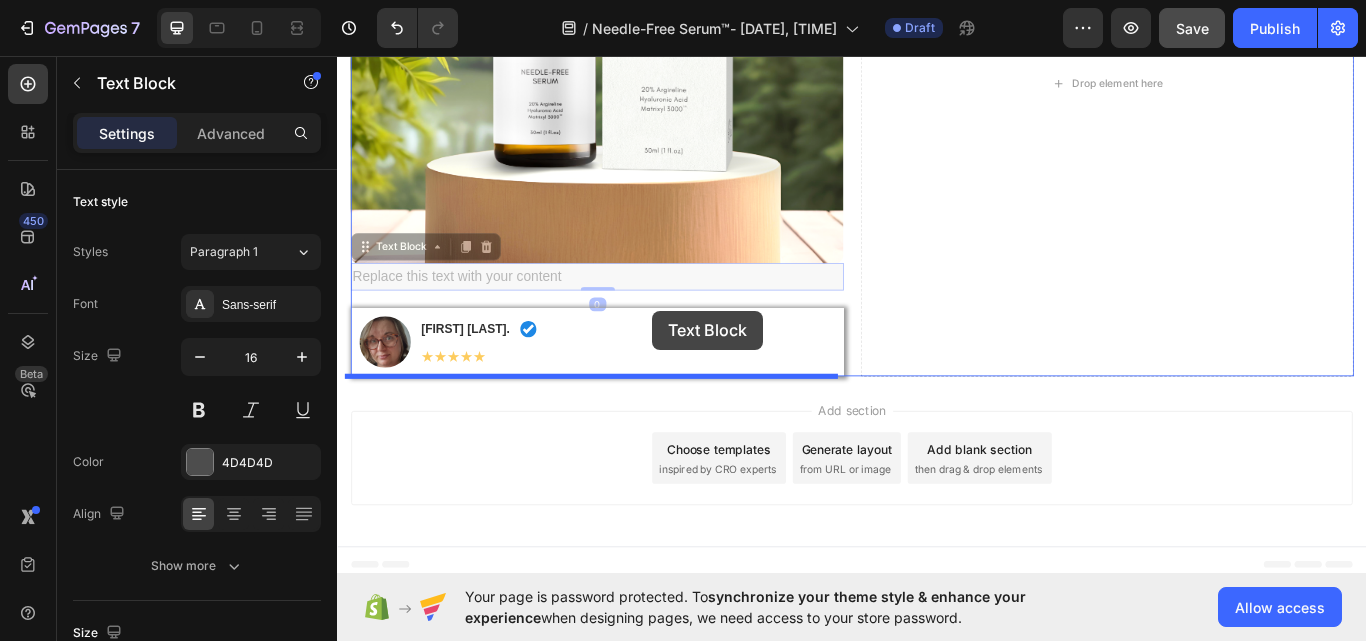 drag, startPoint x: 718, startPoint y: 310, endPoint x: 704, endPoint y: 354, distance: 46.173584 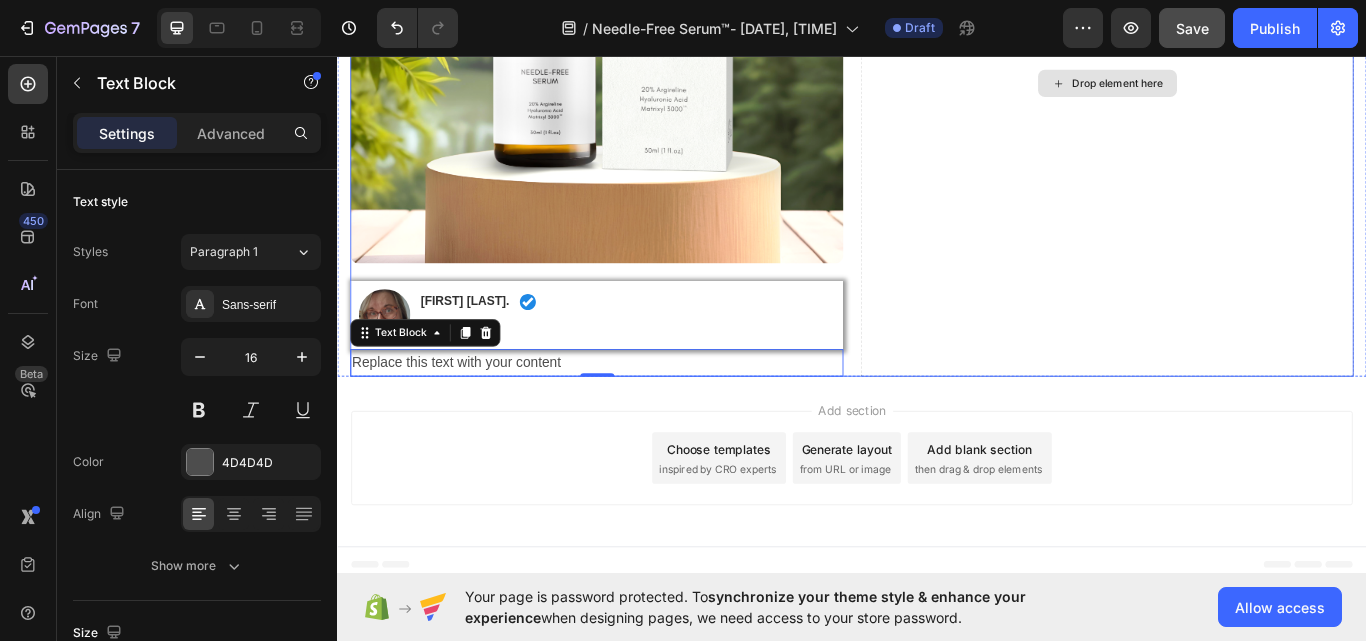 click on "Drop element here" at bounding box center (1234, 90) 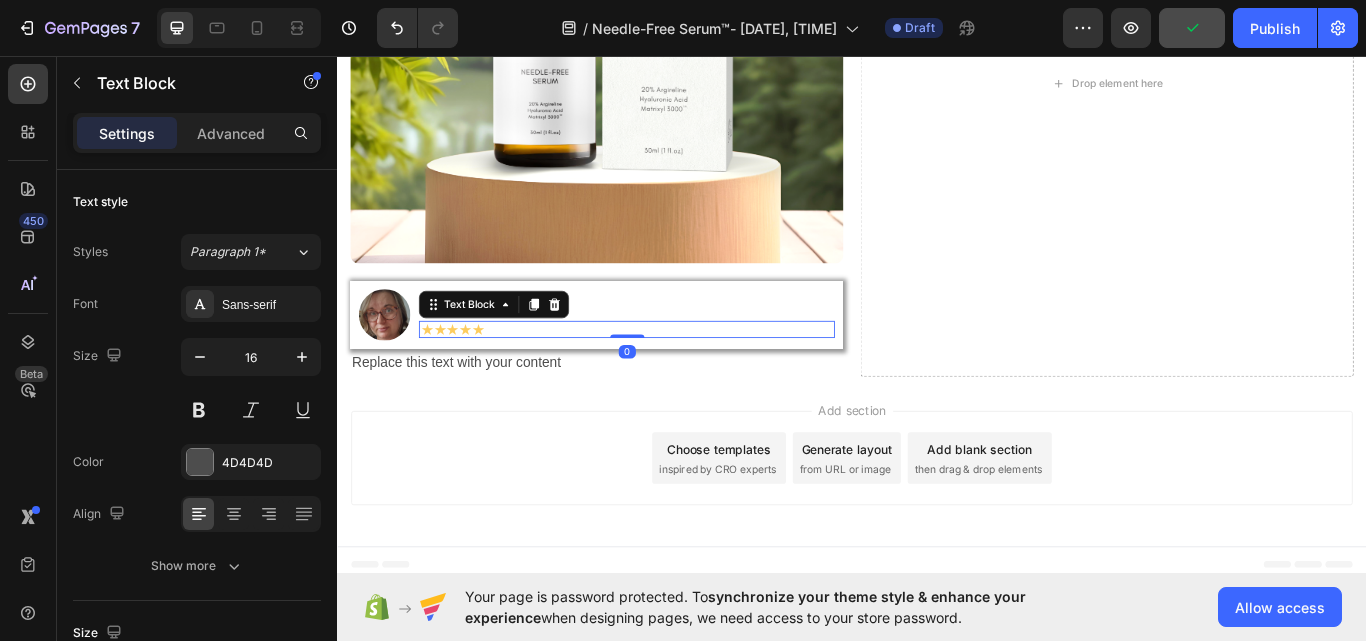 click on "★★★★★" at bounding box center (674, 376) 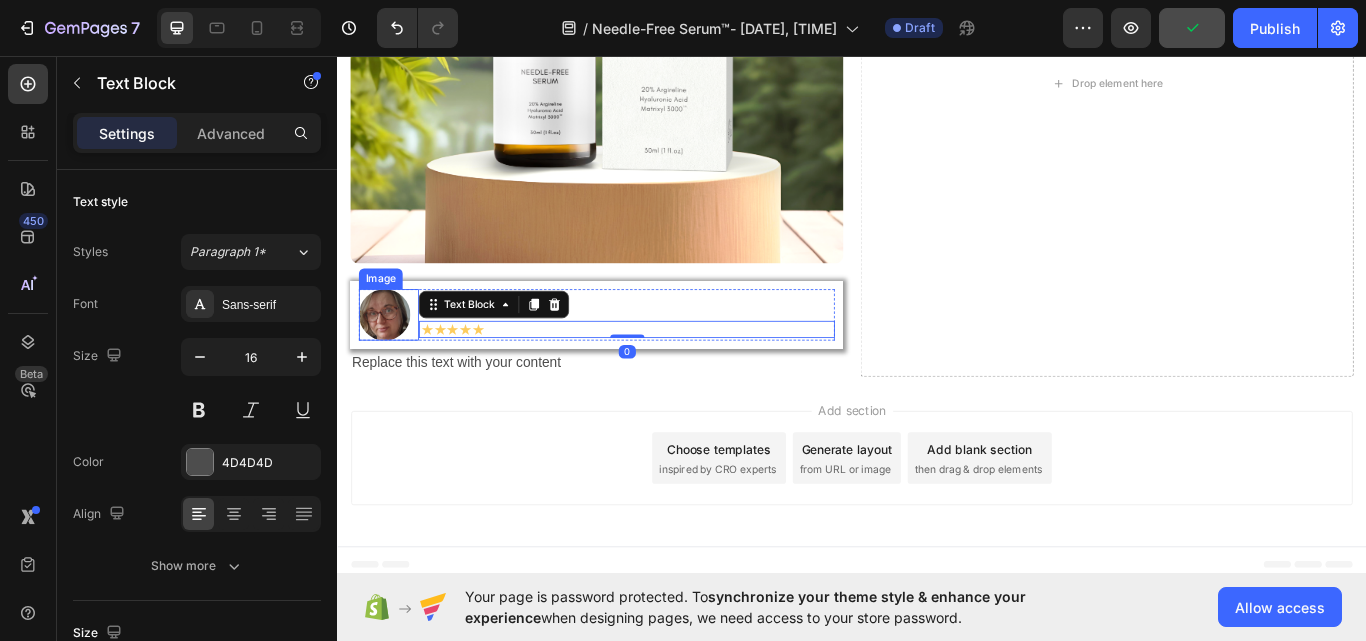 click on "Image" at bounding box center [397, 359] 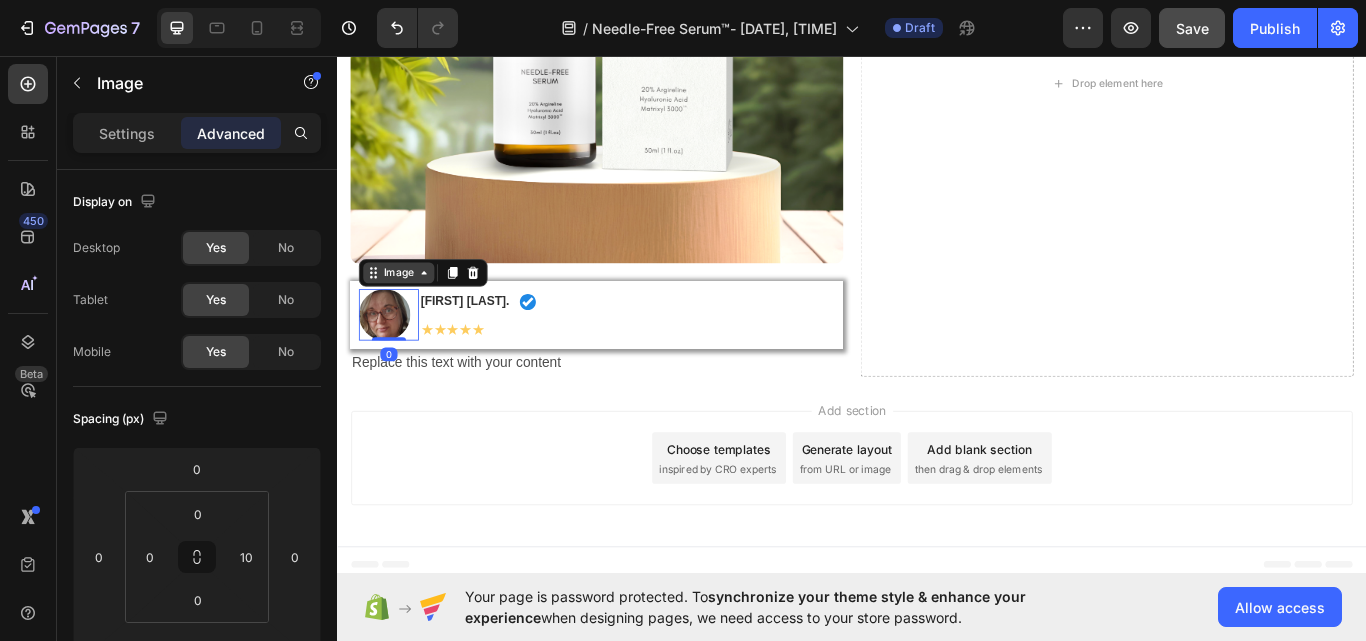 click on "Image" at bounding box center (408, 310) 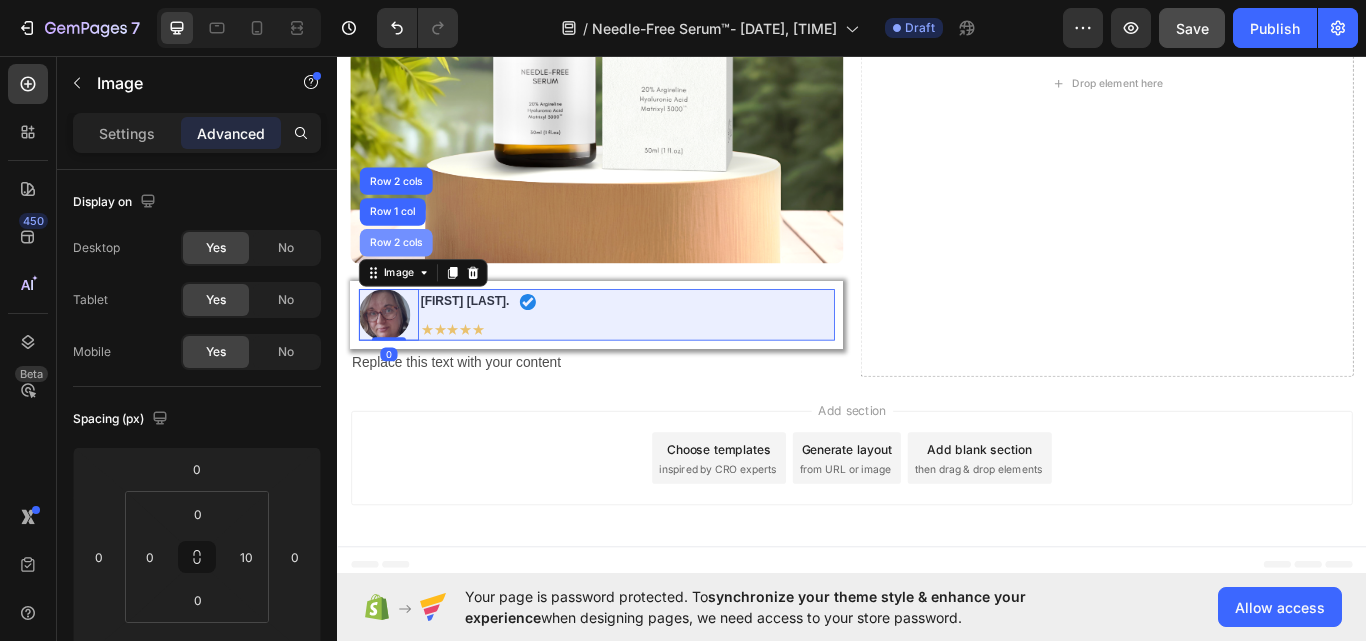 click on "Row 2 cols" at bounding box center (405, 275) 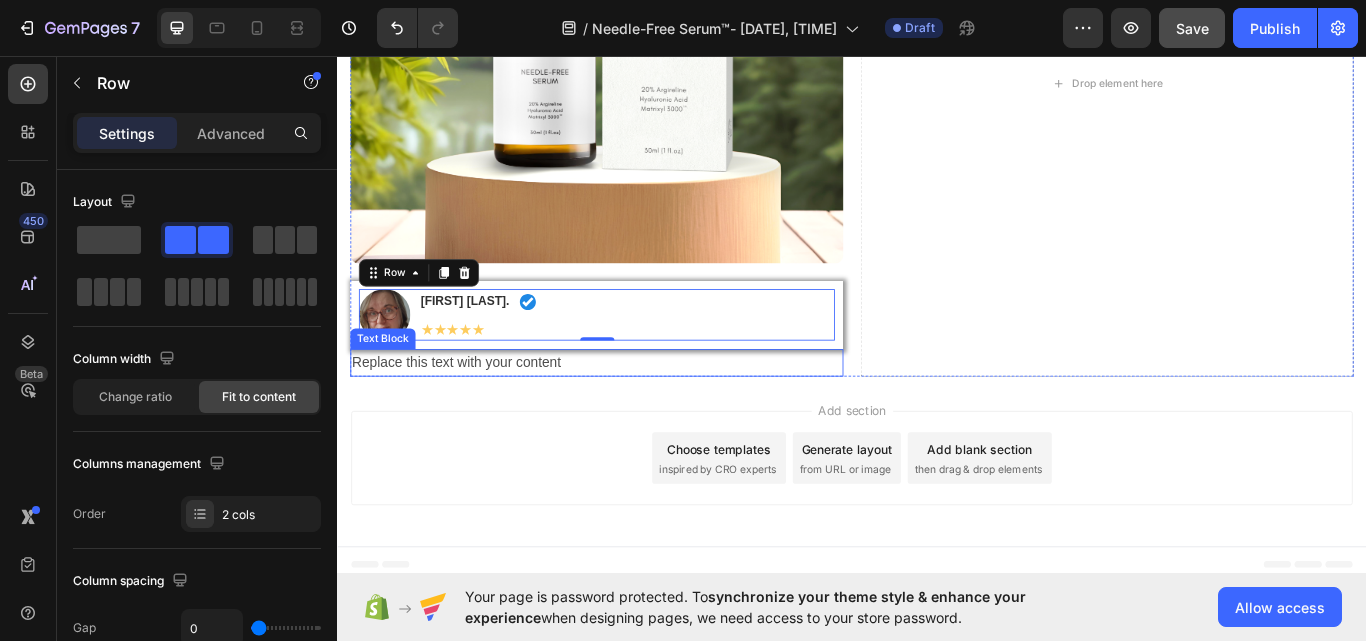 click on "Replace this text with your content" at bounding box center [639, 415] 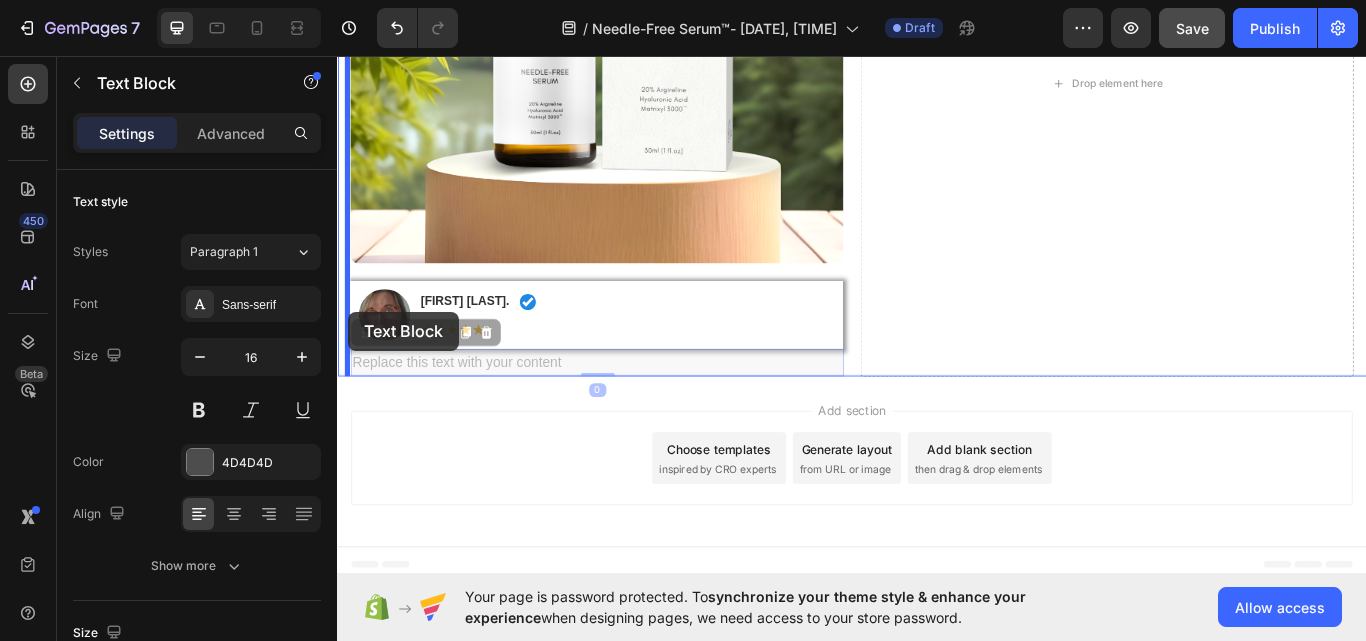 drag, startPoint x: 357, startPoint y: 384, endPoint x: 116, endPoint y: 366, distance: 241.67126 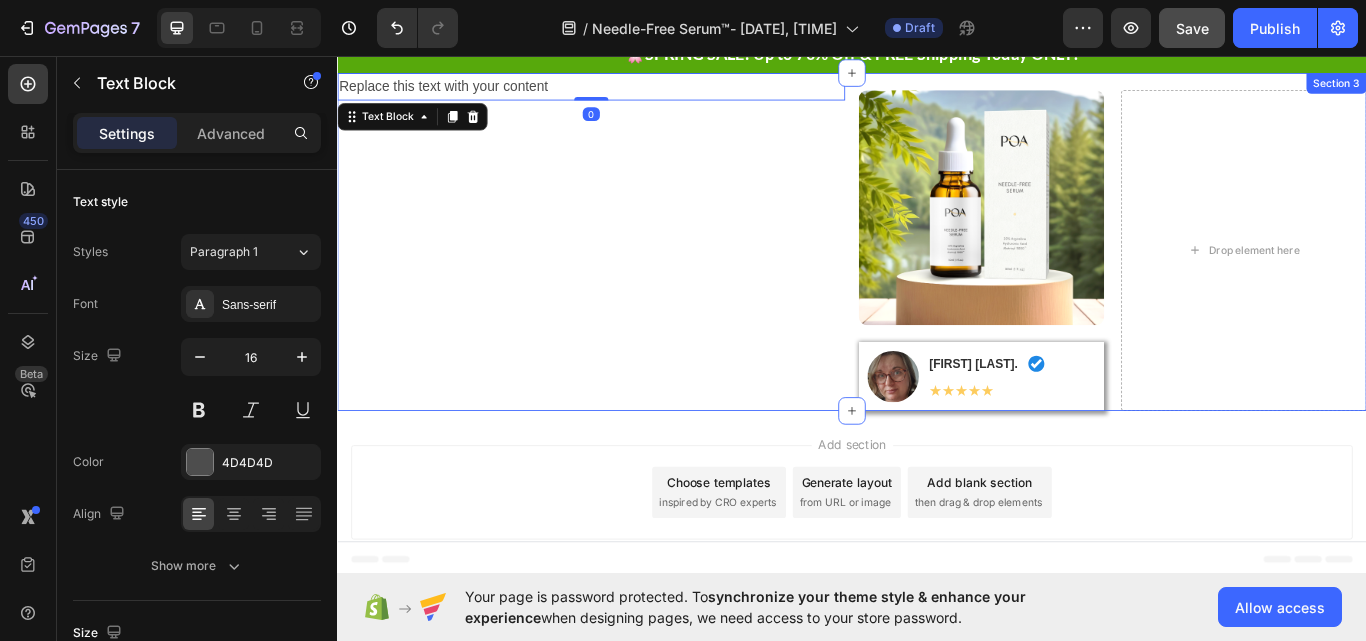 scroll, scrollTop: 0, scrollLeft: 0, axis: both 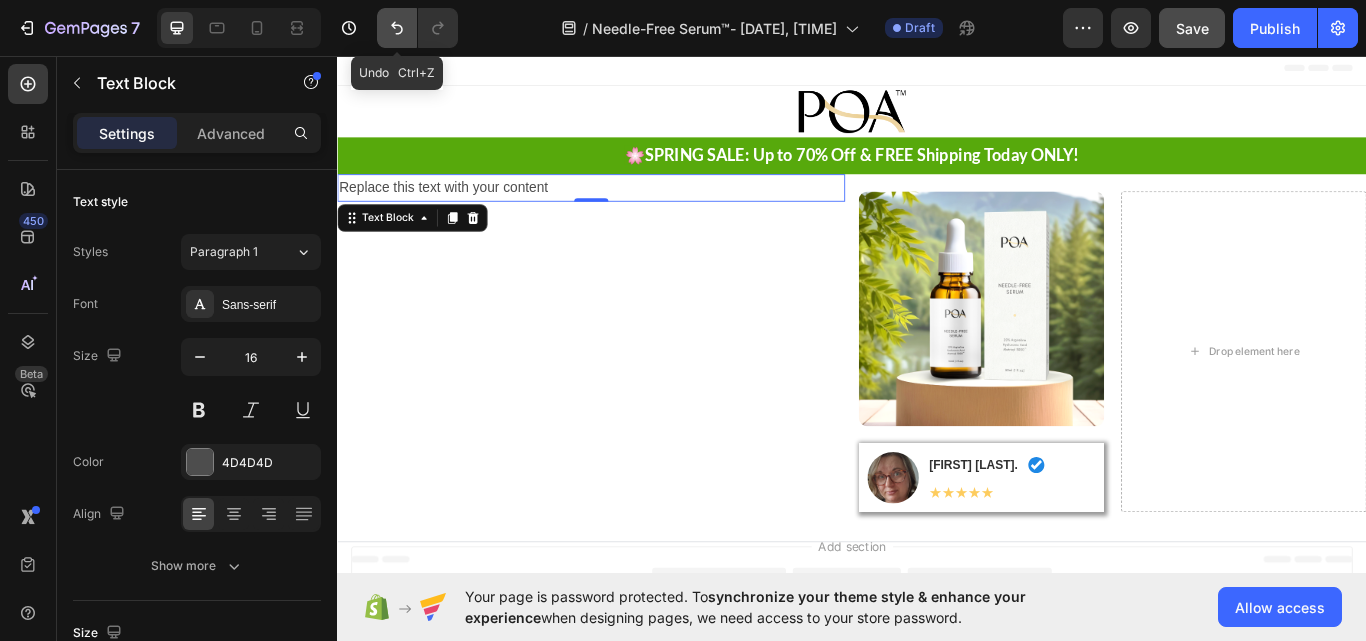 click 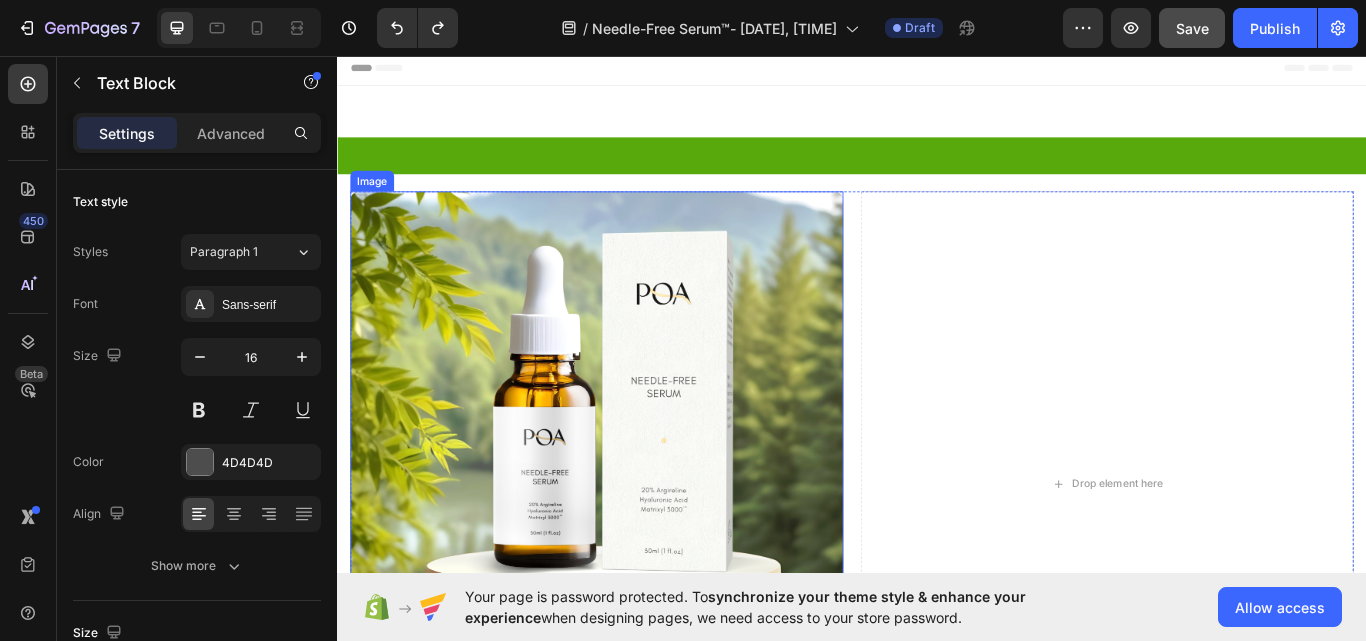 scroll, scrollTop: 473, scrollLeft: 0, axis: vertical 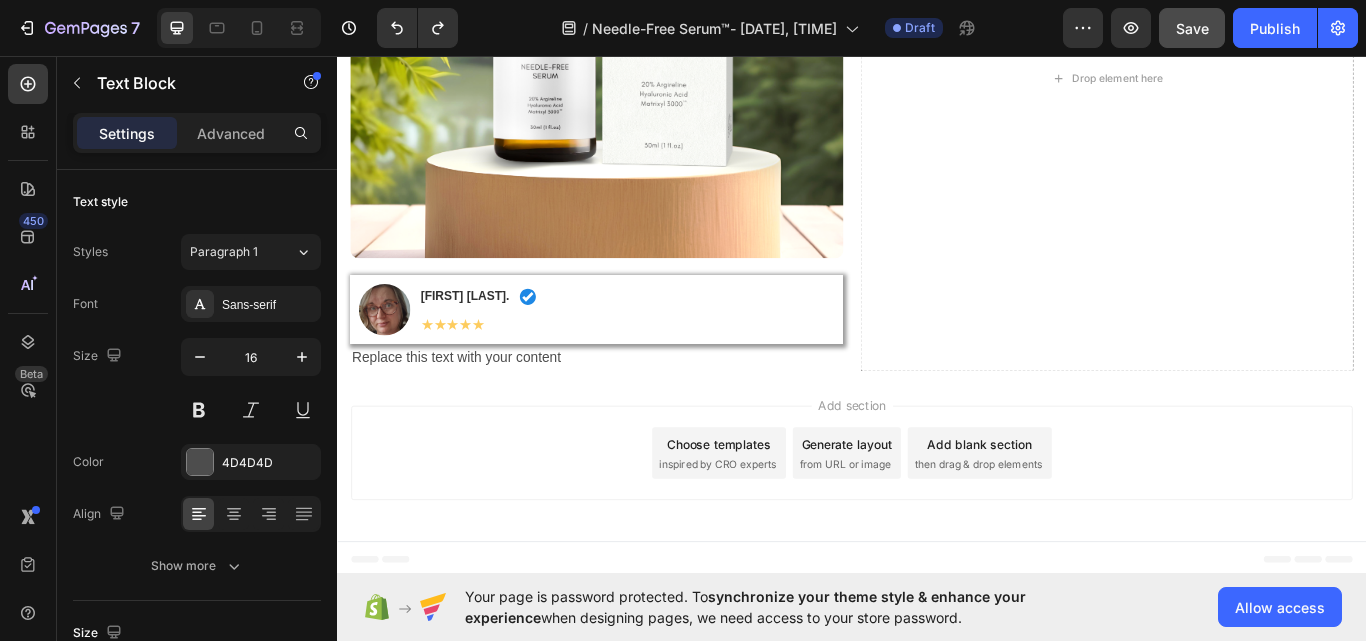 click on "Replace this text with your content" at bounding box center [639, 409] 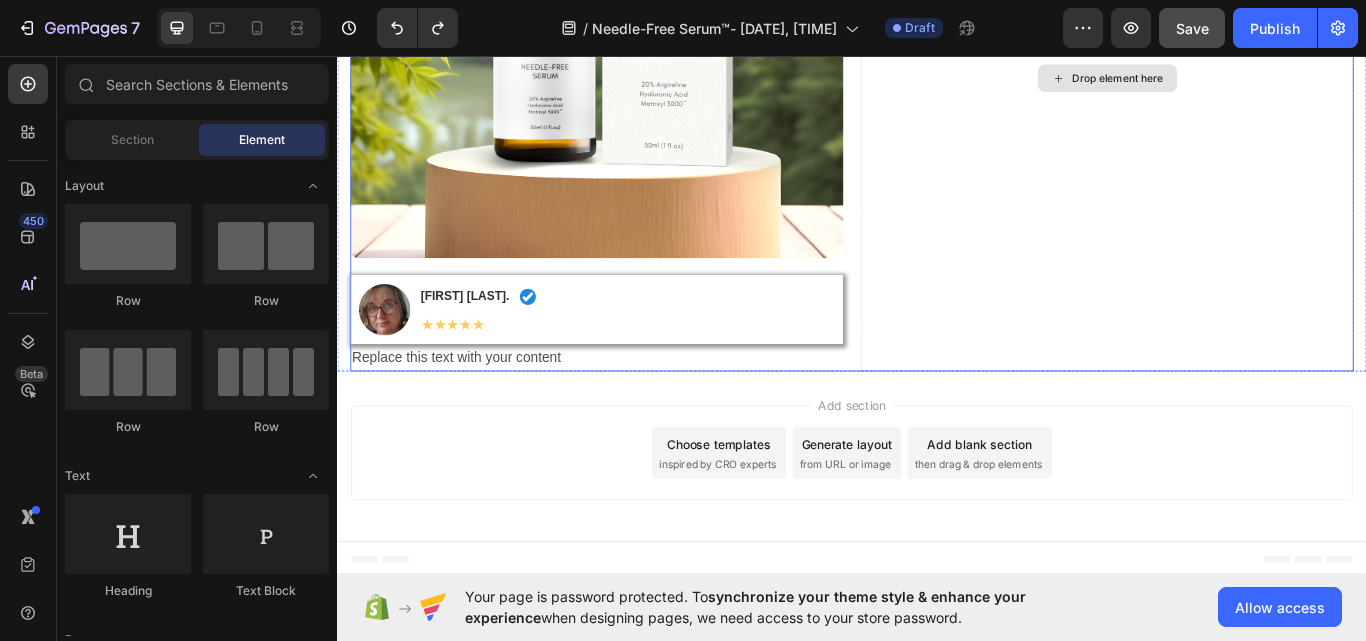 click on "Drop element here" at bounding box center [1234, 84] 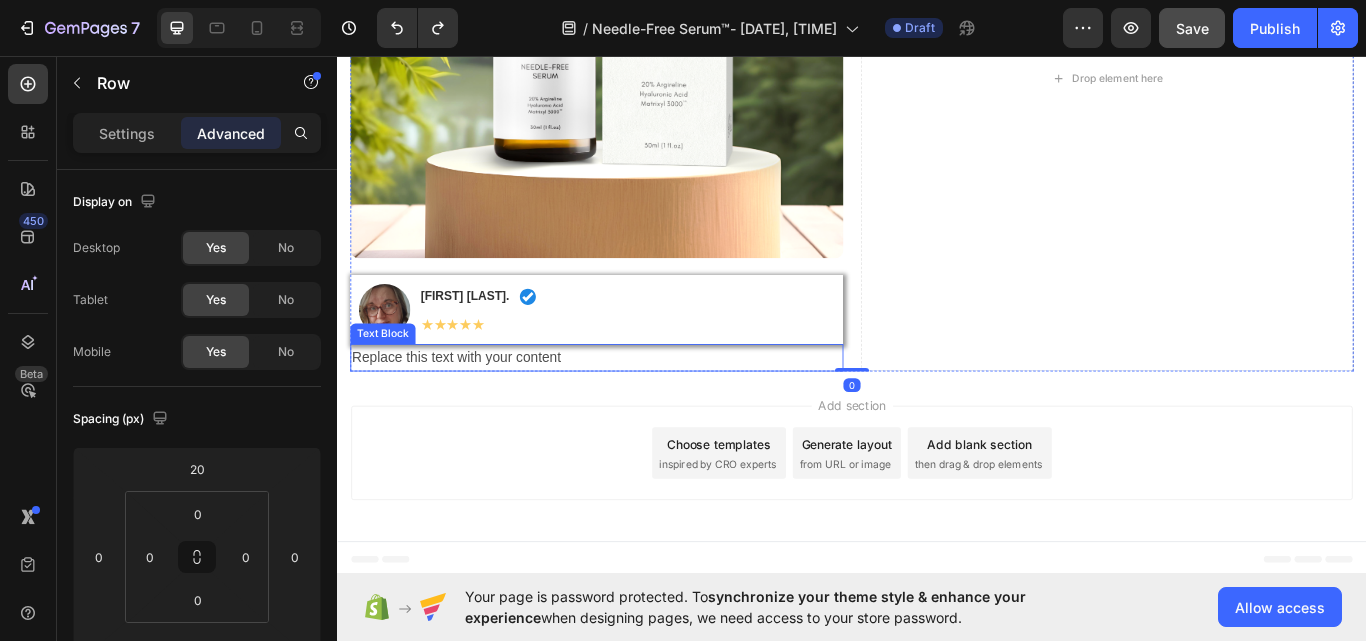 click on "Replace this text with your content" at bounding box center (639, 409) 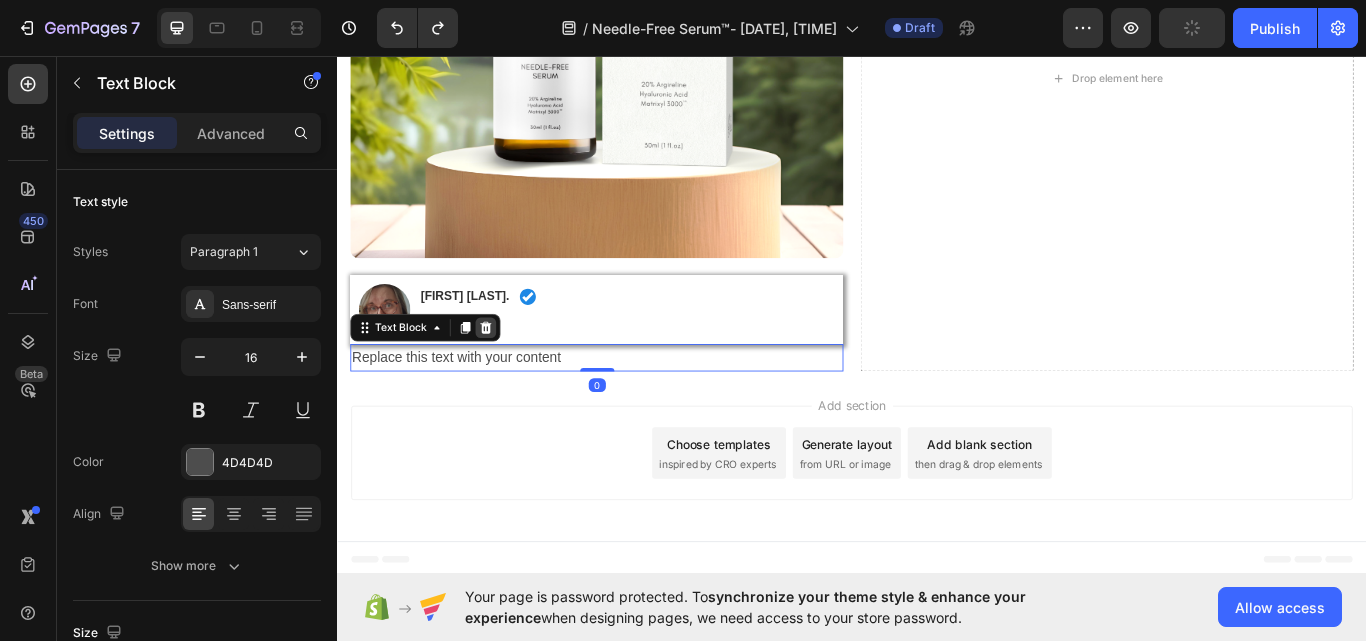 click 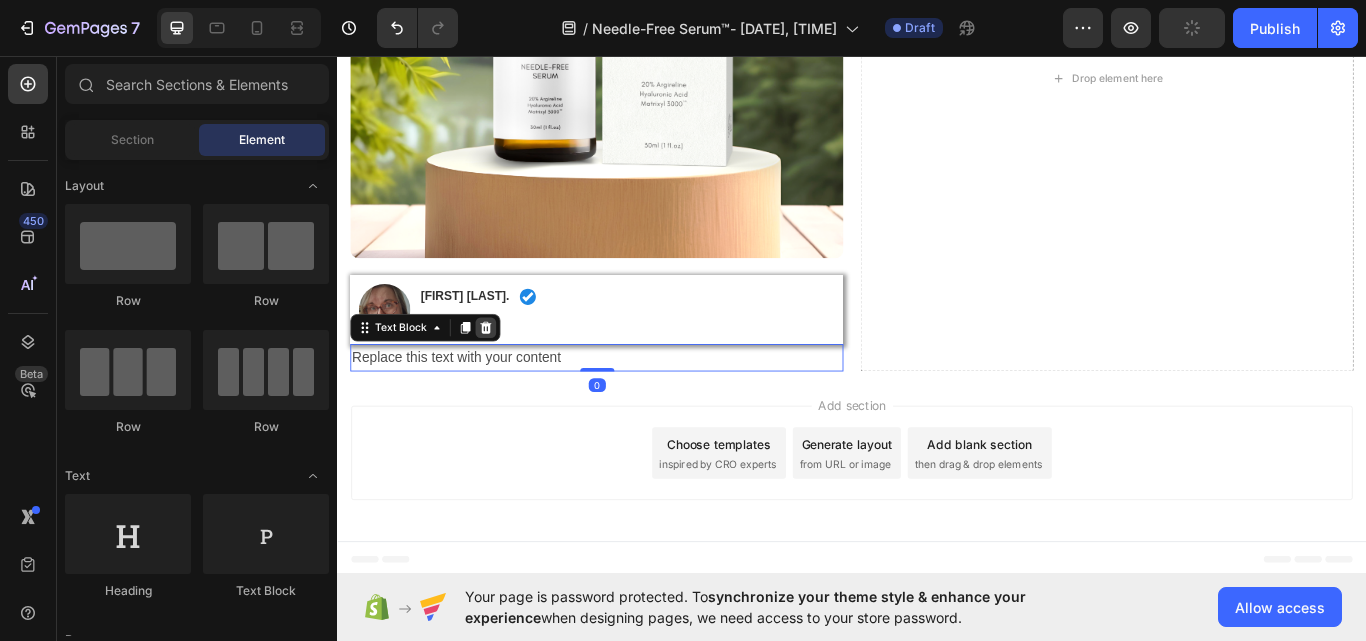 scroll, scrollTop: 441, scrollLeft: 0, axis: vertical 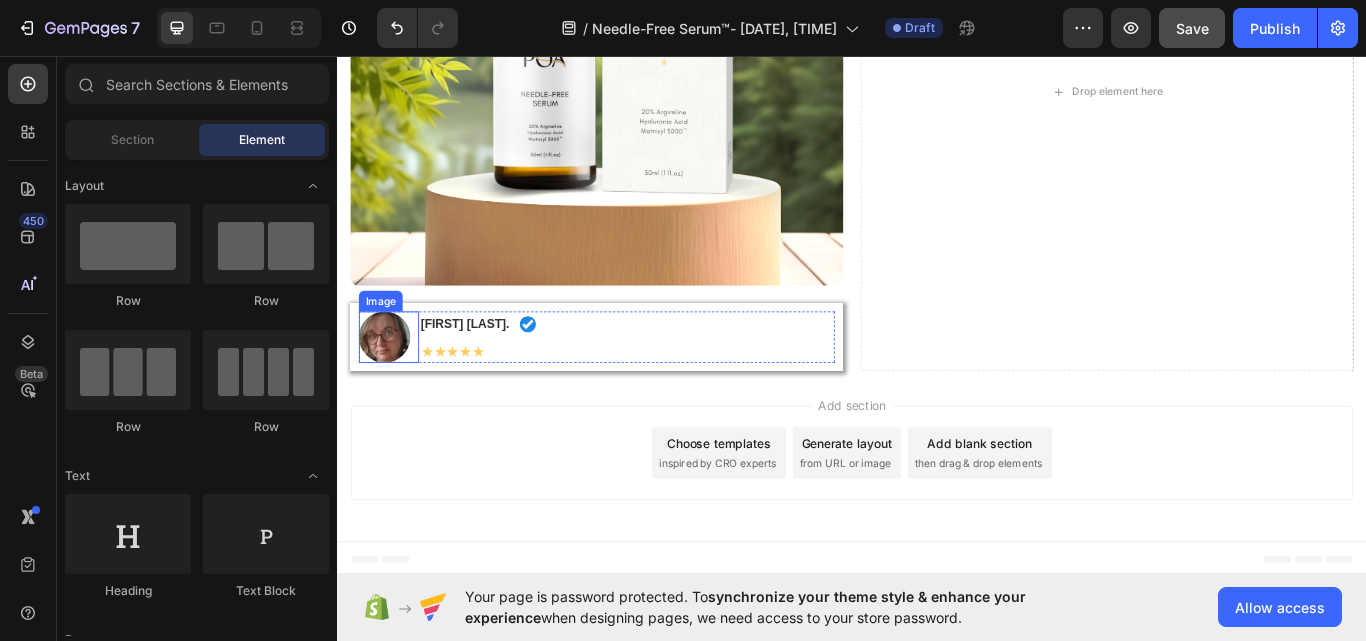 click on "Image" at bounding box center [397, 385] 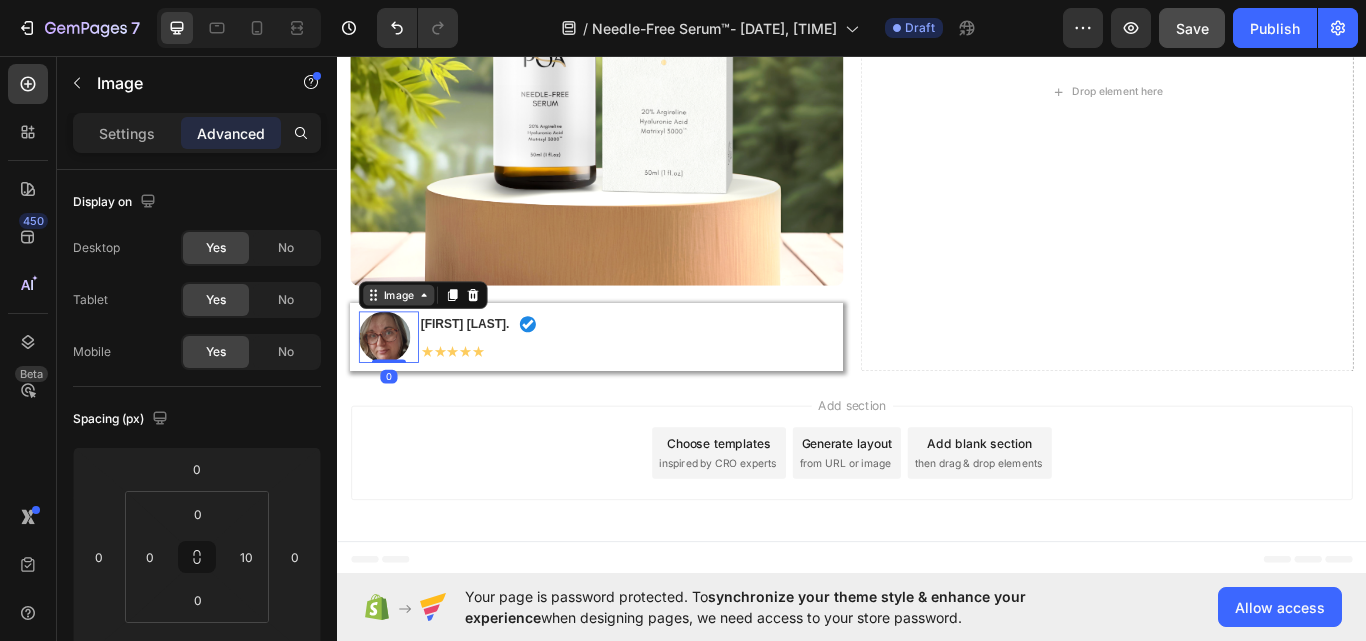click on "Image" at bounding box center (408, 336) 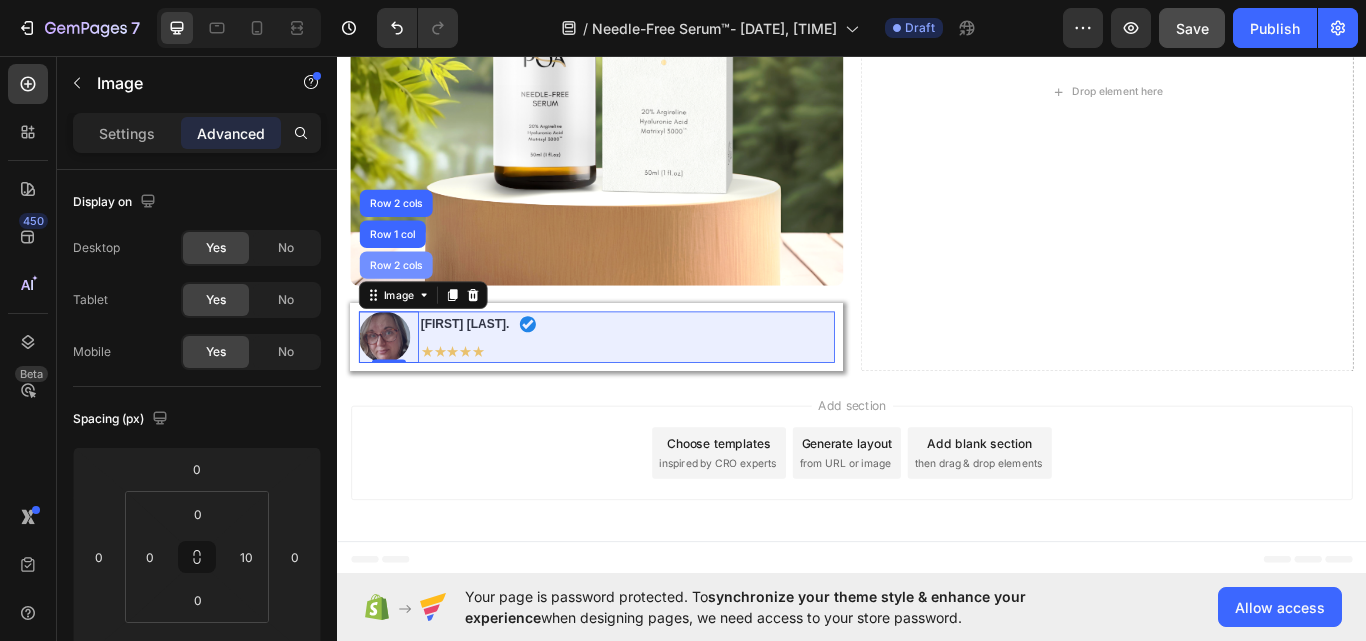 click on "Row 2 cols" at bounding box center [405, 301] 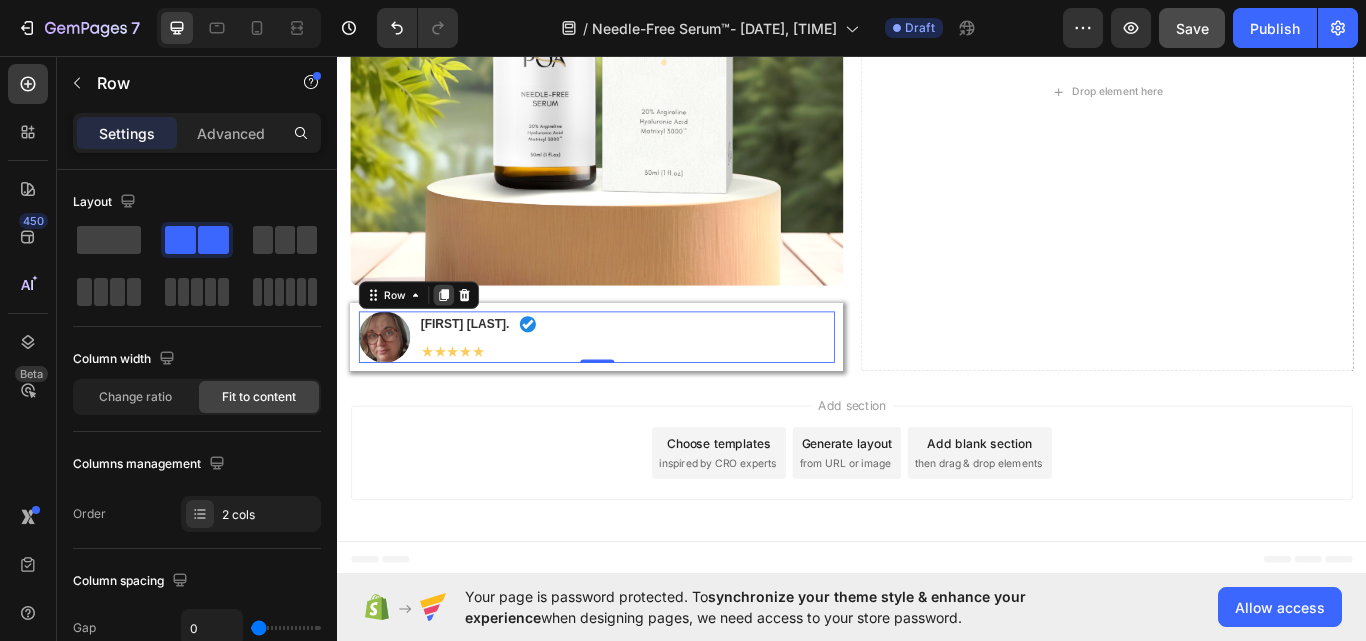 click 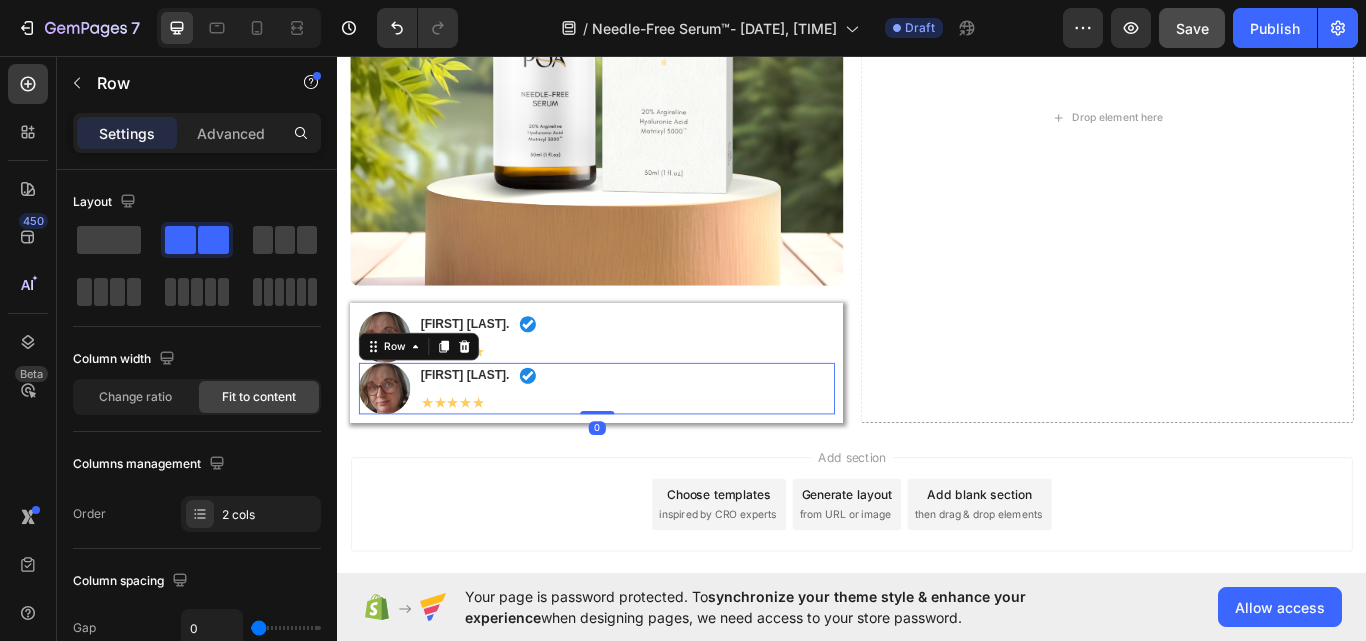 scroll, scrollTop: 473, scrollLeft: 0, axis: vertical 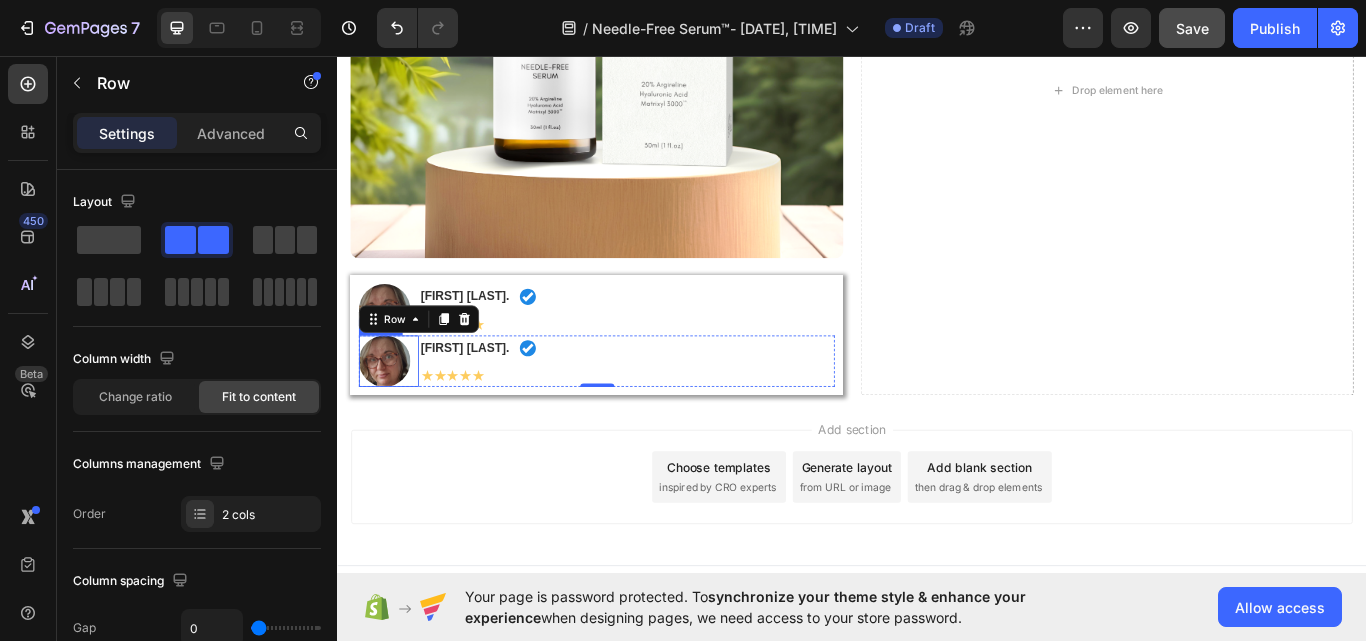 click on "Image" at bounding box center [397, 413] 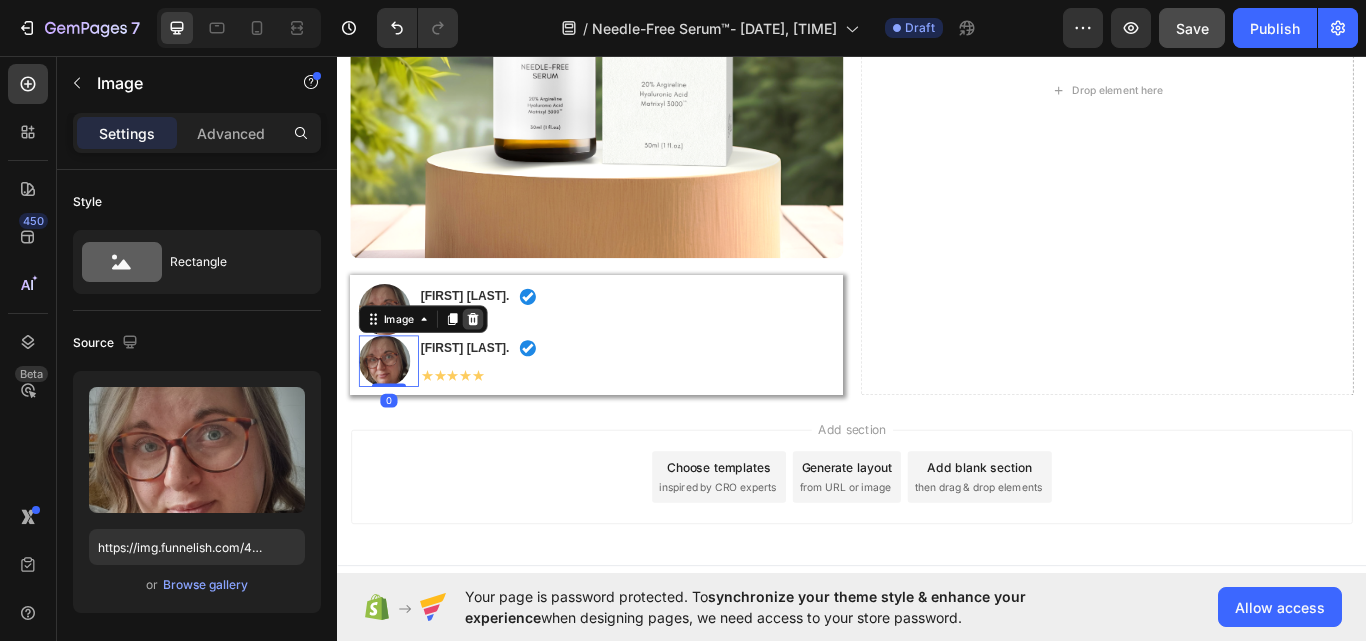 click 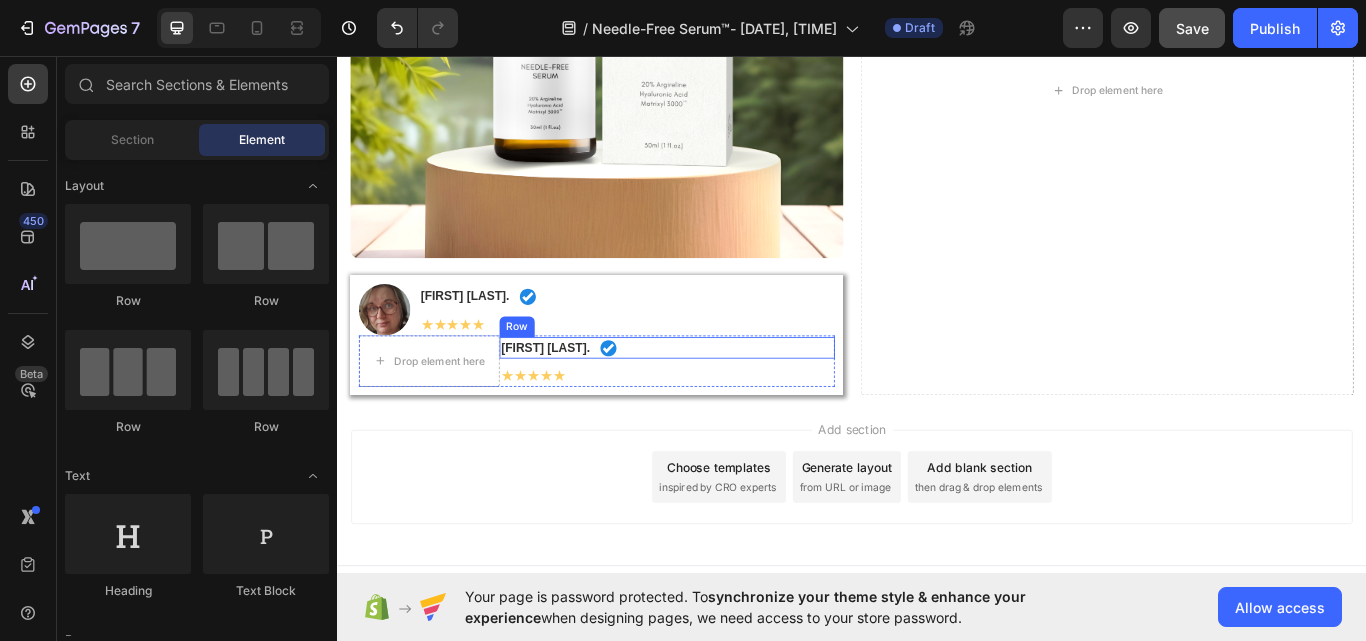 click on "[FIRST] [LAST]. Text Block Image Row" at bounding box center (721, 397) 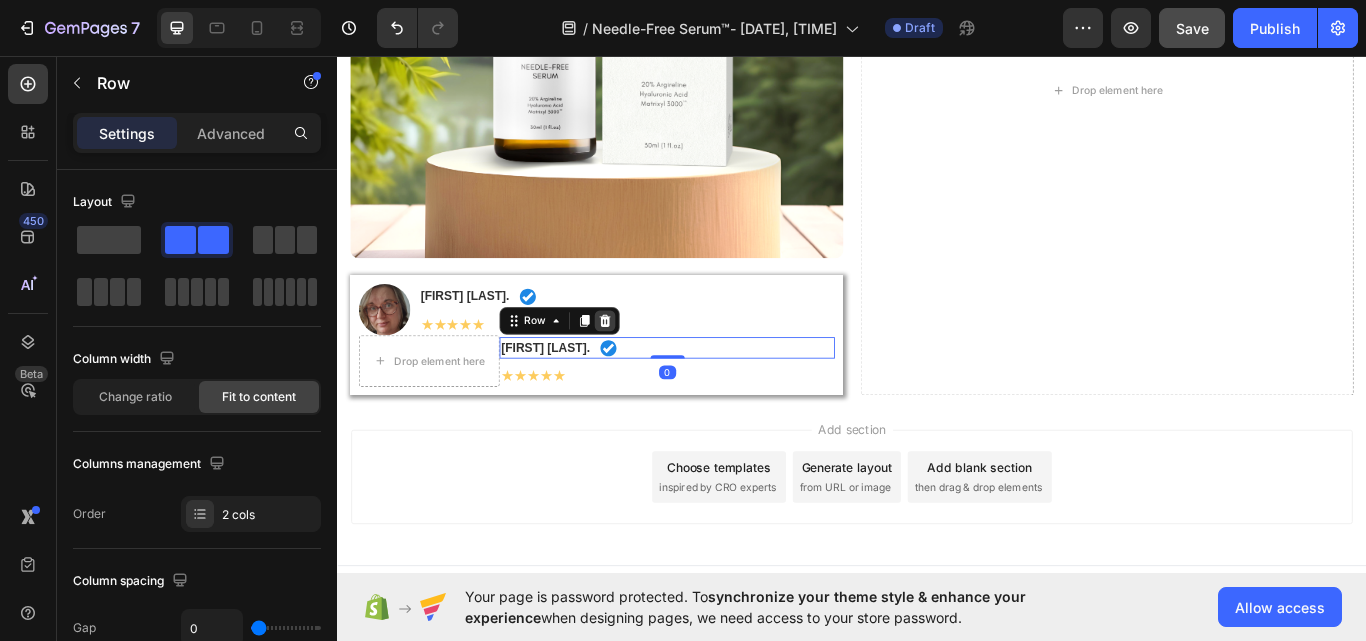 click 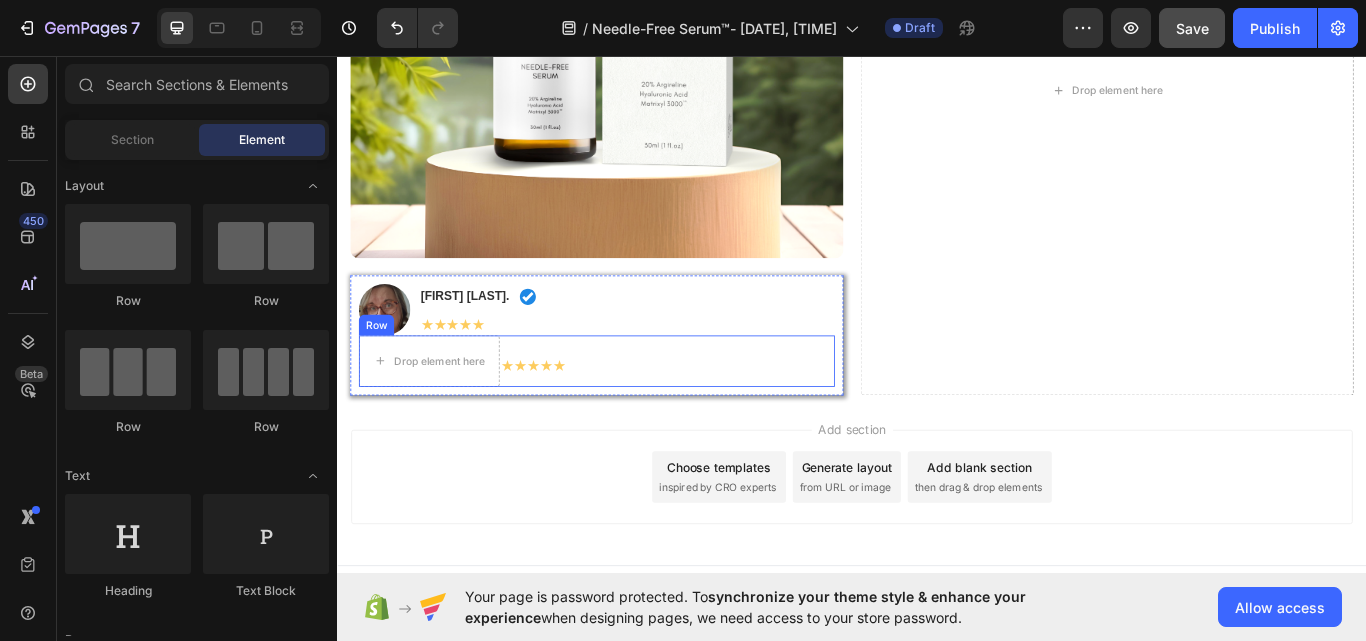 click on "Drop element here ★★★★★ Text Block Row" at bounding box center (639, 413) 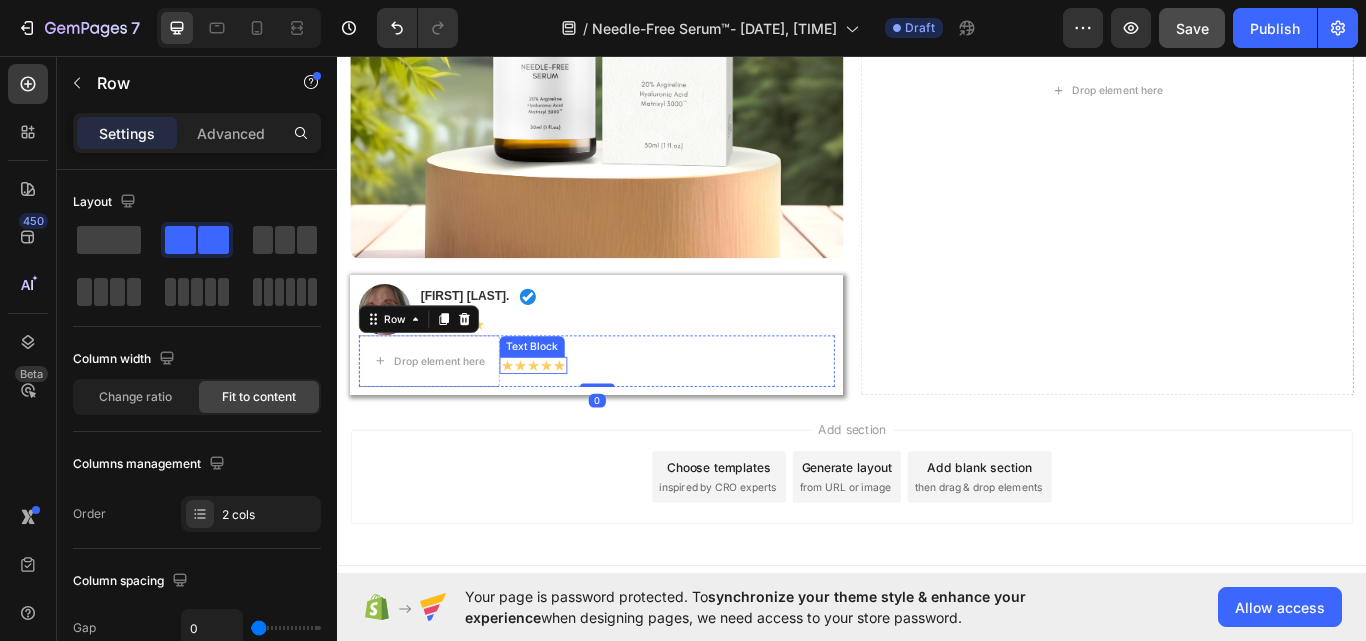 click on "★★★★★" at bounding box center [565, 417] 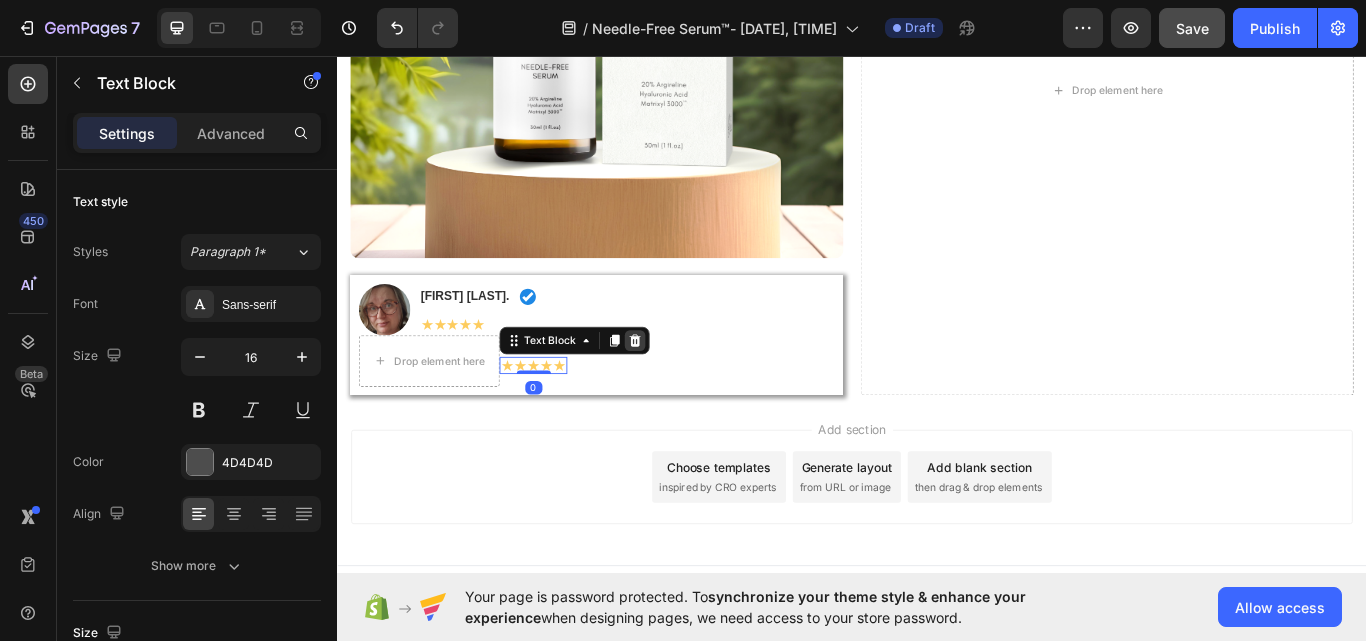 click 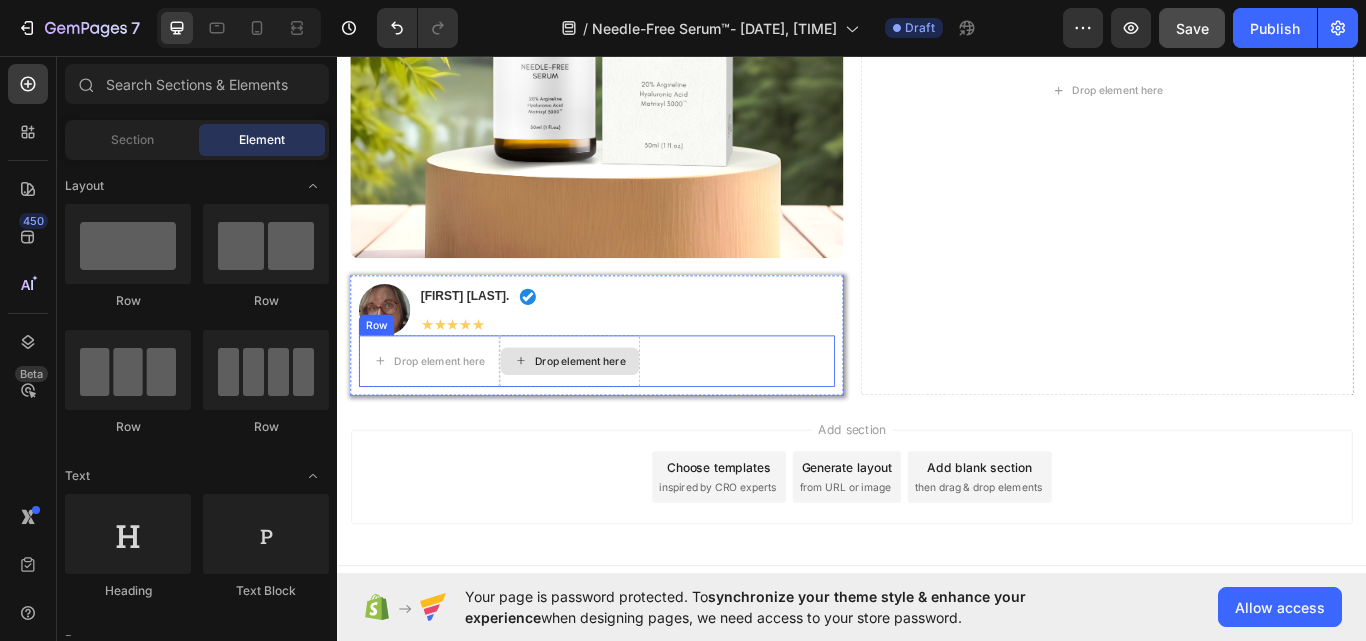 click on "Drop element here" at bounding box center (608, 413) 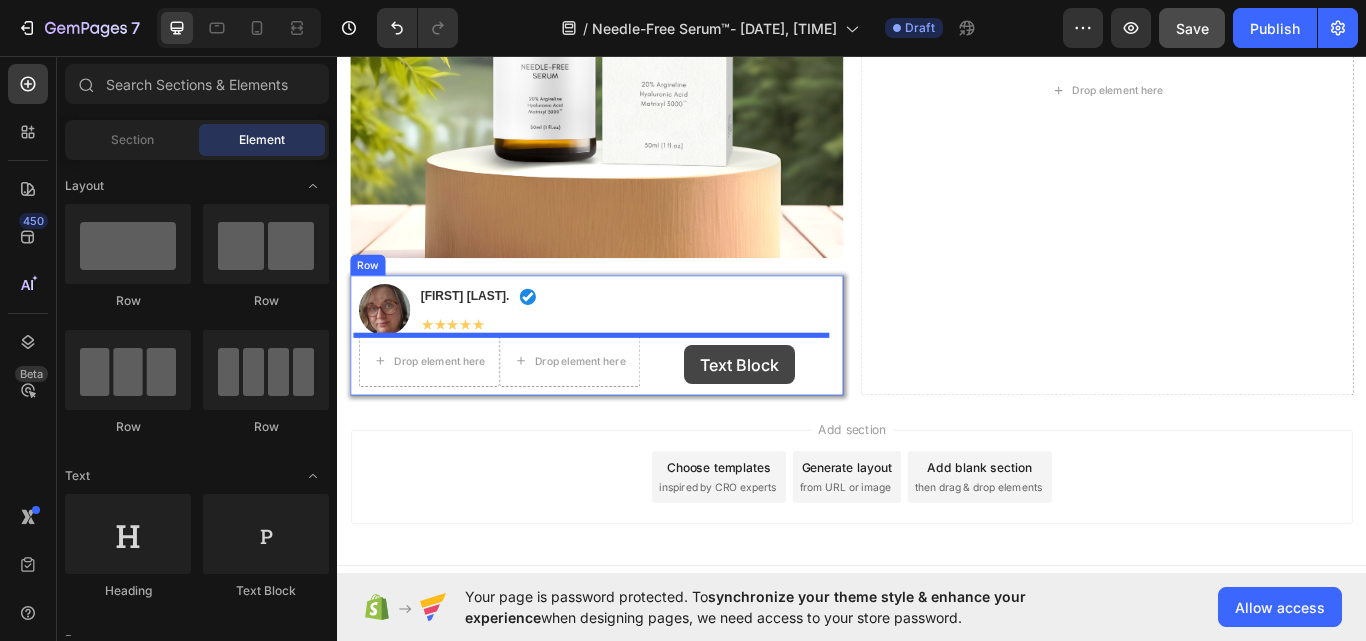 drag, startPoint x: 592, startPoint y: 294, endPoint x: 742, endPoint y: 394, distance: 180.27756 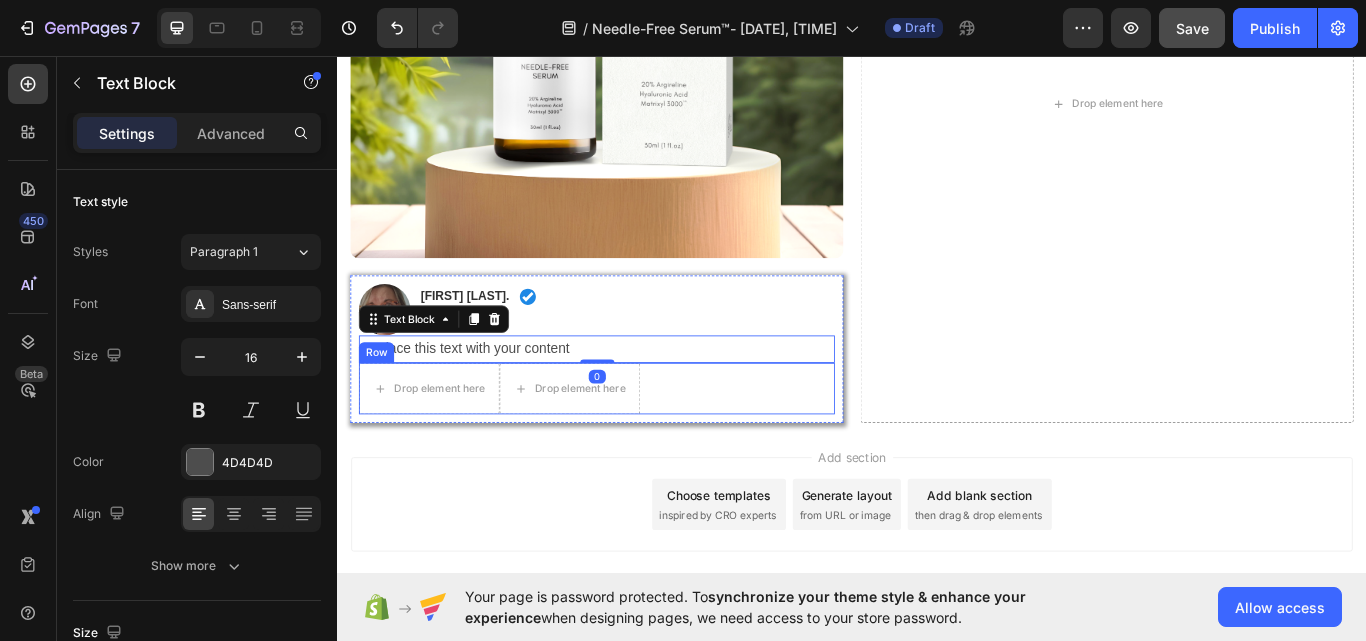 click on "Drop element here
Drop element here Row" at bounding box center [639, 445] 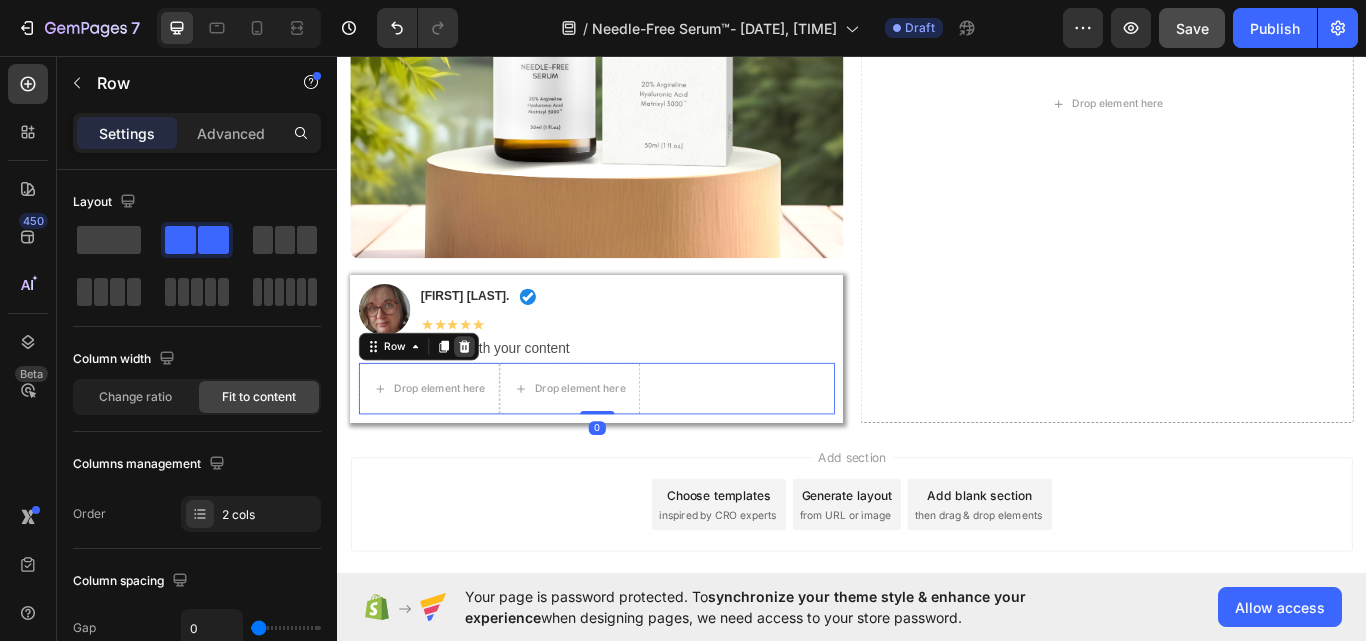 click 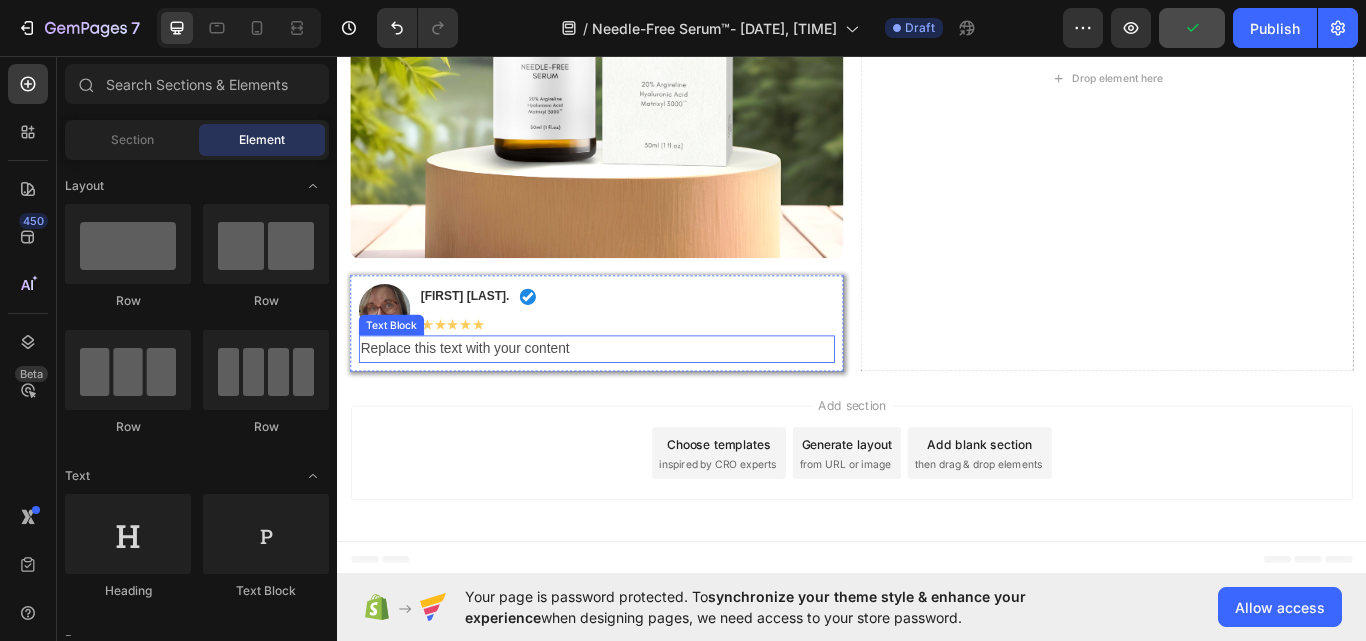 click on "Replace this text with your content" at bounding box center [639, 399] 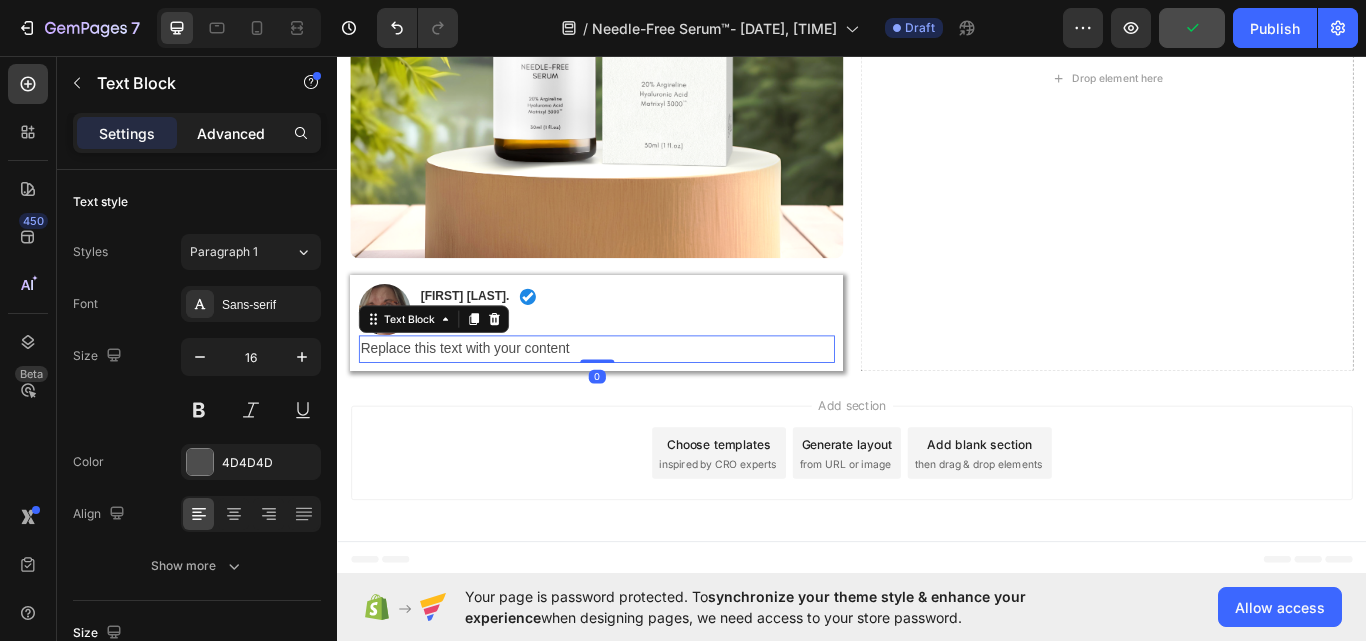 click on "Advanced" at bounding box center (231, 133) 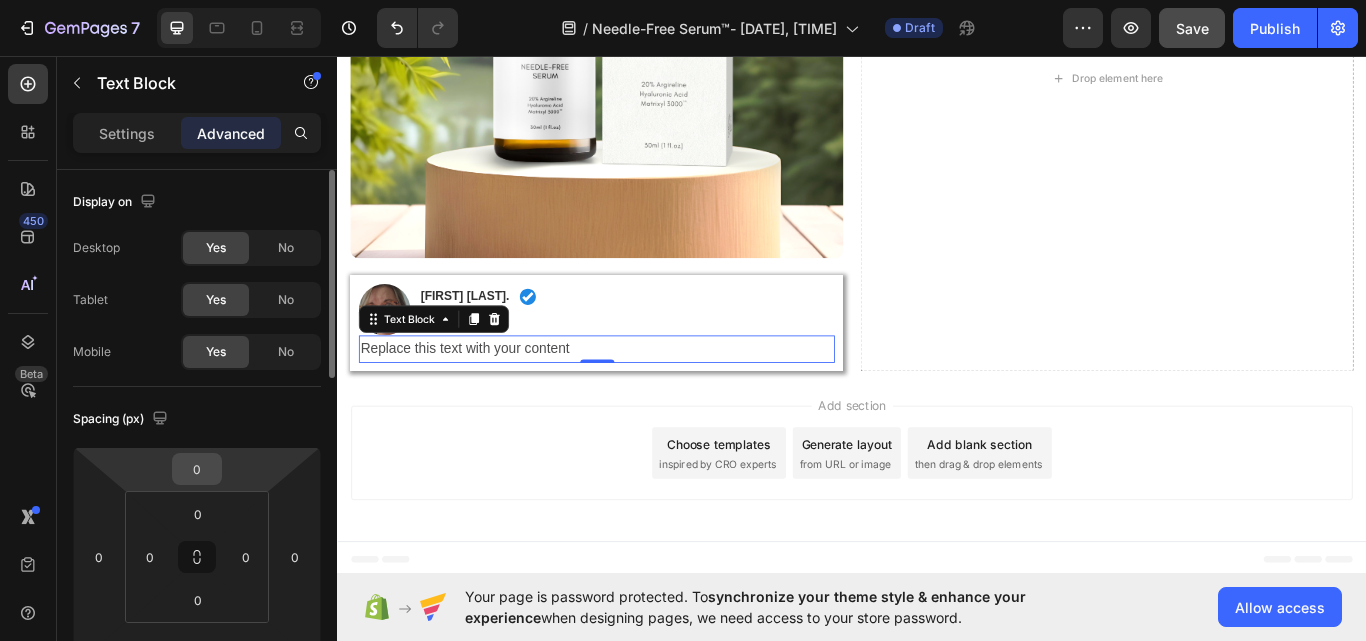click on "0" at bounding box center [197, 469] 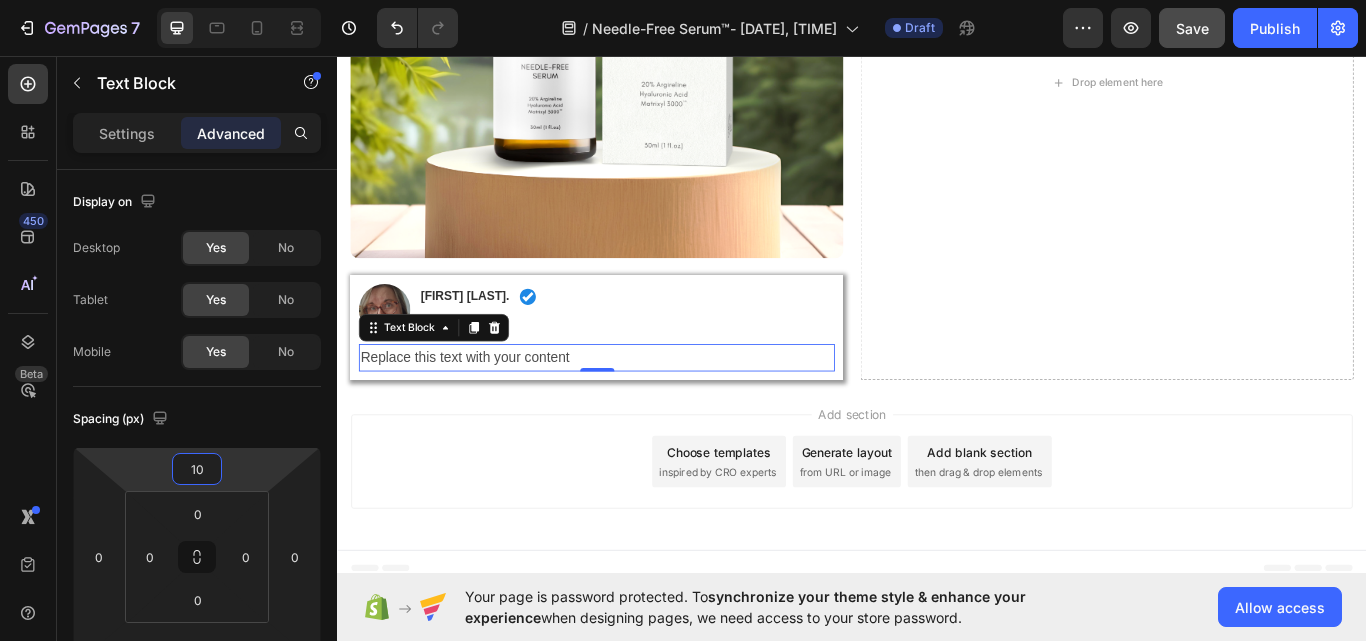 type on "10" 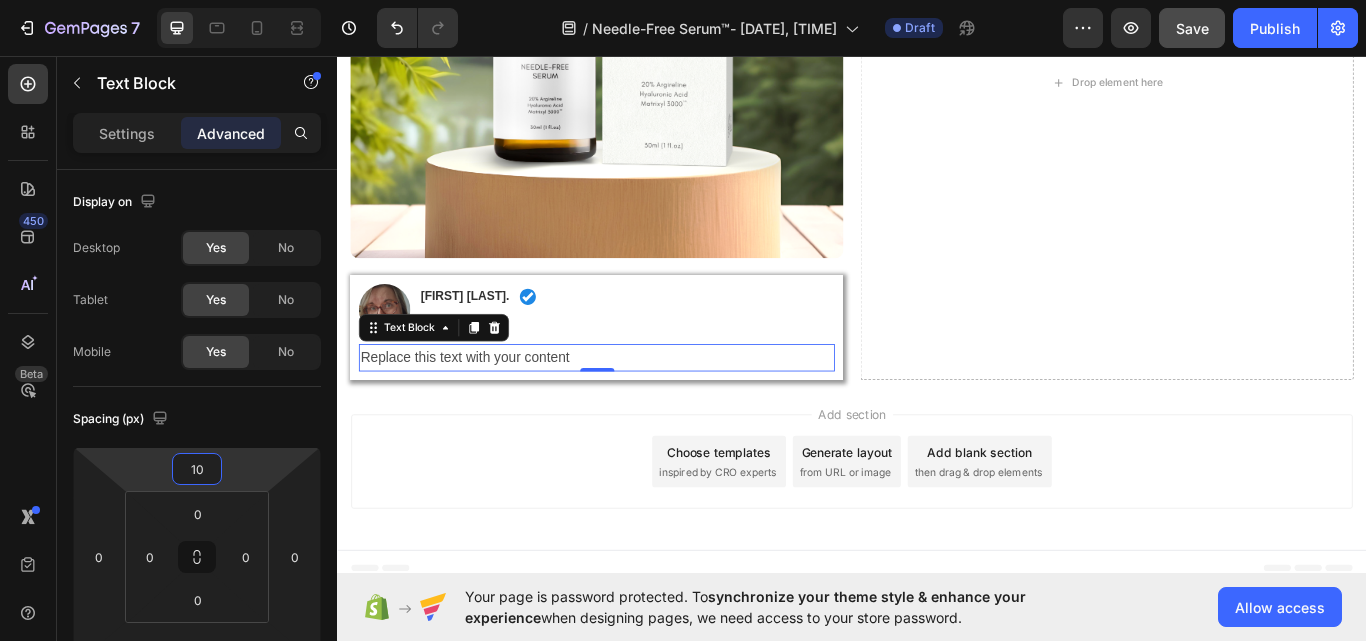click on "Replace this text with your content" at bounding box center (639, 409) 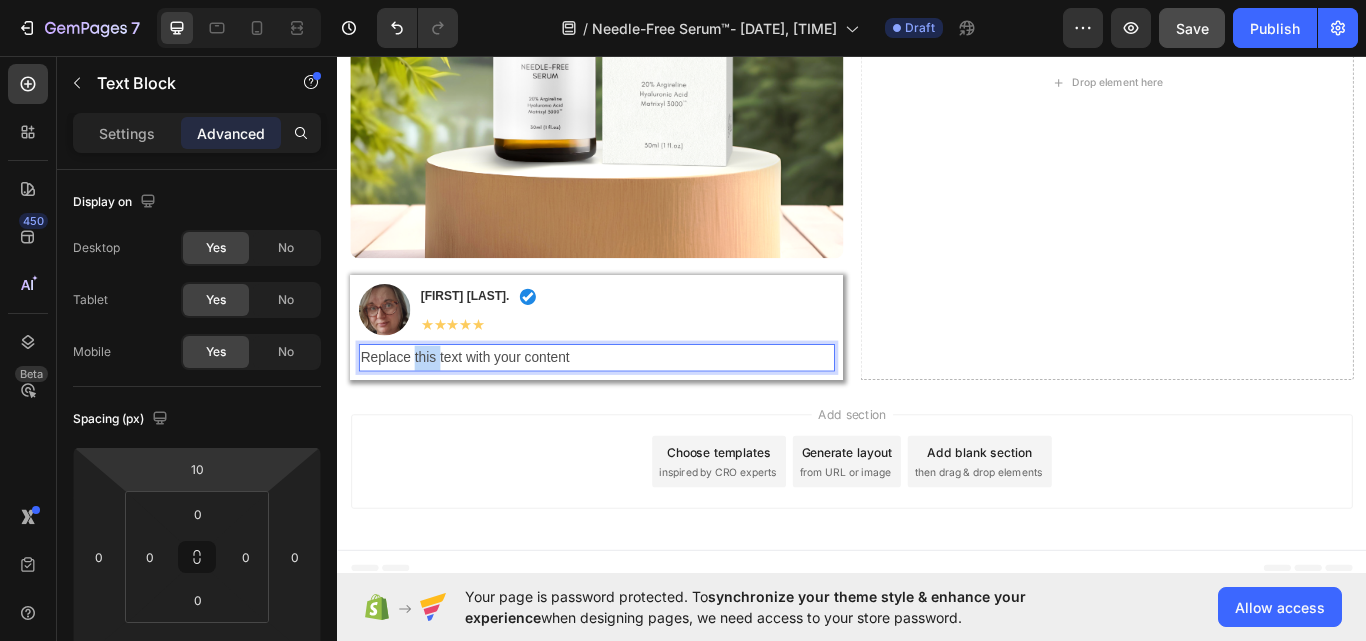 click on "Replace this text with your content" at bounding box center [639, 409] 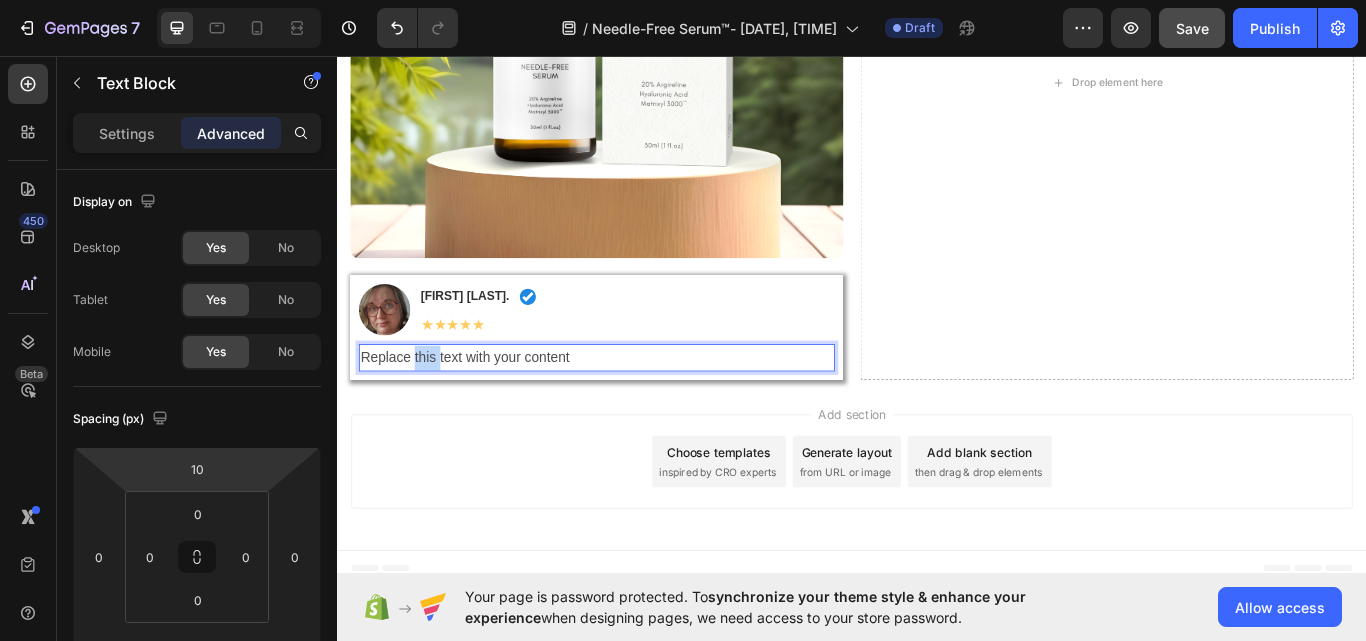 click on "Replace this text with your content" at bounding box center (639, 409) 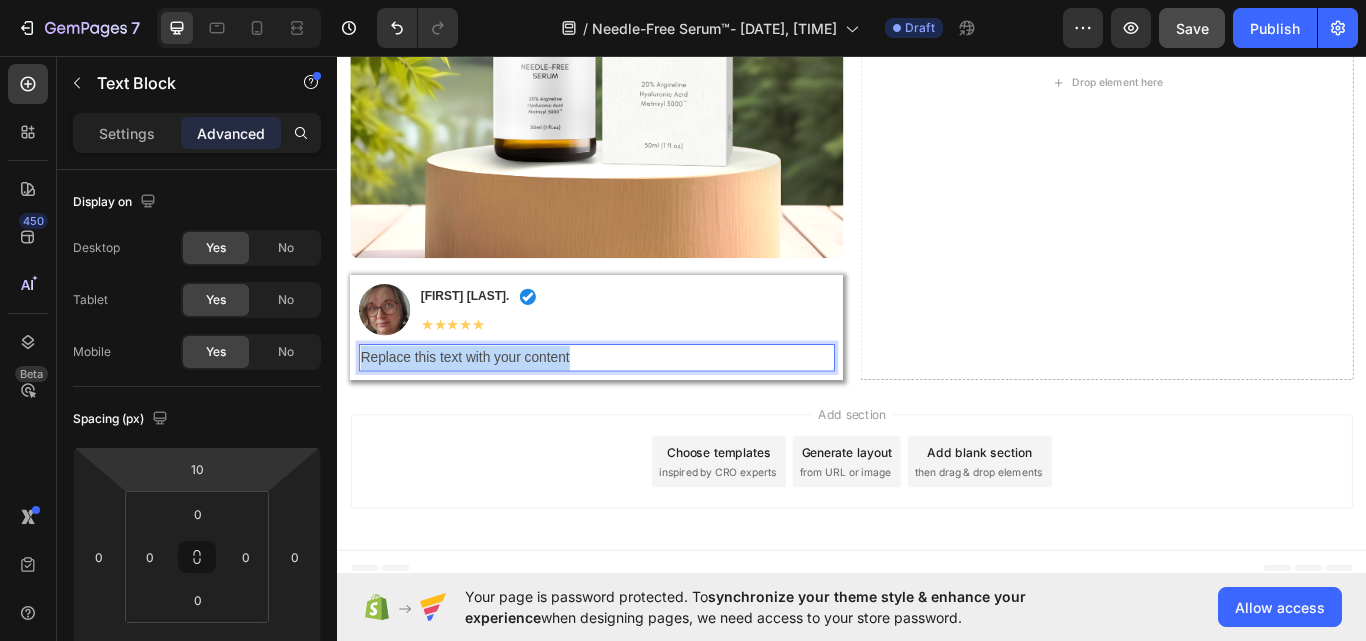 click on "Replace this text with your content" at bounding box center [639, 409] 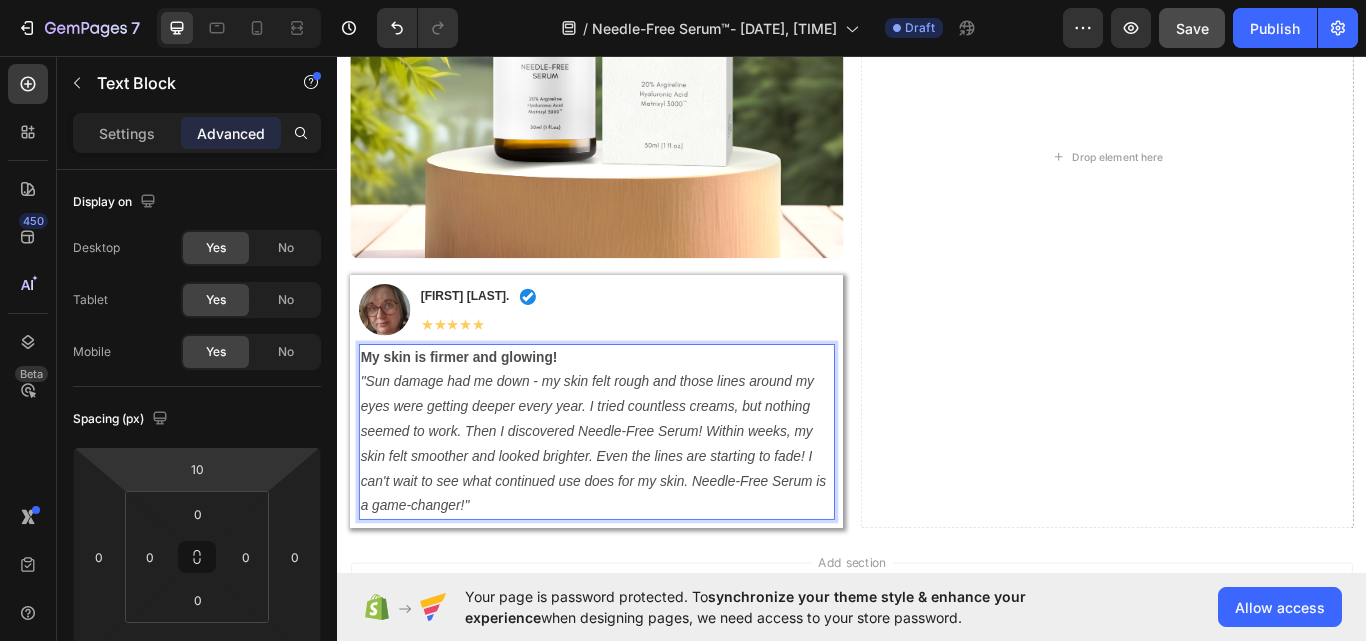 click on ""Sun damage had me down - my skin felt rough and those lines around my eyes were getting deeper every year. I tried countless creams, but nothing seemed to work. Then I discovered Needle-Free Serum! Within weeks, my skin felt smoother and looked brighter. Even the lines are starting to fade! I can't wait to see what continued use does for my skin. Needle-Free Serum is a game-changer!"" at bounding box center (635, 508) 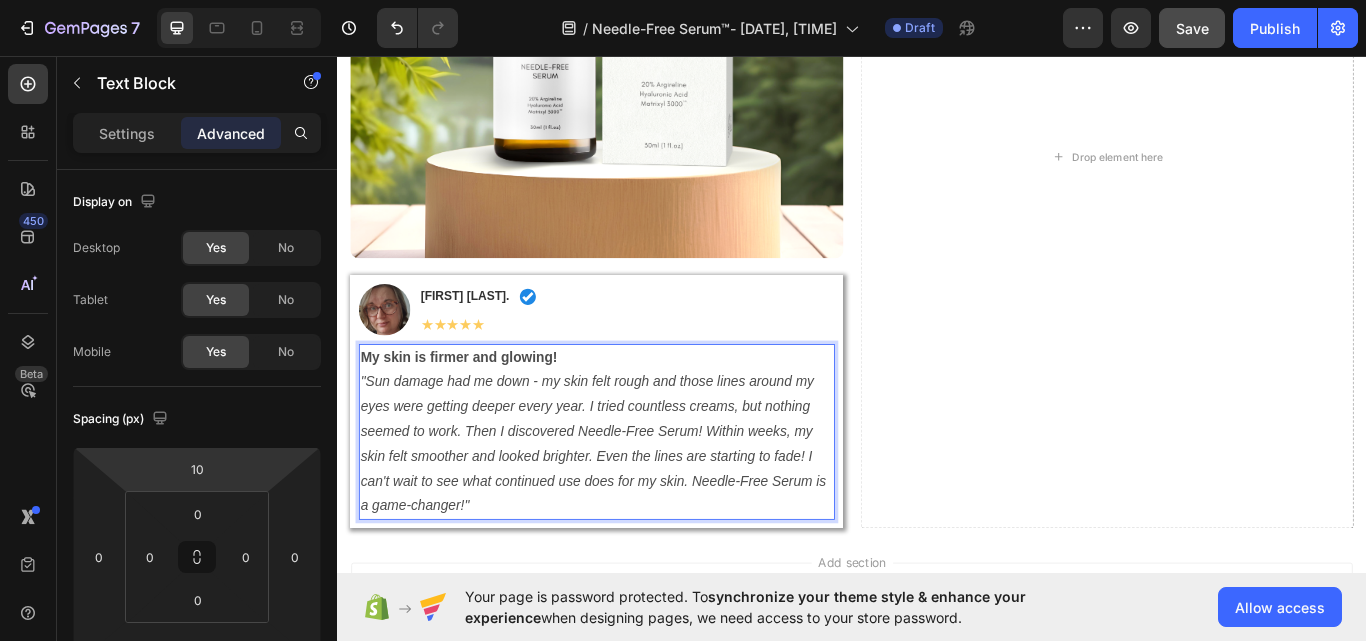 click on ""Sun damage had me down - my skin felt rough and those lines around my eyes were getting deeper every year. I tried countless creams, but nothing seemed to work. Then I discovered Needle-Free Serum! Within weeks, my skin felt smoother and looked brighter. Even the lines are starting to fade! I can't wait to see what continued use does for my skin. Needle-Free Serum is a game-changer!"" at bounding box center [635, 508] 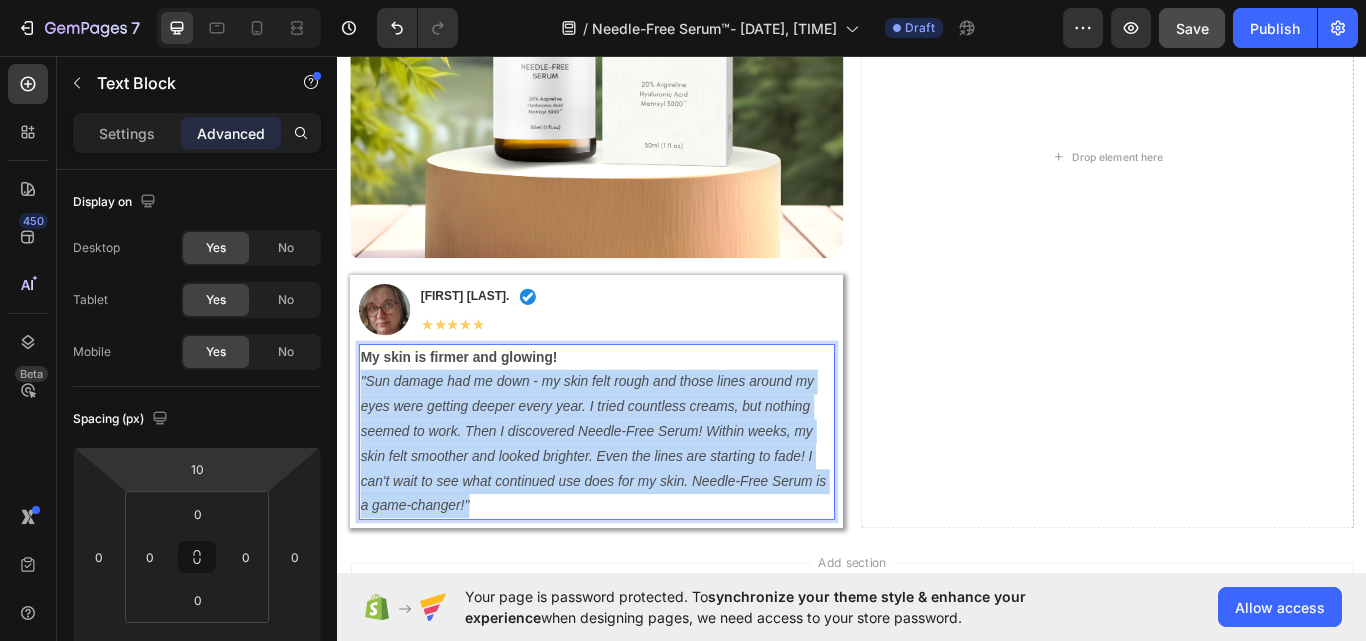 click on ""Sun damage had me down - my skin felt rough and those lines around my eyes were getting deeper every year. I tried countless creams, but nothing seemed to work. Then I discovered Needle-Free Serum! Within weeks, my skin felt smoother and looked brighter. Even the lines are starting to fade! I can't wait to see what continued use does for my skin. Needle-Free Serum is a game-changer!"" at bounding box center [635, 508] 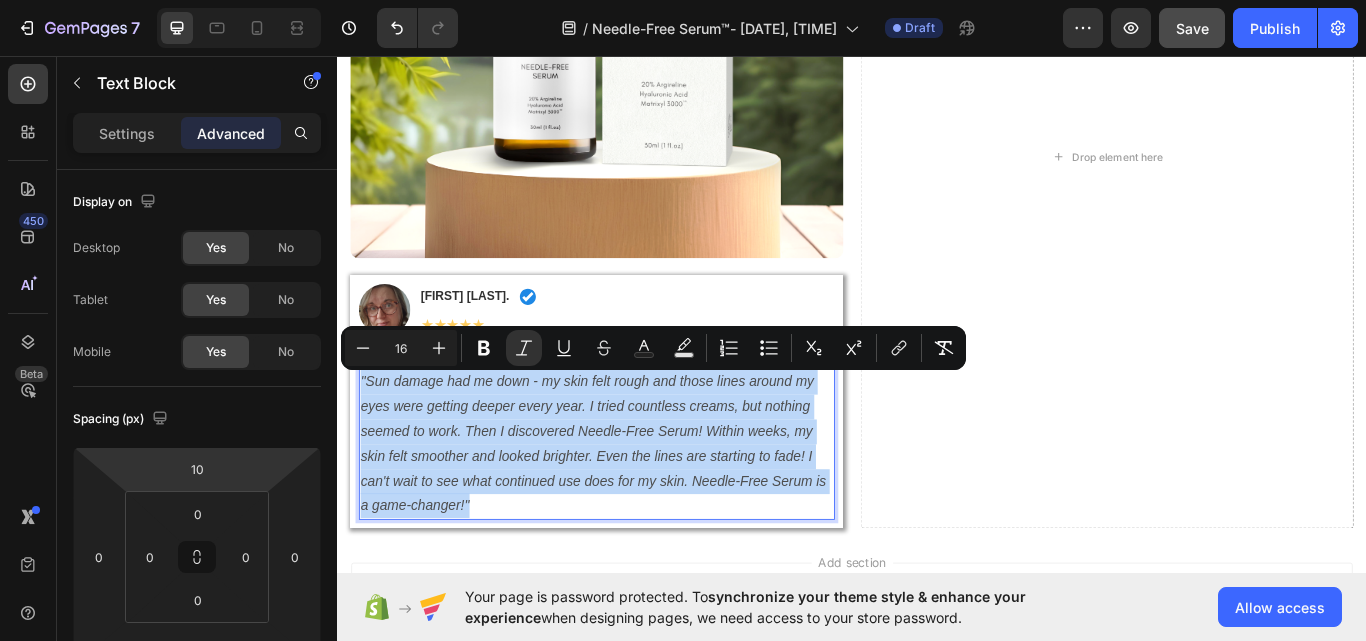click on ""Sun damage had me down - my skin felt rough and those lines around my eyes were getting deeper every year. I tried countless creams, but nothing seemed to work. Then I discovered Needle-Free Serum! Within weeks, my skin felt smoother and looked brighter. Even the lines are starting to fade! I can't wait to see what continued use does for my skin. Needle-Free Serum is a game-changer!"" at bounding box center (635, 508) 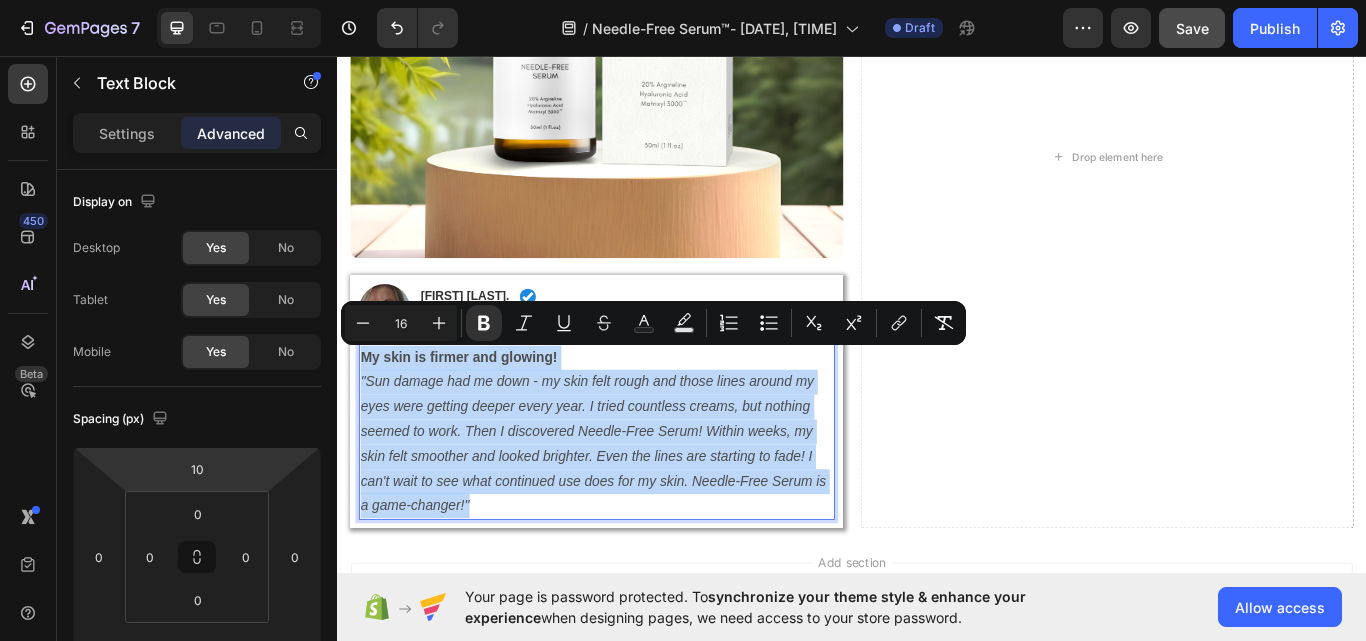 drag, startPoint x: 485, startPoint y: 573, endPoint x: 362, endPoint y: 419, distance: 197.09135 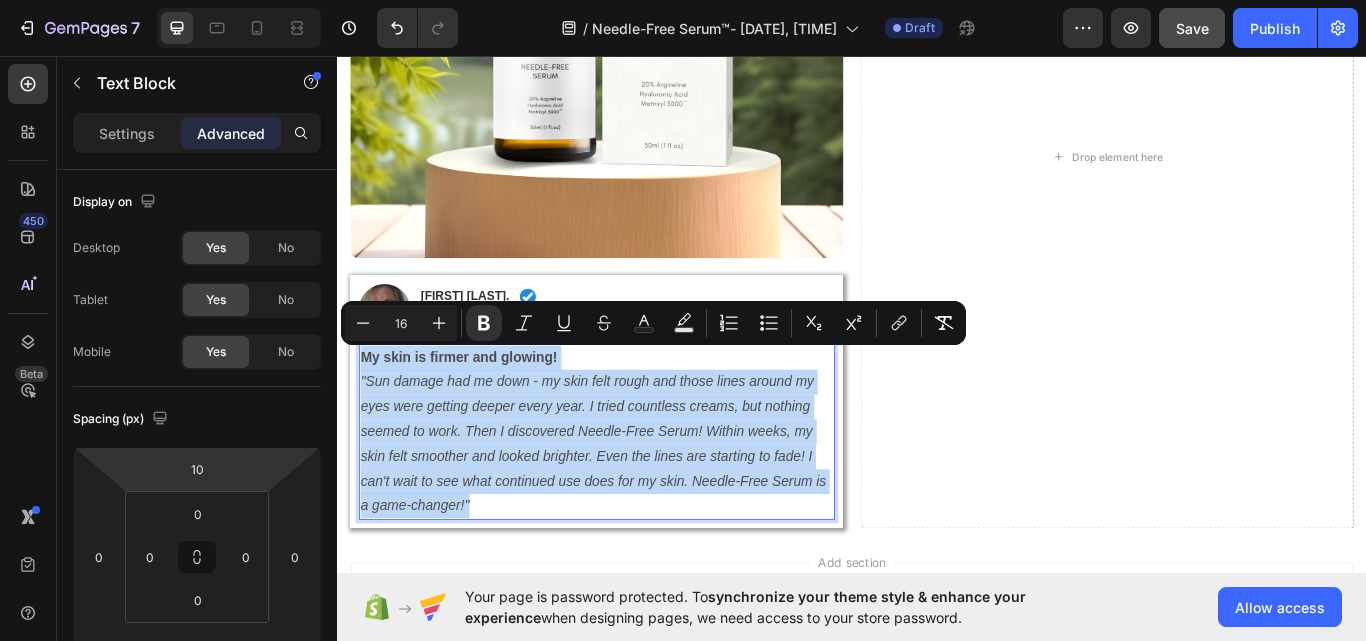 click on "My skin is firmer and glowing! "Sun damage had me down - my skin felt rough and those lines around my eyes were getting deeper every year. I tried countless creams, but nothing seemed to work. Then I discovered Needle-Free Serum! Within weeks, my skin felt smoother and looked brighter. Even the lines are starting to fade! I can't wait to see what continued use does for my skin. Needle-Free Serum is a game-changer!"" at bounding box center [639, 496] 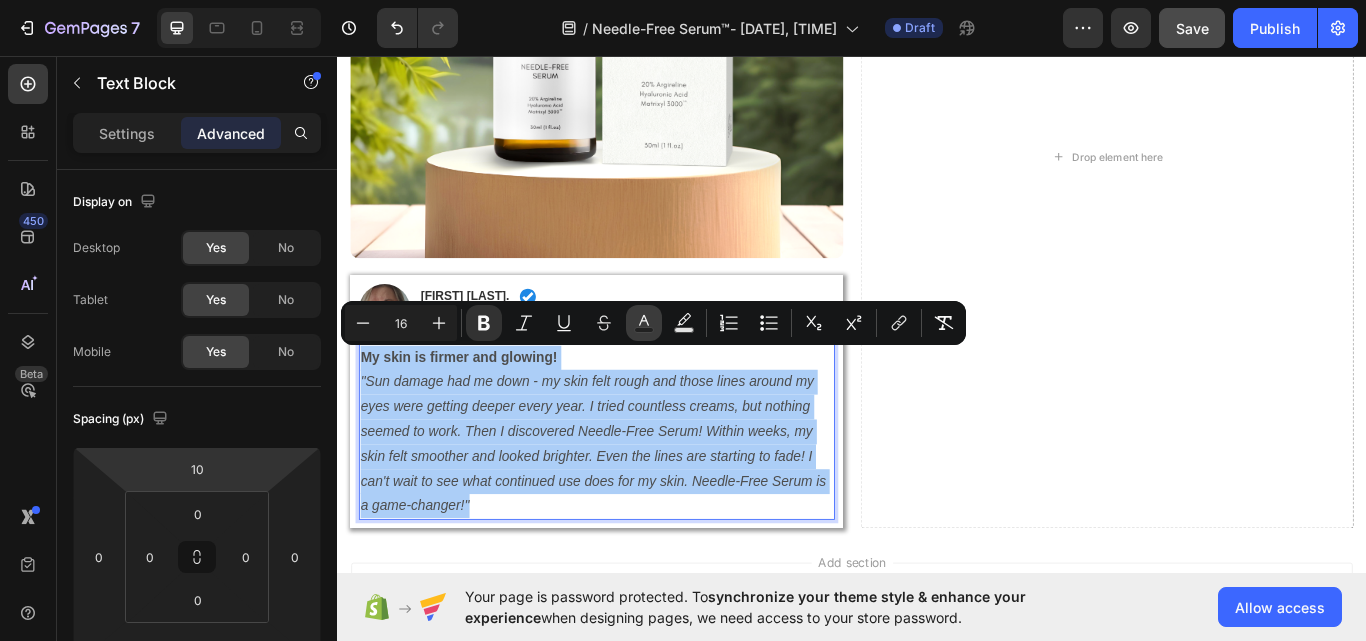 click on "Text Color" at bounding box center [644, 323] 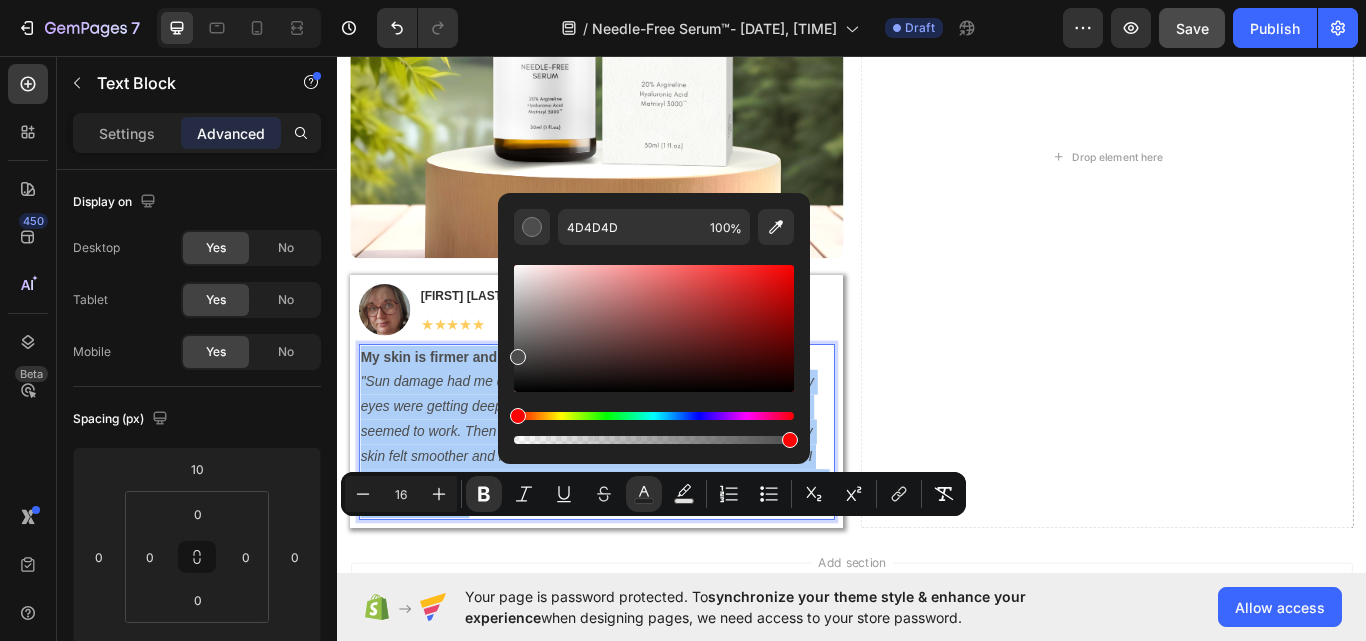 scroll, scrollTop: 273, scrollLeft: 0, axis: vertical 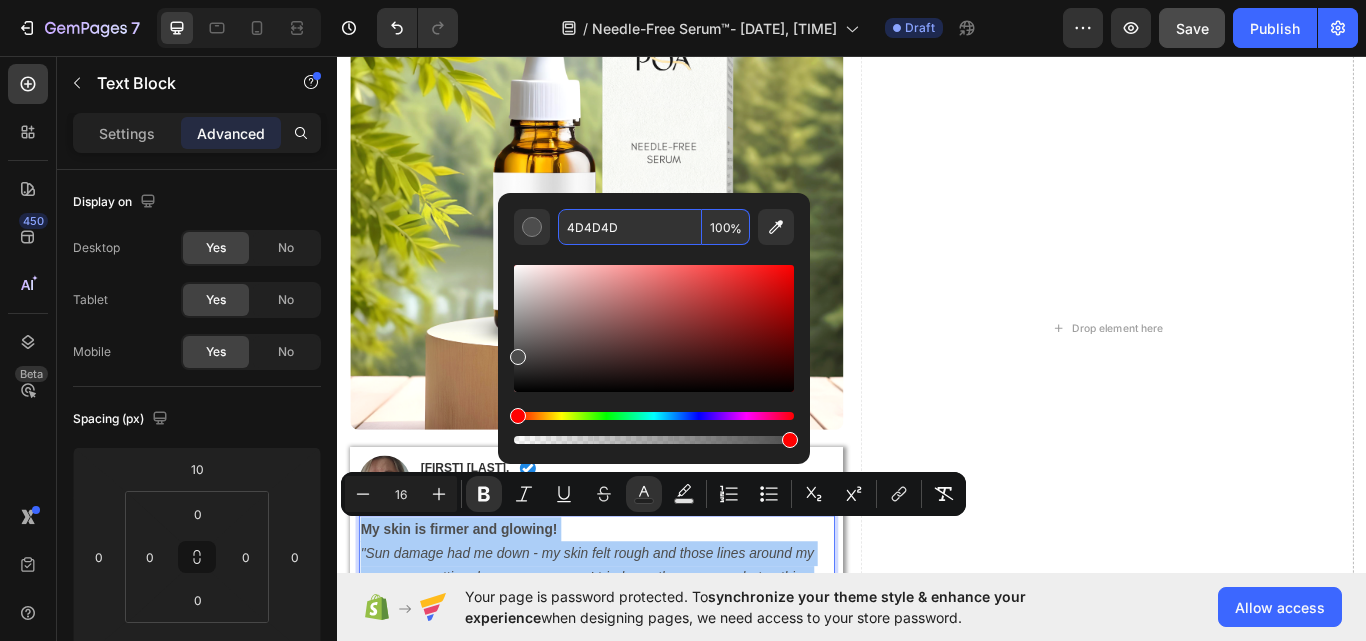 click on "4D4D4D" at bounding box center (630, 227) 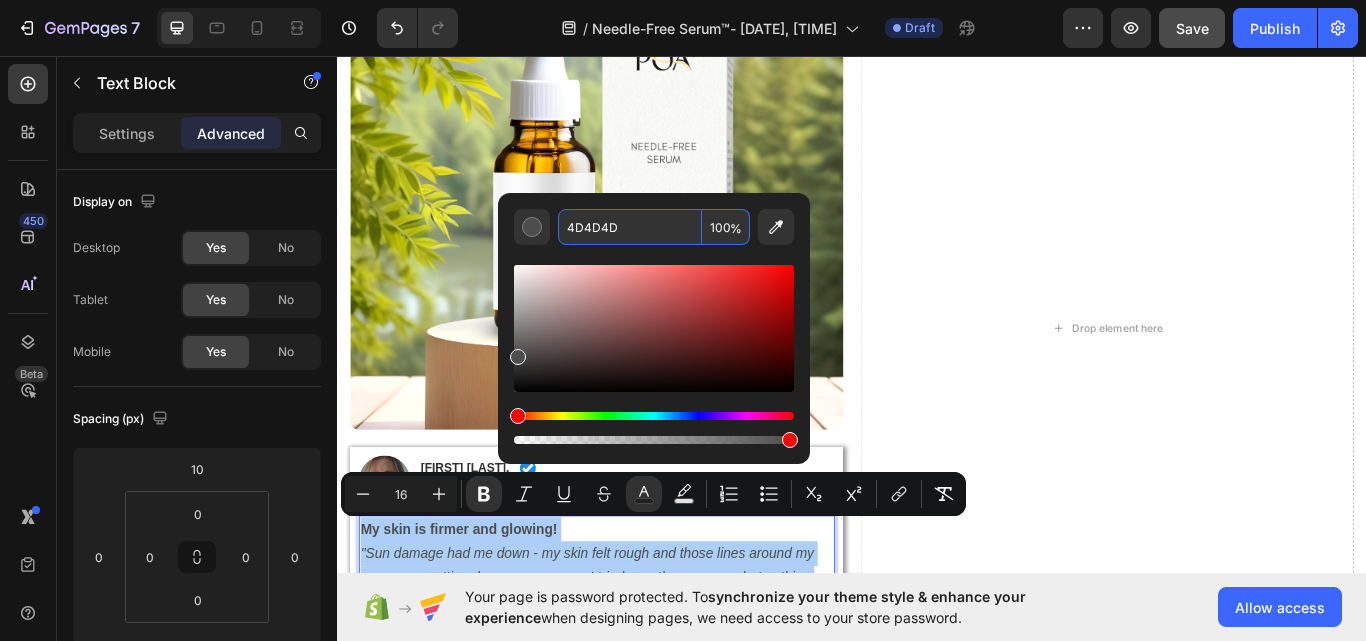 paste on "rgb(48, 48, 48)" 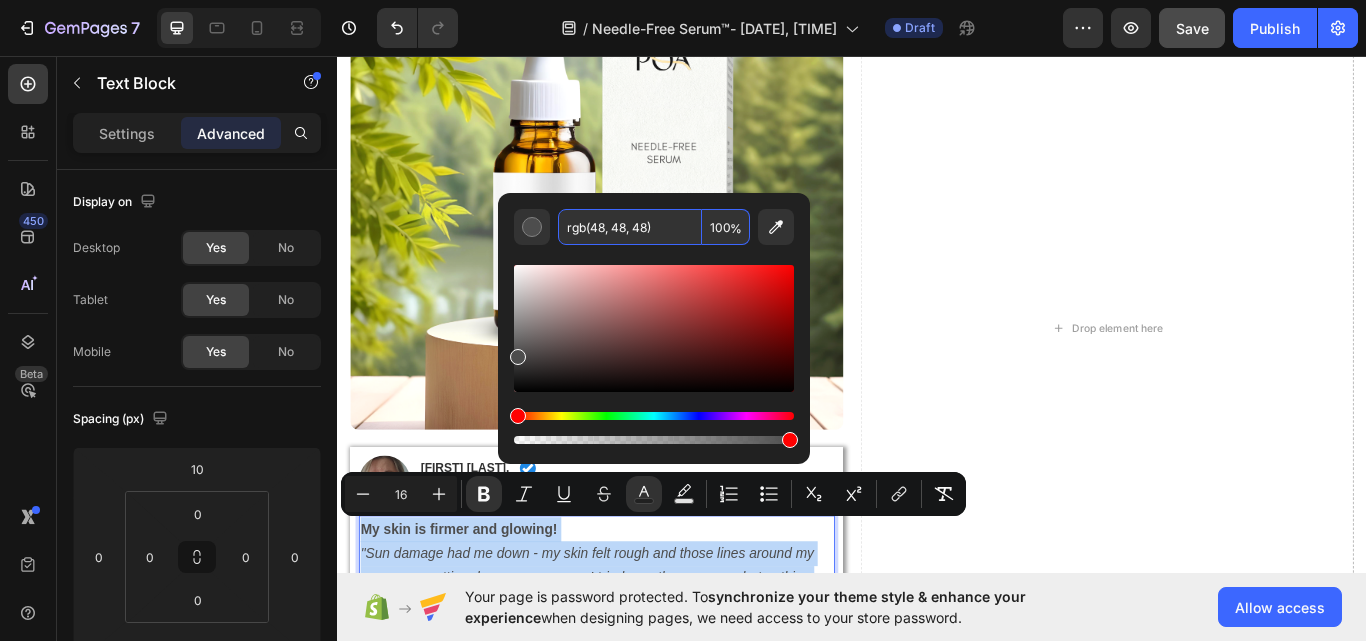 type on "303030" 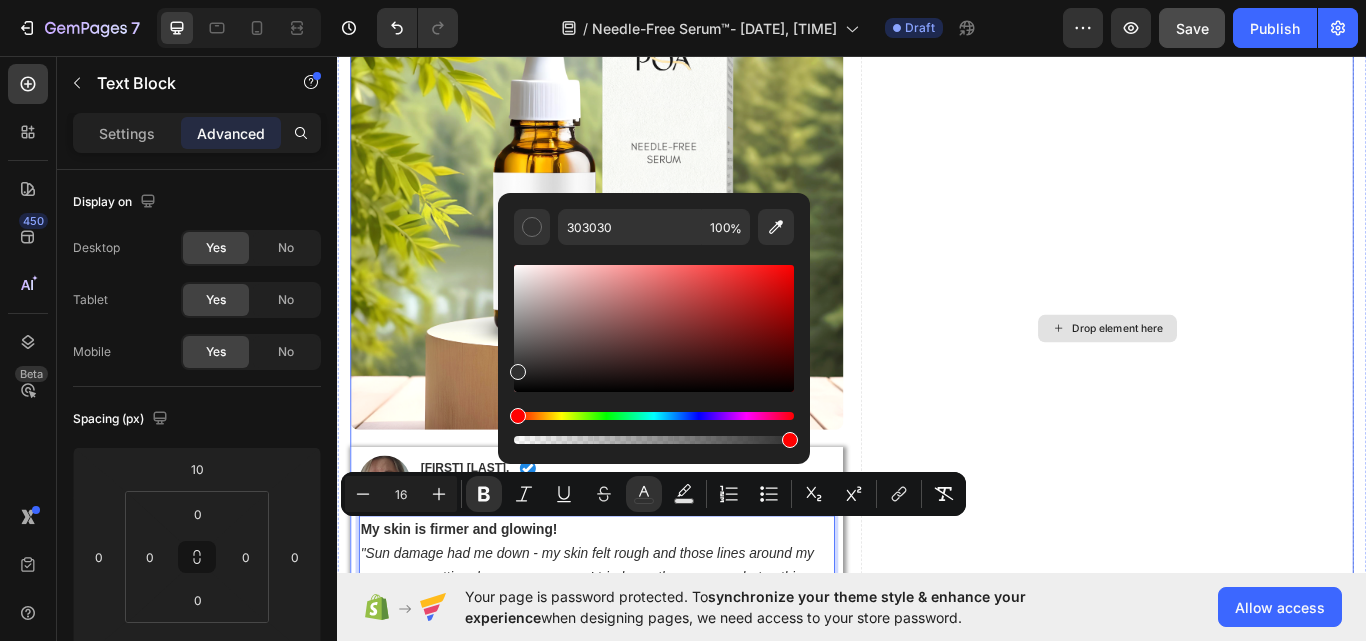 scroll, scrollTop: 473, scrollLeft: 0, axis: vertical 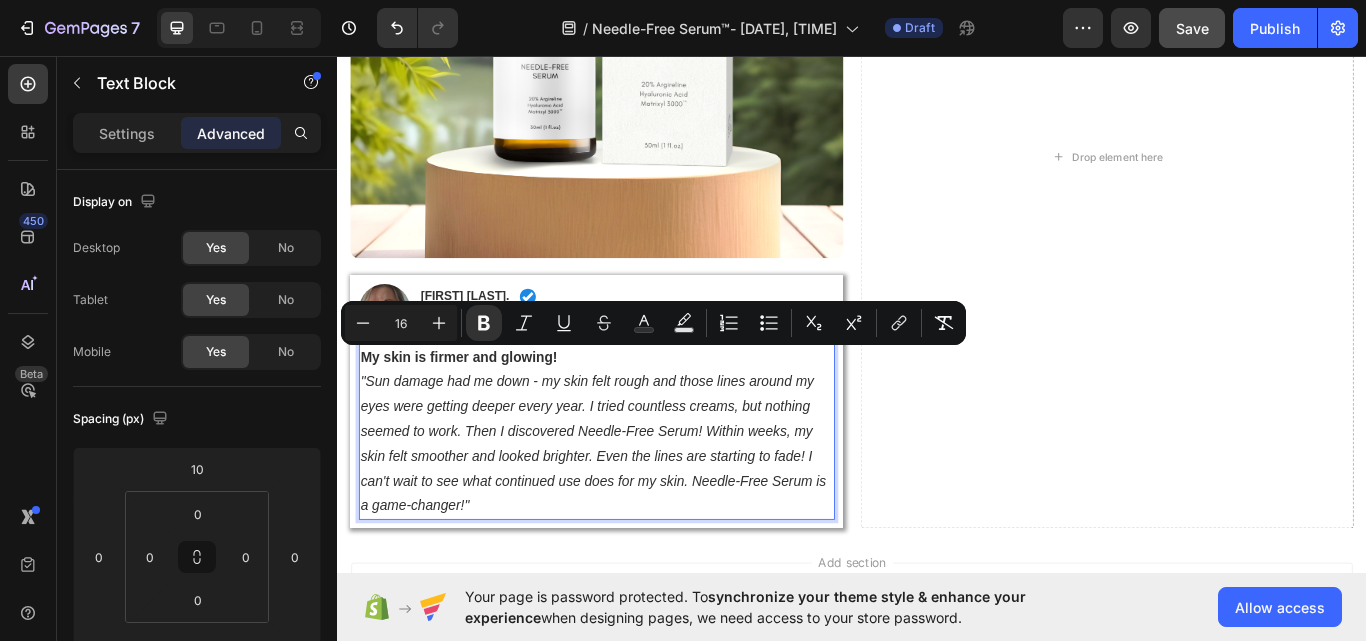 click on "My skin is firmer and glowing!" at bounding box center [639, 409] 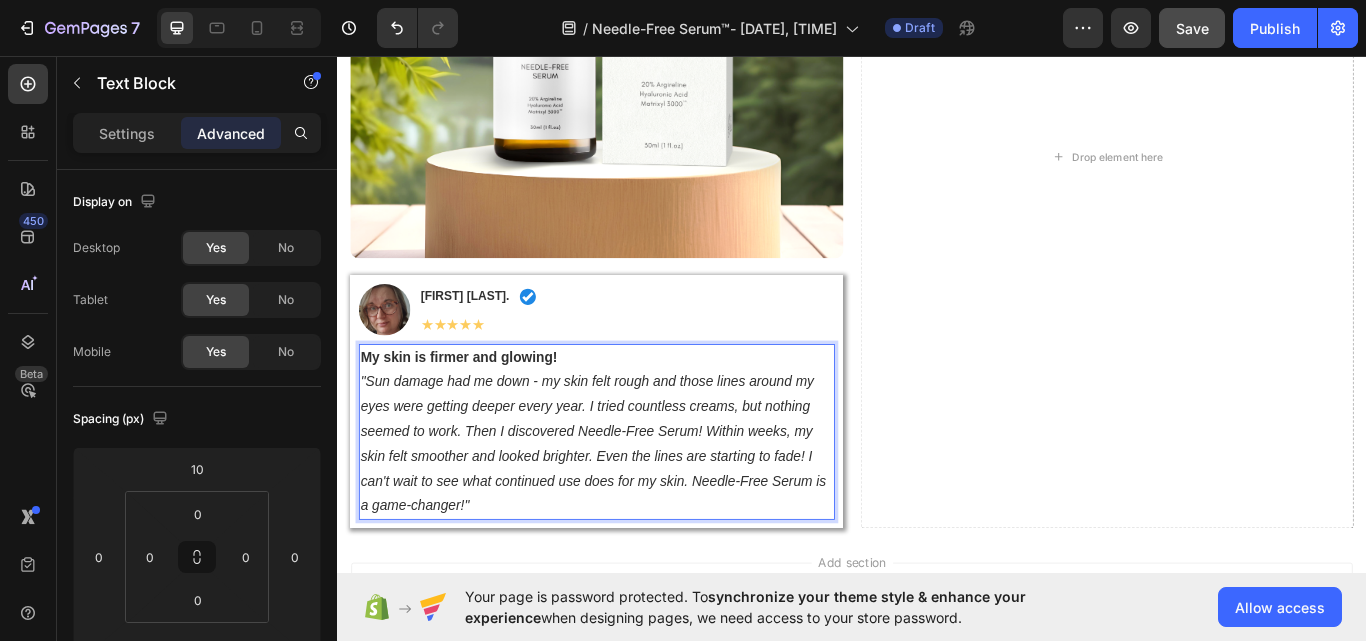 click on ""Sun damage had me down - my skin felt rough and those lines around my eyes were getting deeper every year. I tried countless creams, but nothing seemed to work. Then I discovered Needle-Free Serum! Within weeks, my skin felt smoother and looked brighter. Even the lines are starting to fade! I can't wait to see what continued use does for my skin. Needle-Free Serum is a game-changer!"" at bounding box center (635, 508) 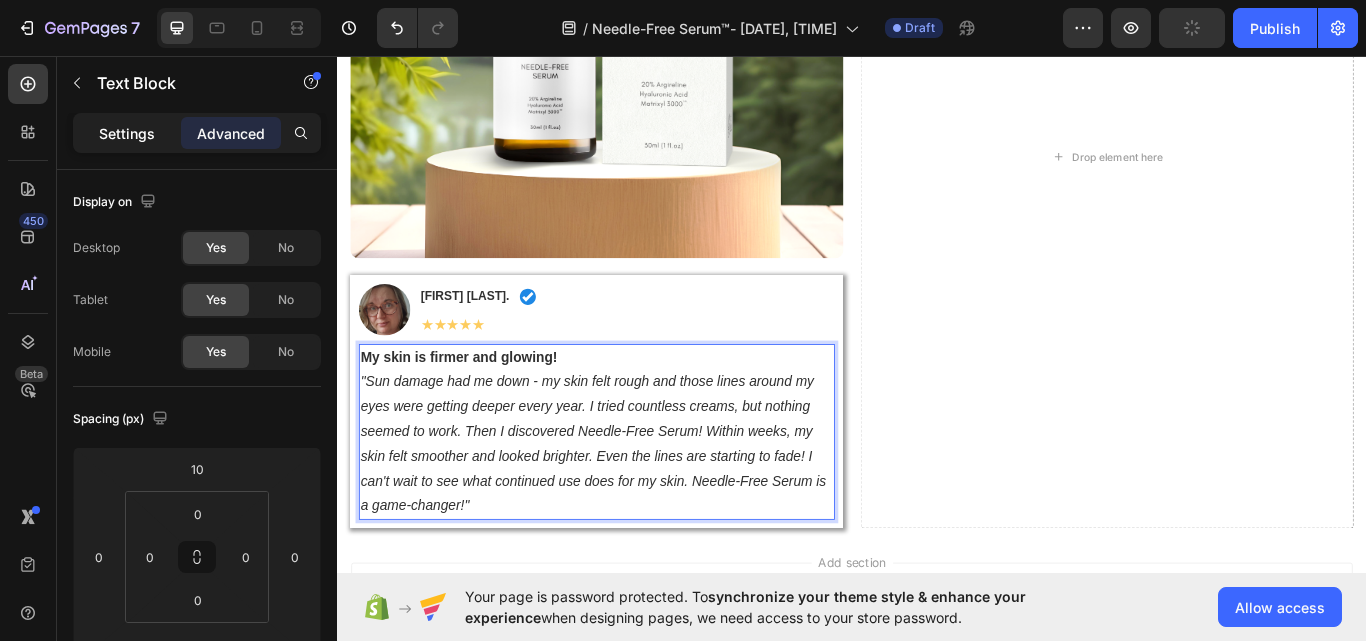 click on "Settings" at bounding box center (127, 133) 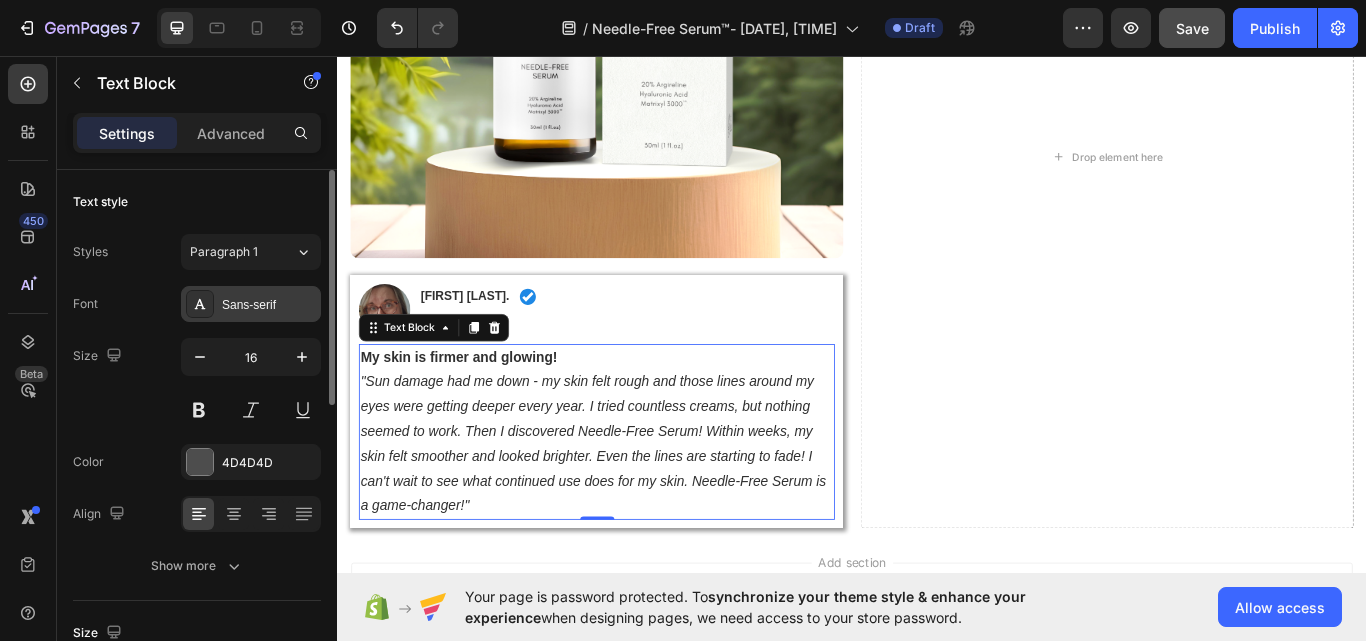 click on "Sans-serif" at bounding box center (251, 304) 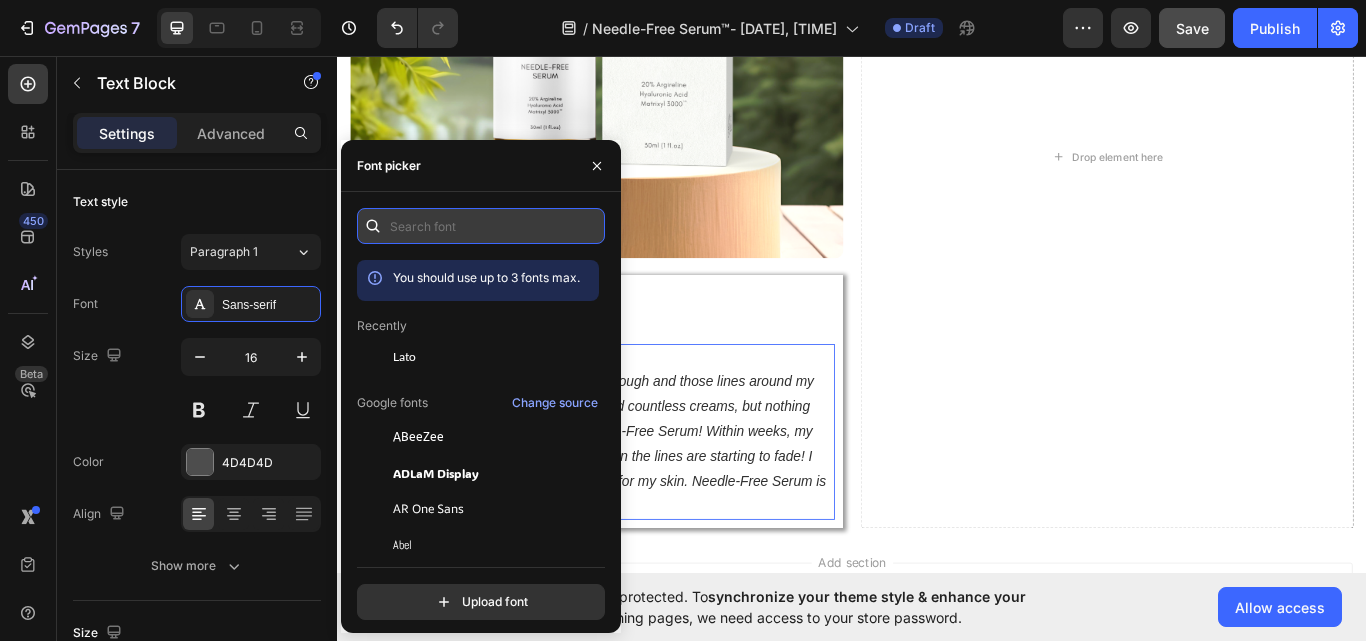 click at bounding box center (481, 226) 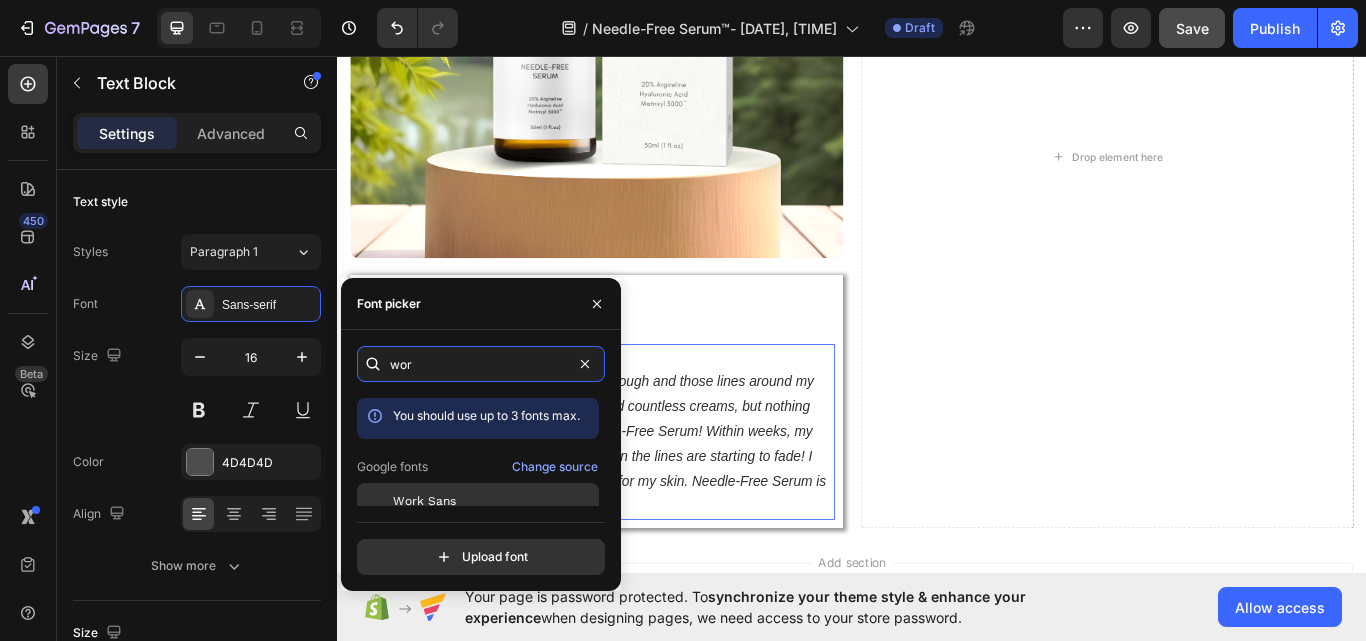type on "wor" 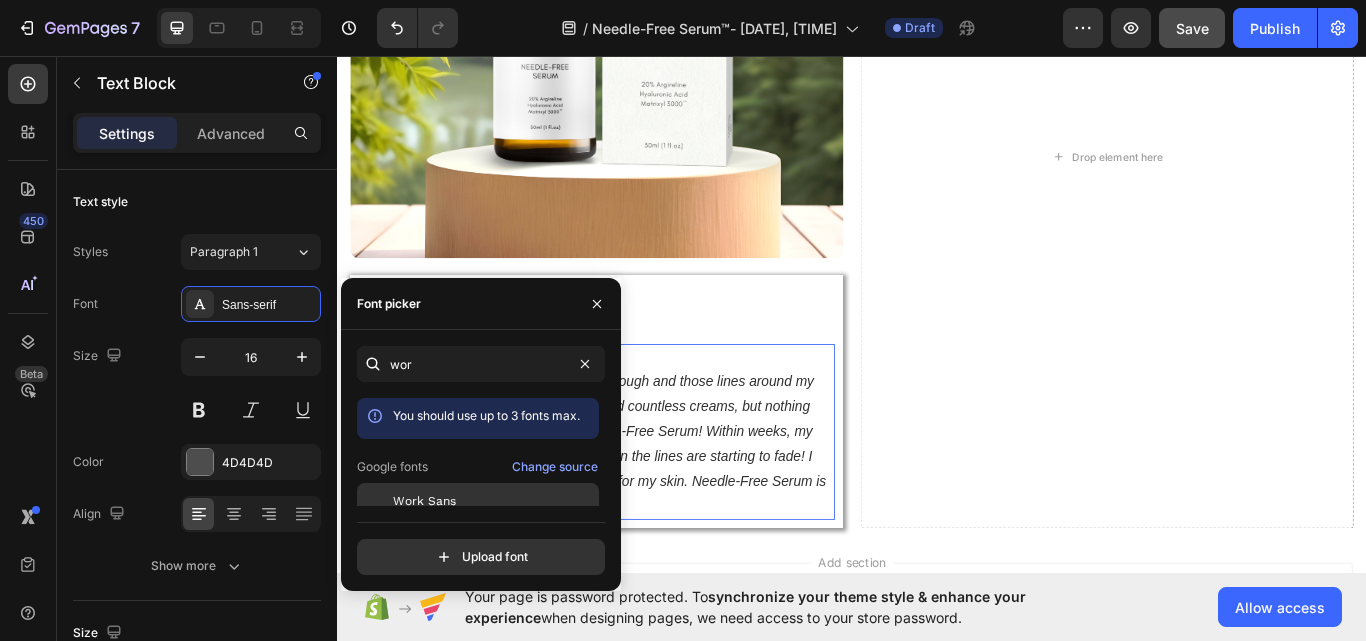 click on "Work Sans" 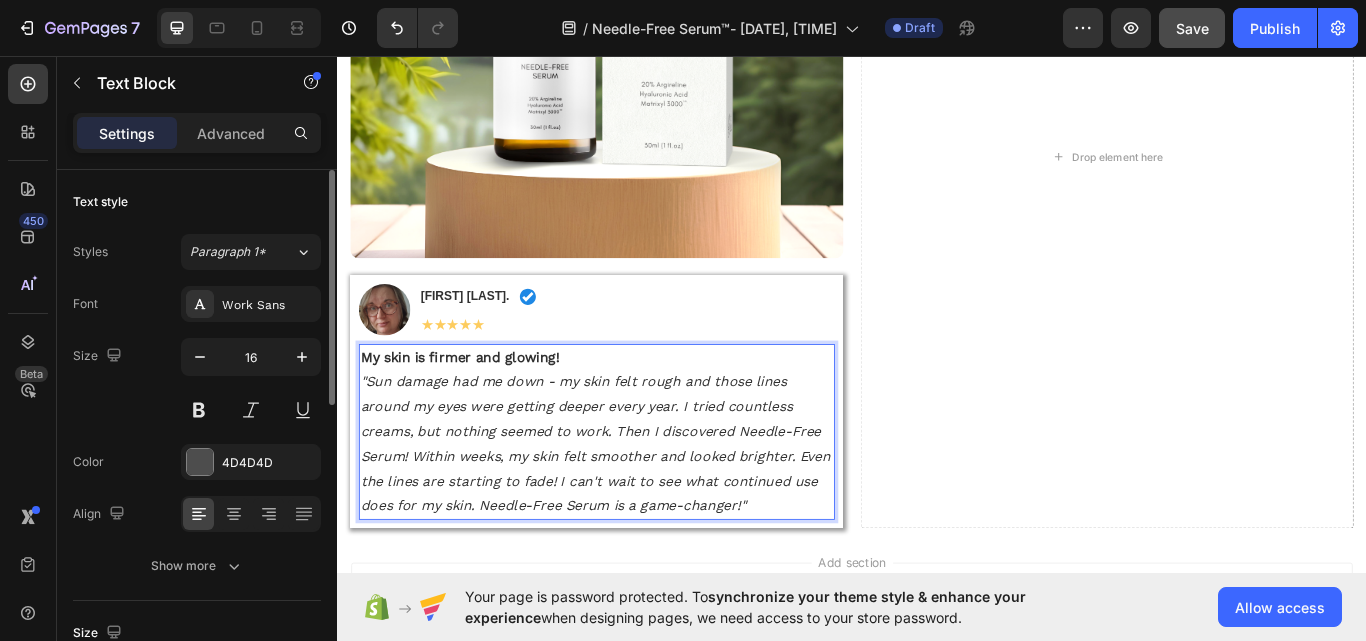 scroll, scrollTop: 100, scrollLeft: 0, axis: vertical 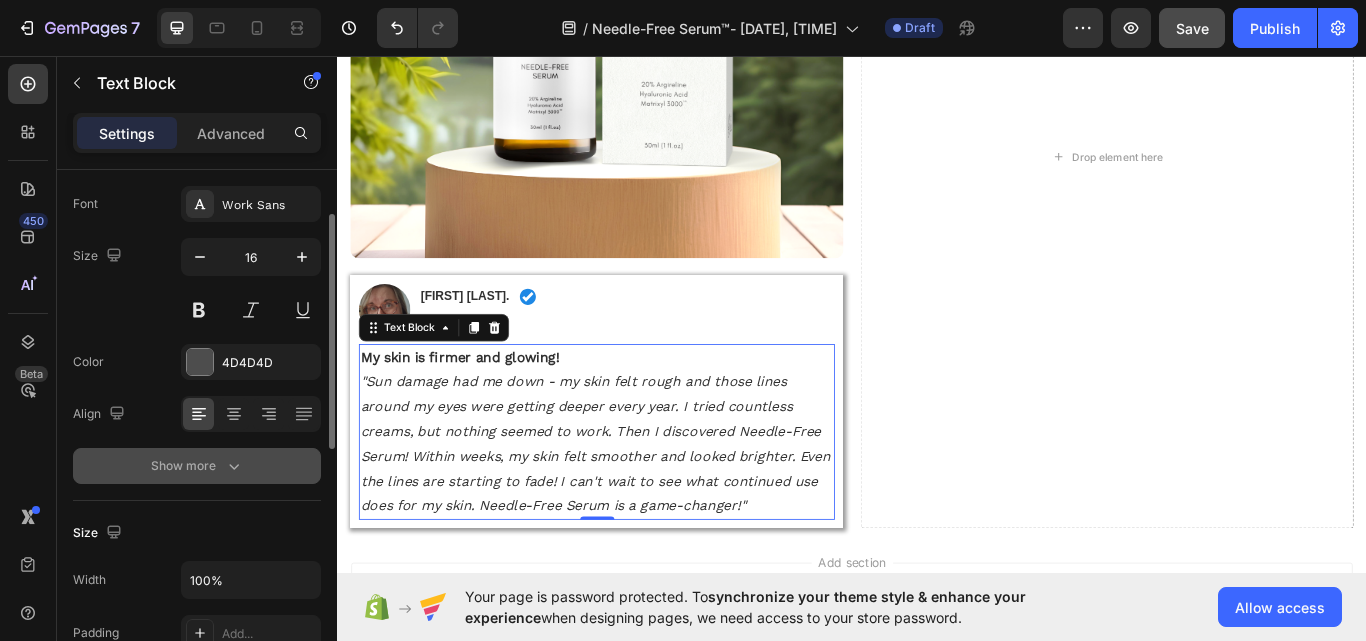 click 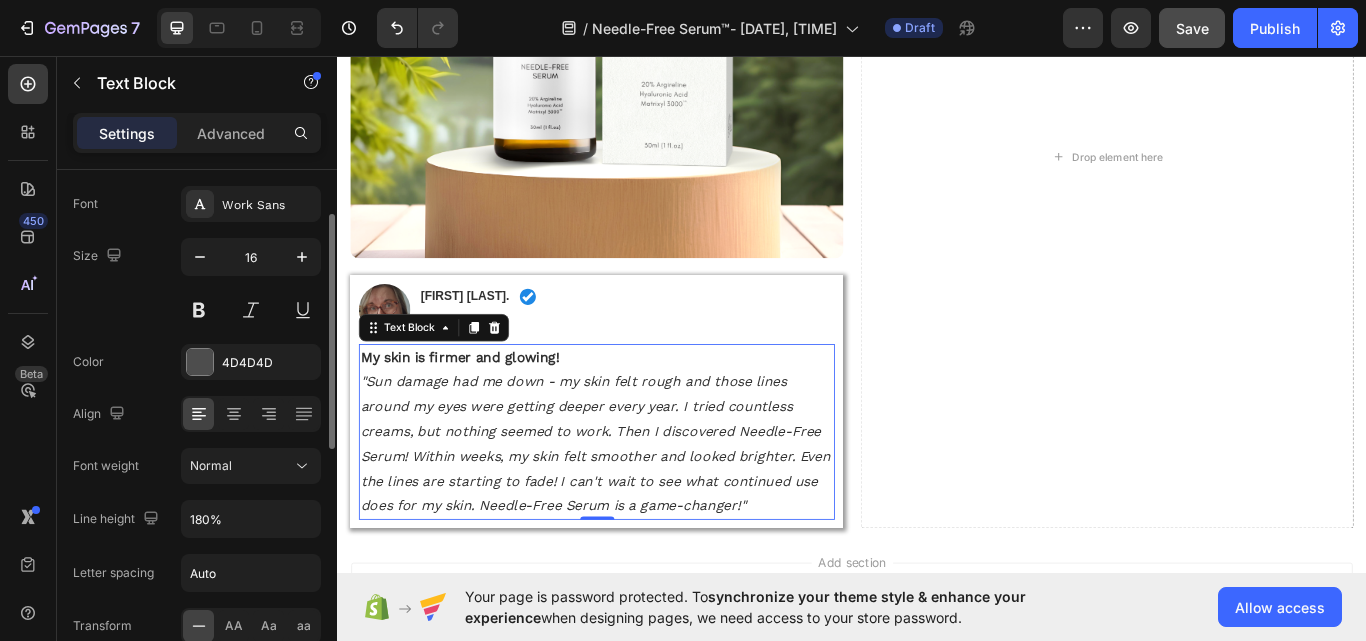 scroll, scrollTop: 200, scrollLeft: 0, axis: vertical 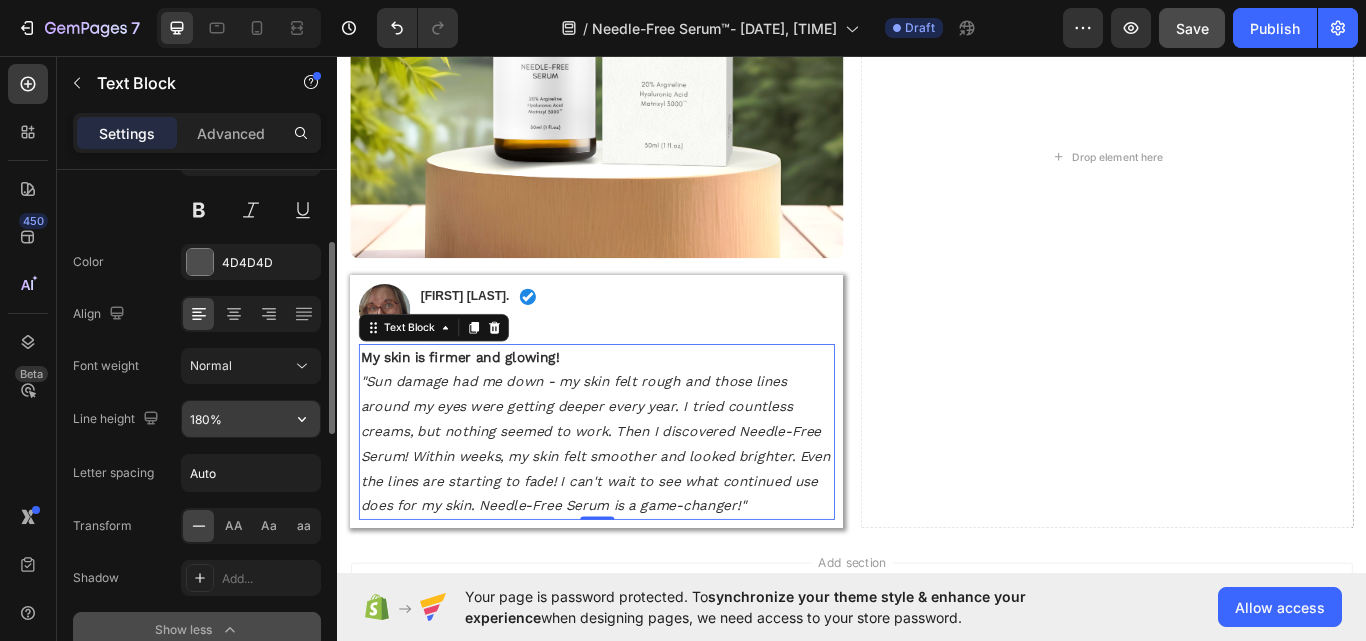 click 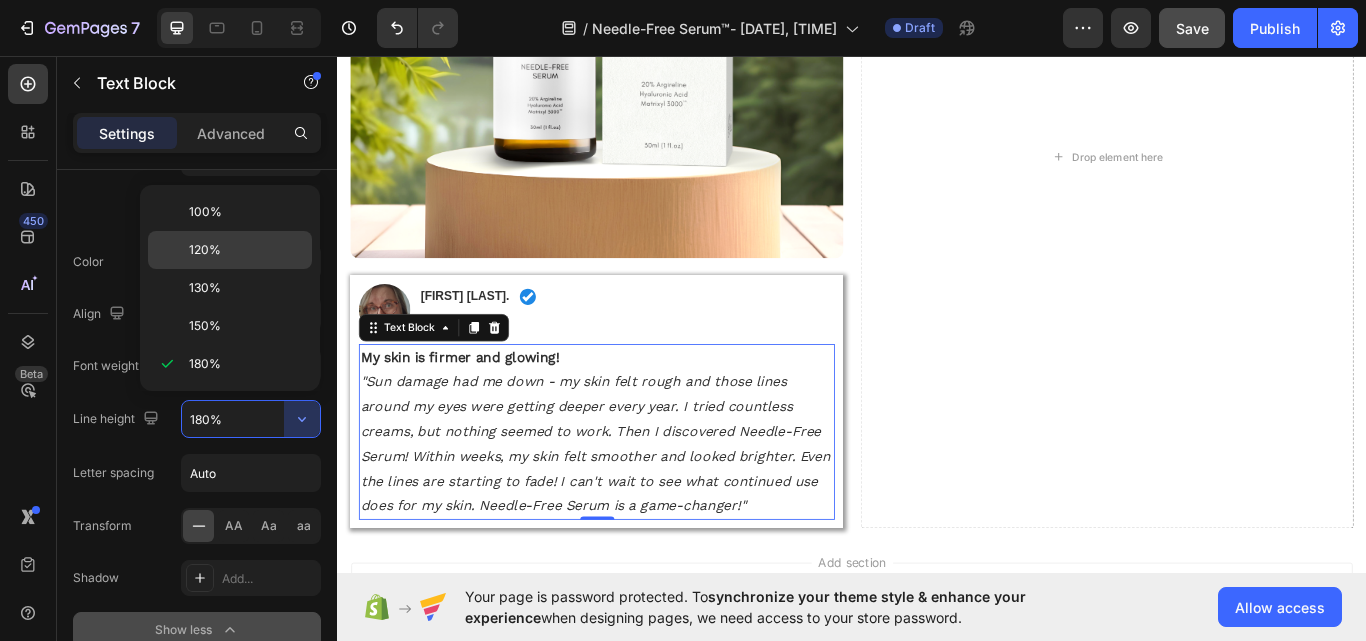 click on "120%" at bounding box center [205, 250] 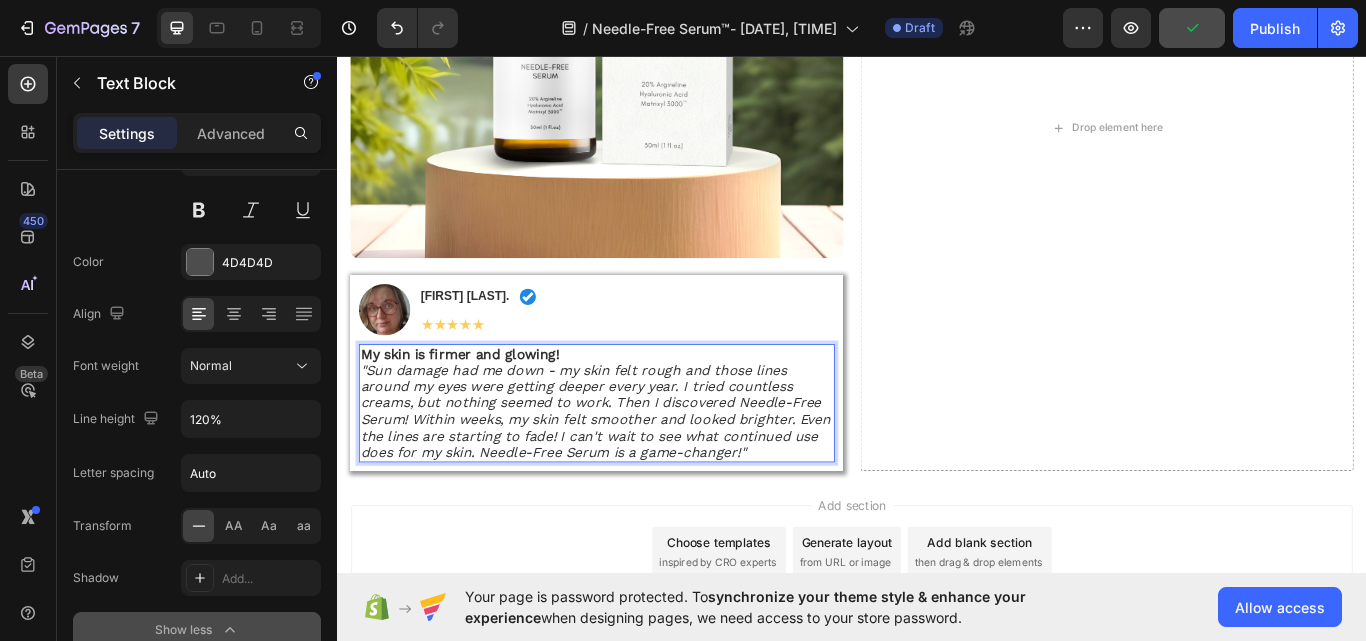 click on "My skin is firmer and glowing!" at bounding box center (480, 404) 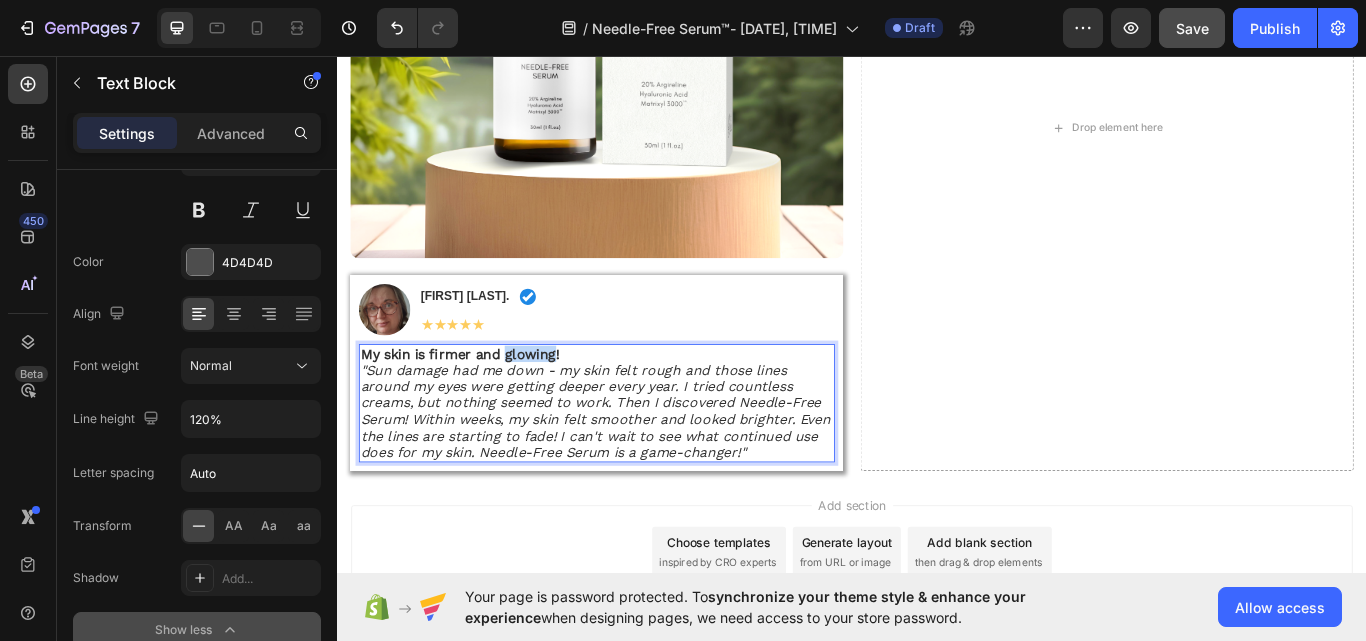 click on "My skin is firmer and glowing!" at bounding box center [480, 404] 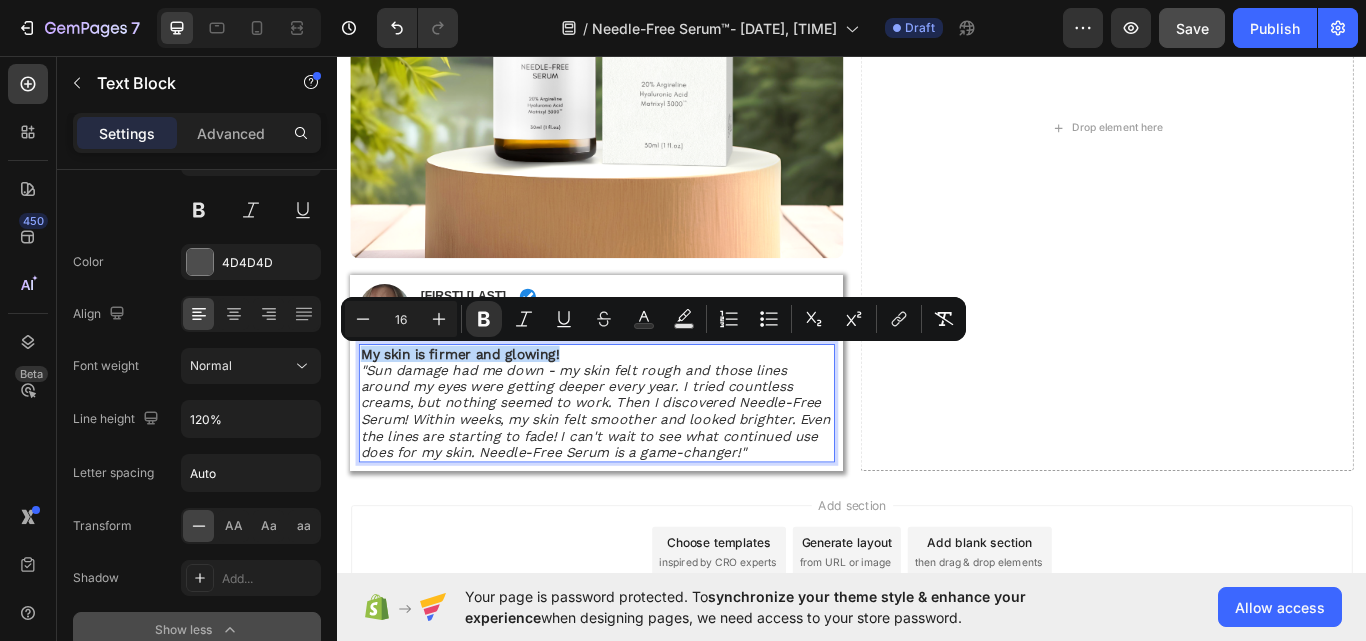 click on "My skin is firmer and glowing!" at bounding box center (639, 404) 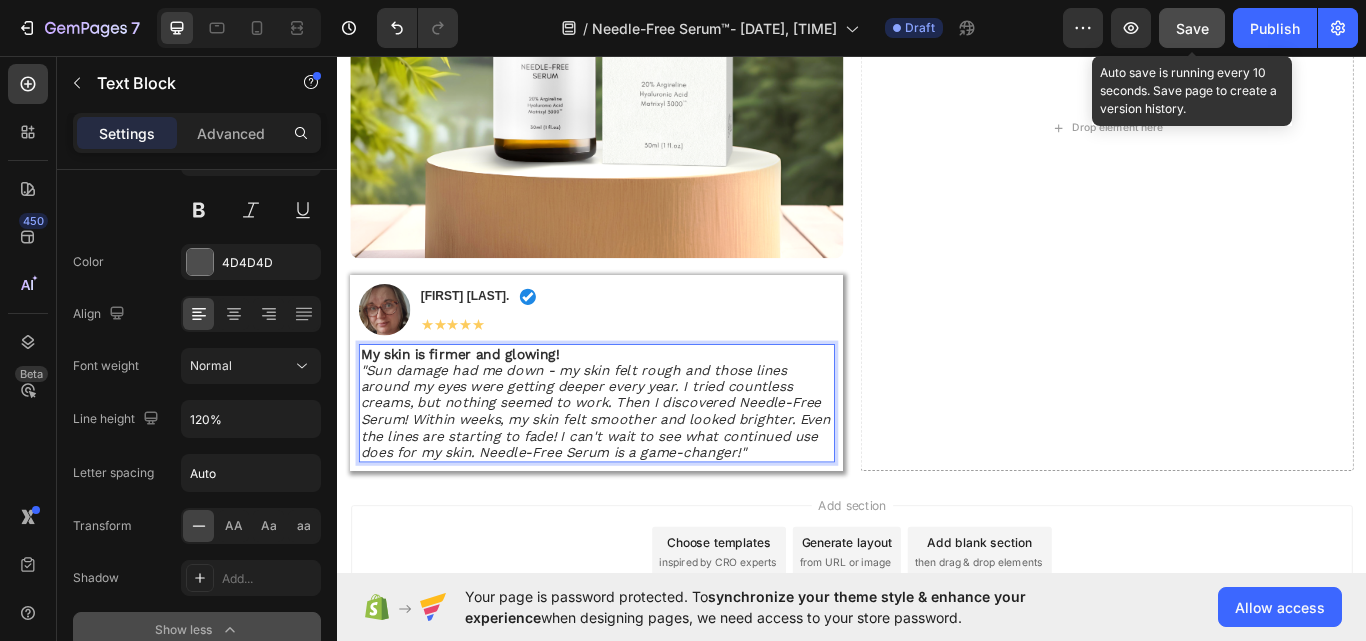 click on "Save" 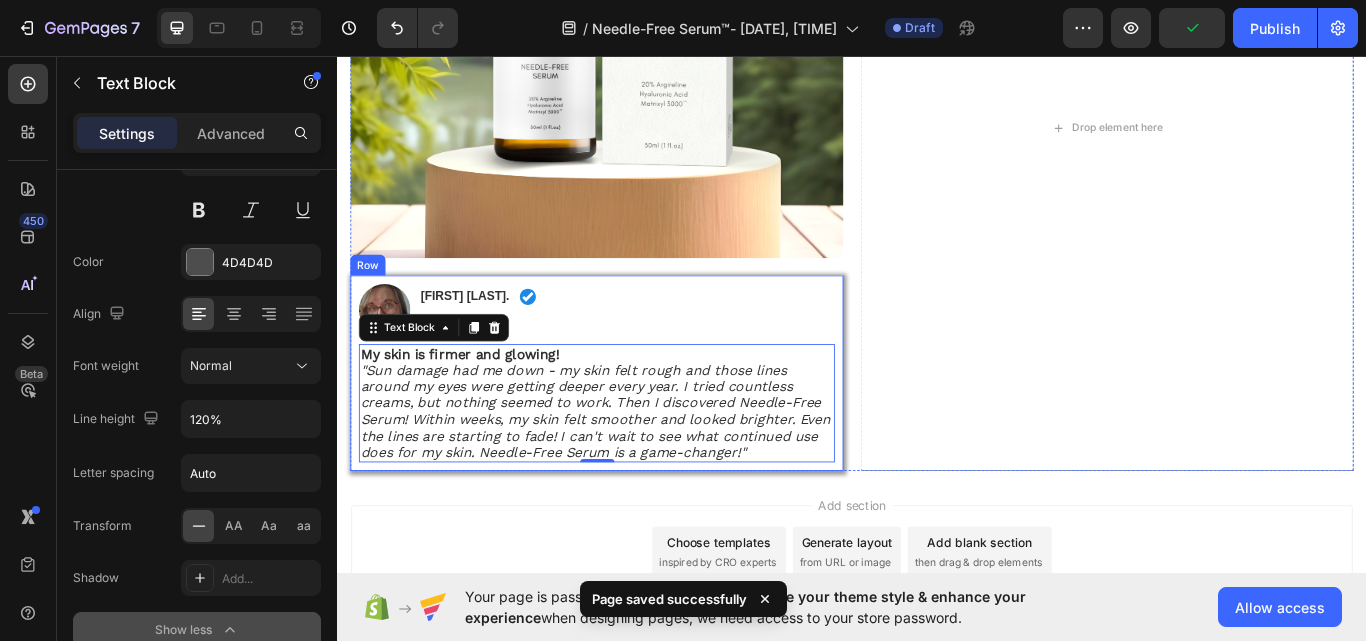 scroll, scrollTop: 589, scrollLeft: 0, axis: vertical 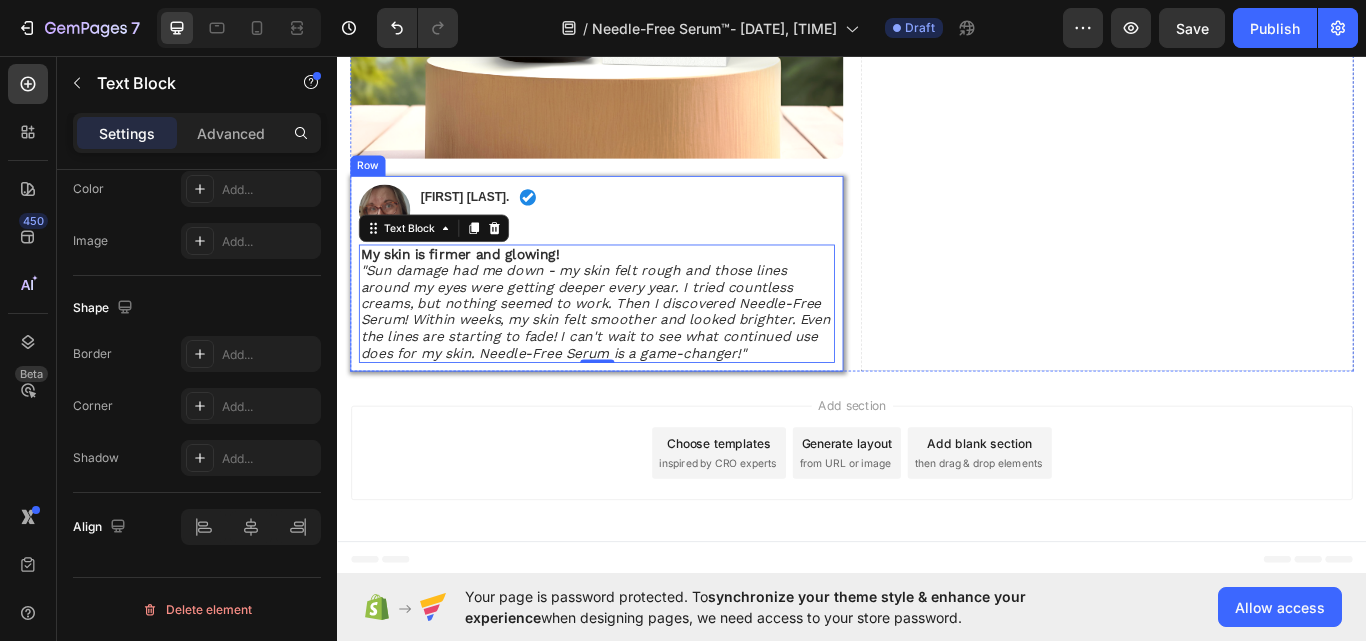 click on "Image [FIRST] [LAST]. Text Block Image Row ★★★★★ Text Block Row My skin is firmer and glowing! "Sun damage had me down - my skin felt rough and those lines around my eyes were getting deeper every year. I tried countless creams, but nothing seemed to work. Then I discovered Needle-Free Serum! Within weeks, my skin felt smoother and looked brighter. Even the lines are starting to fade! I can't wait to see what continued use does for my skin. Needle-Free Serum is a game-changer!" Text Block   0 Row" at bounding box center (639, 311) 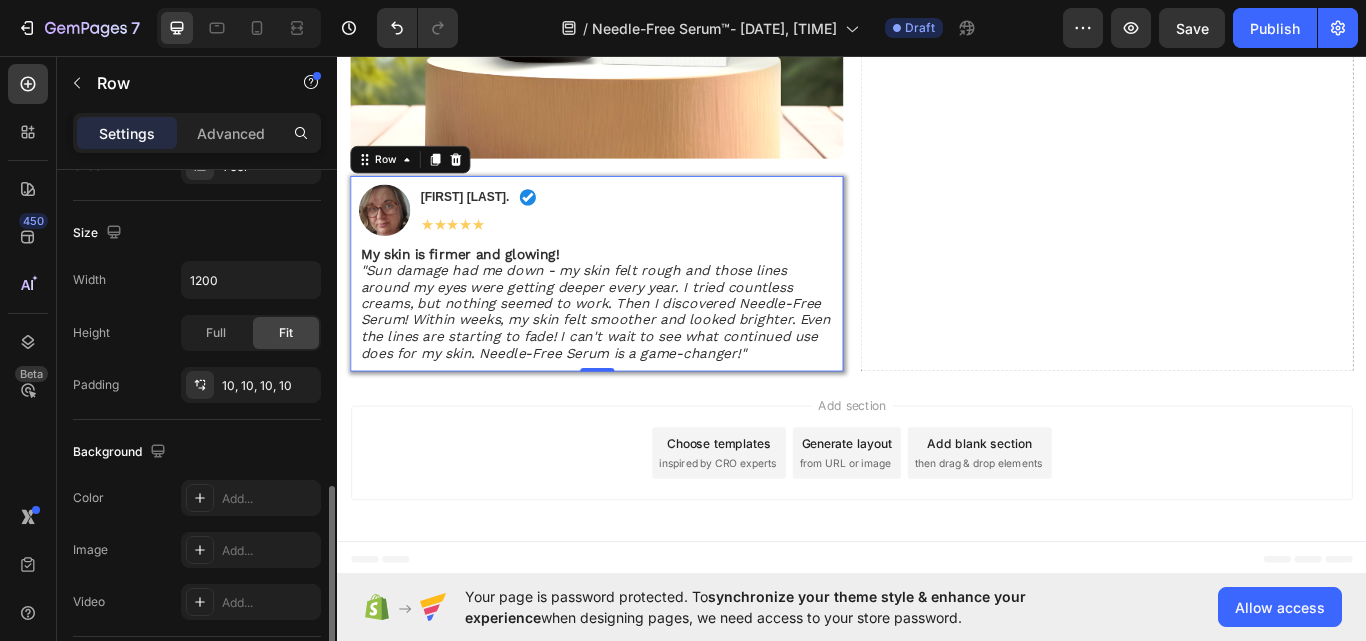 scroll, scrollTop: 692, scrollLeft: 0, axis: vertical 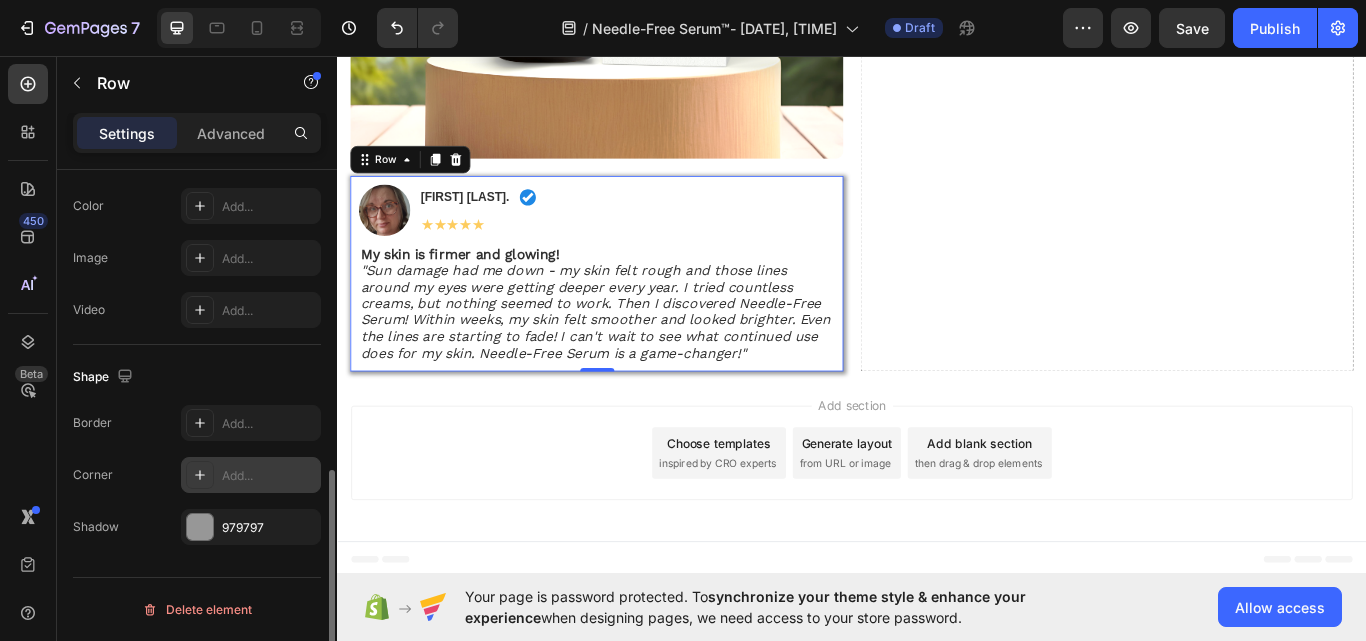 click on "Add..." at bounding box center (251, 475) 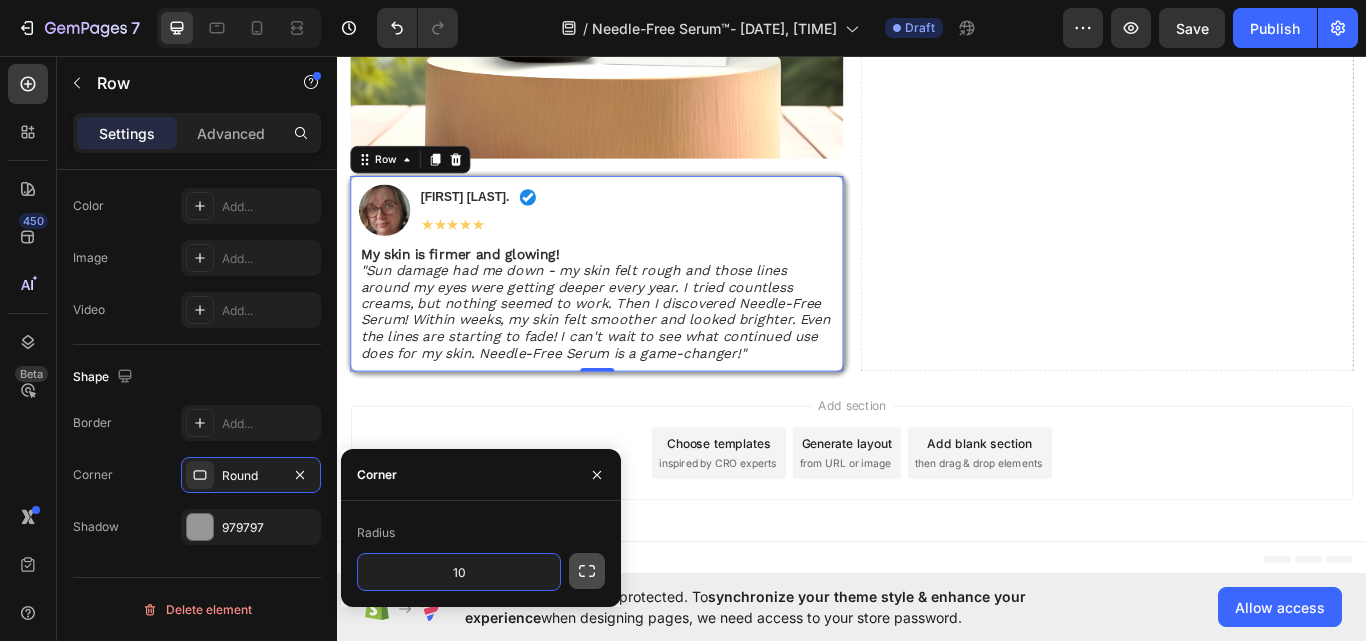 type on "10" 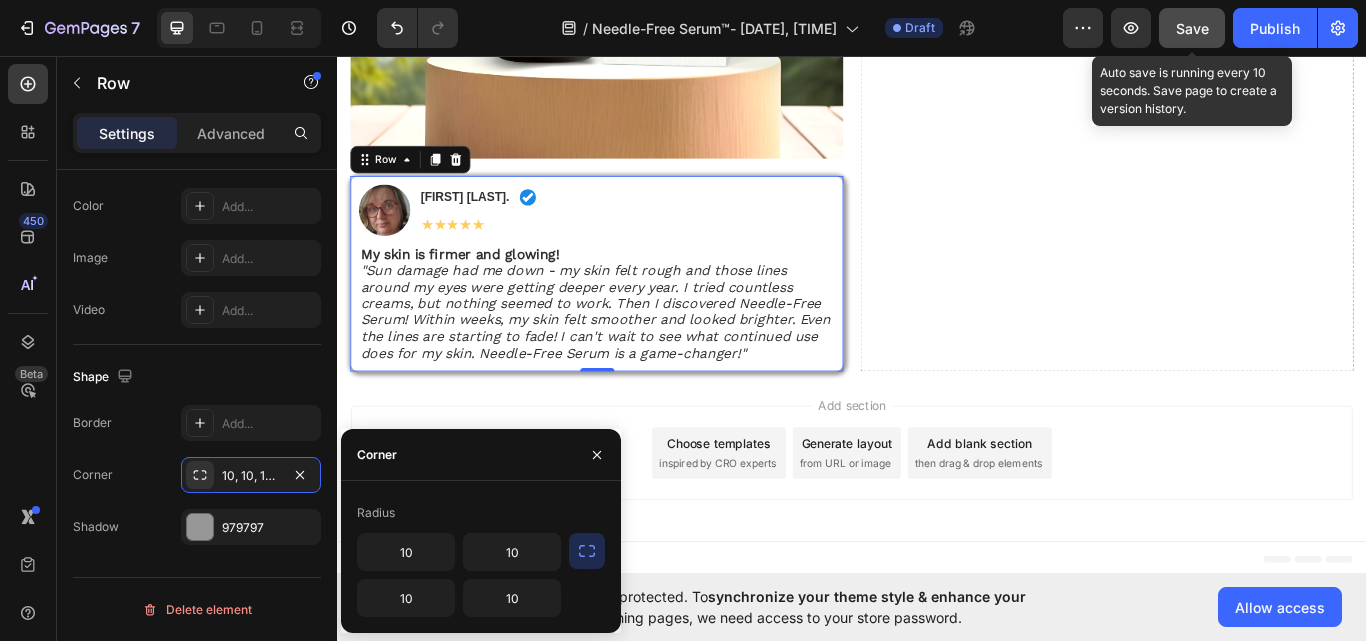 click on "Save" at bounding box center [1192, 28] 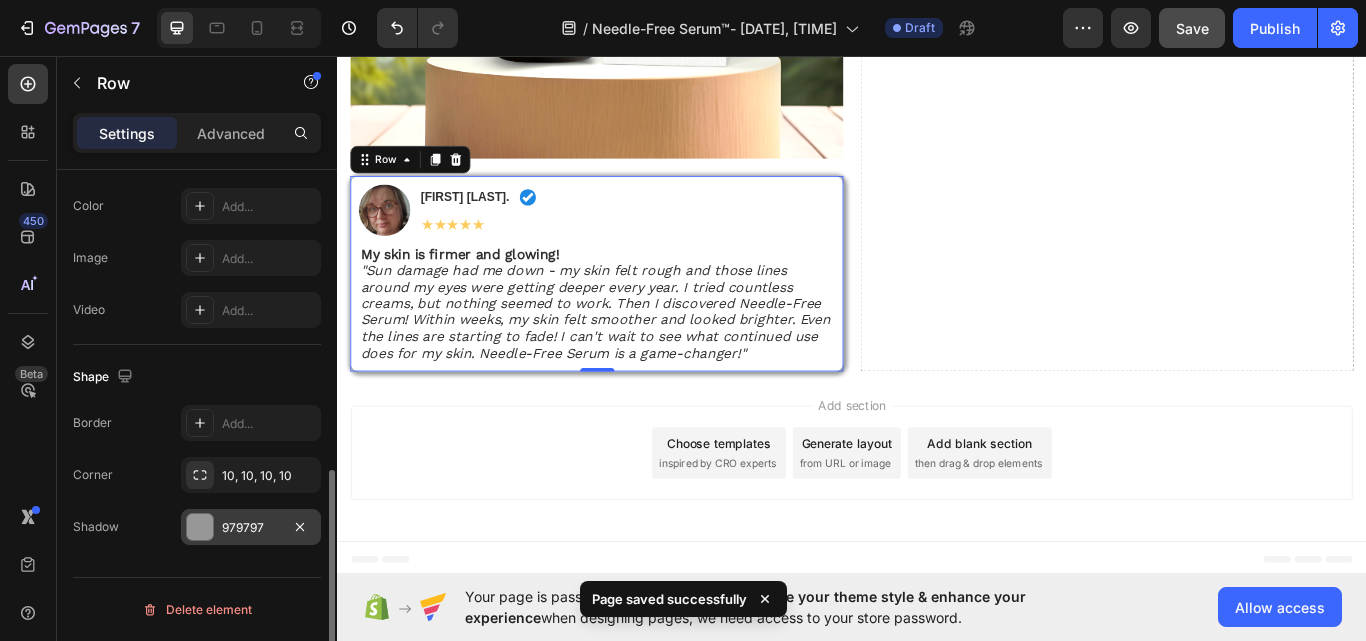 click at bounding box center (200, 527) 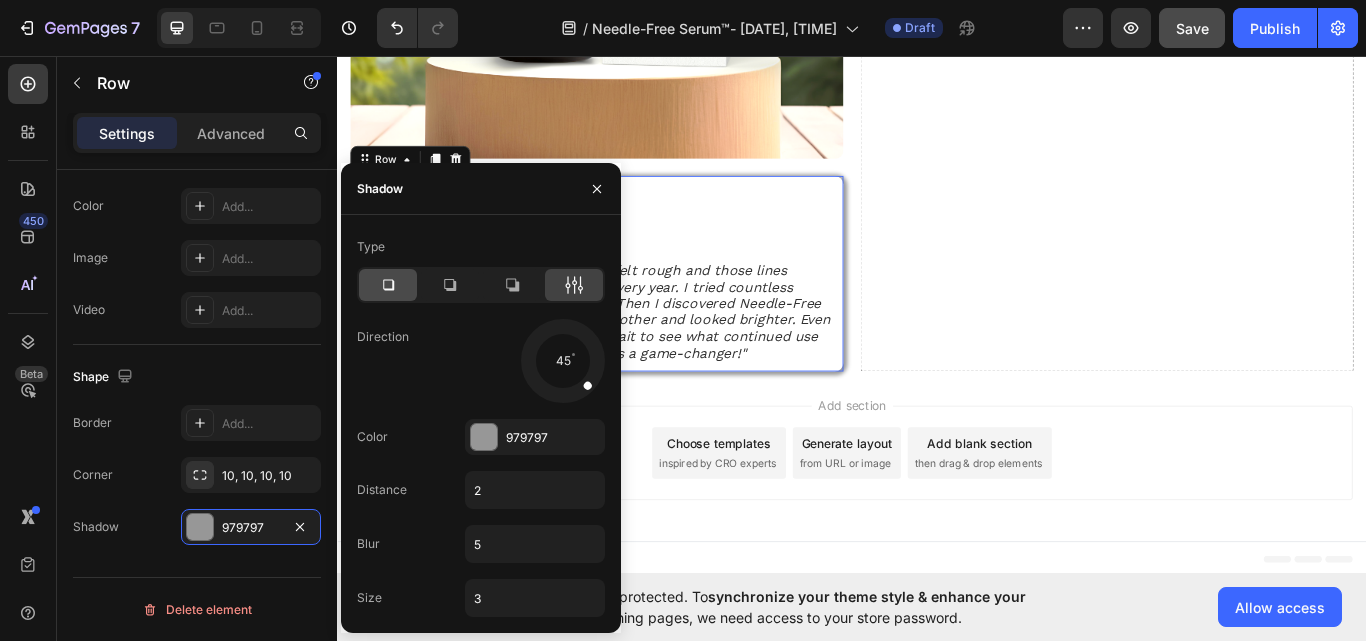click 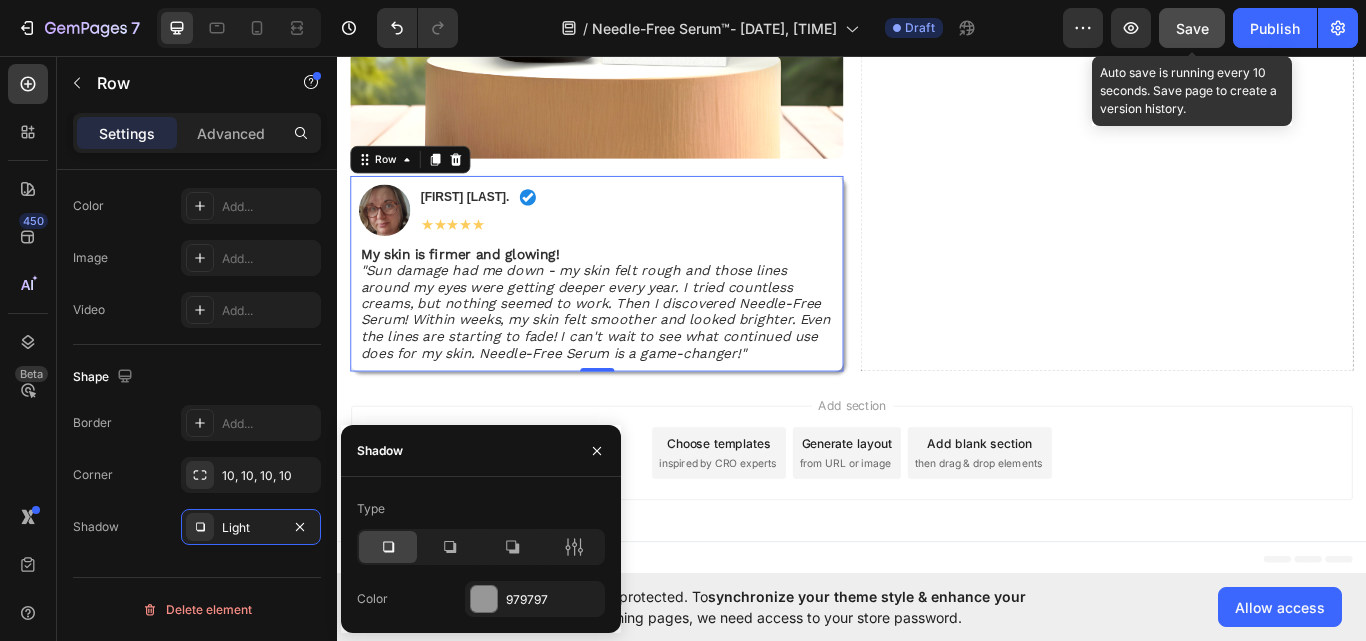 click on "Save" at bounding box center (1192, 28) 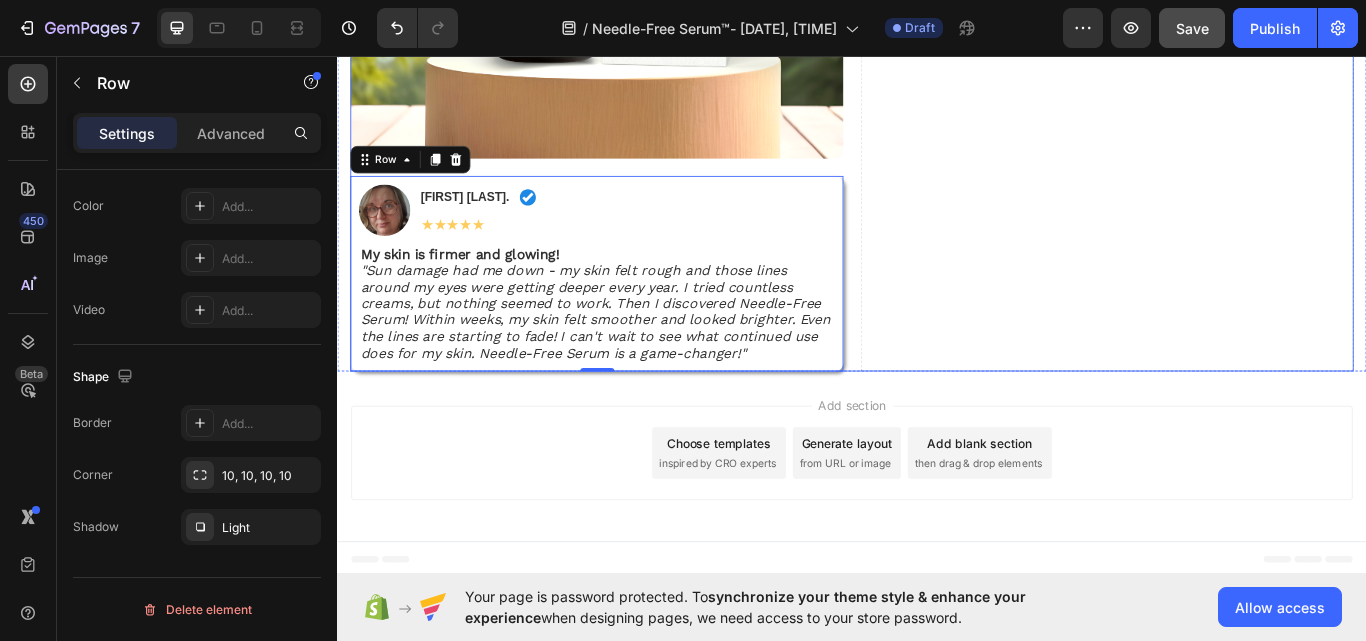 click on "Drop element here" at bounding box center (1234, 25) 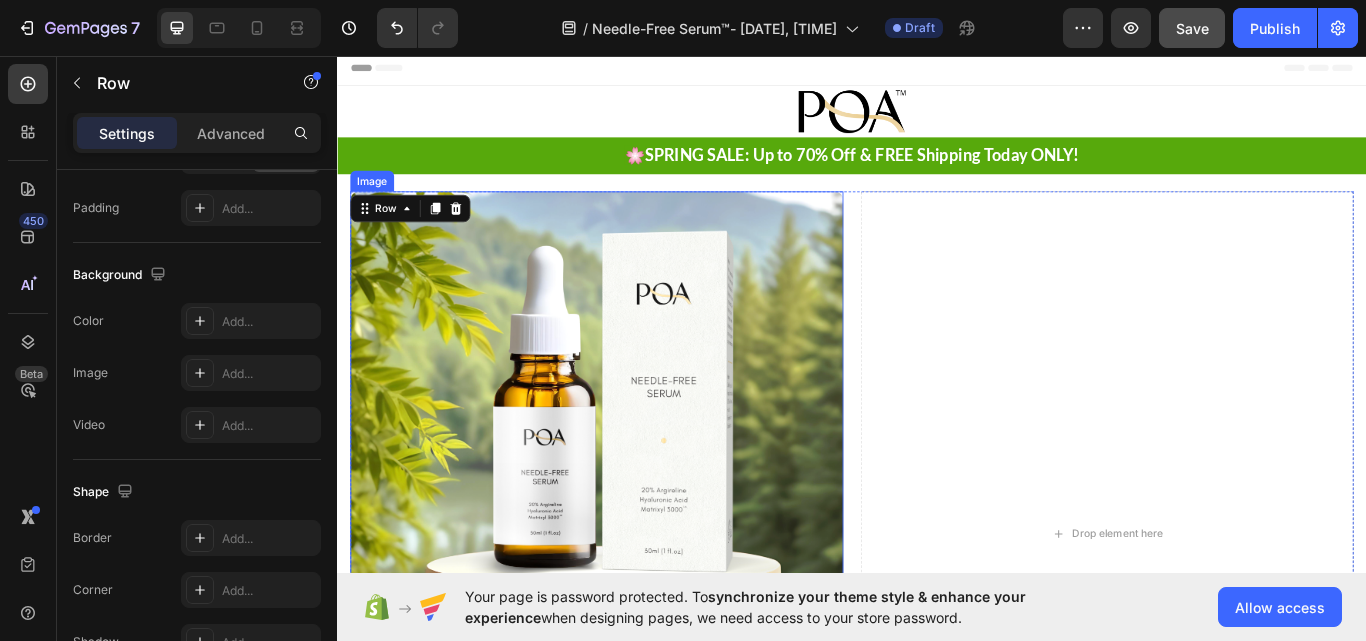 scroll, scrollTop: 300, scrollLeft: 0, axis: vertical 